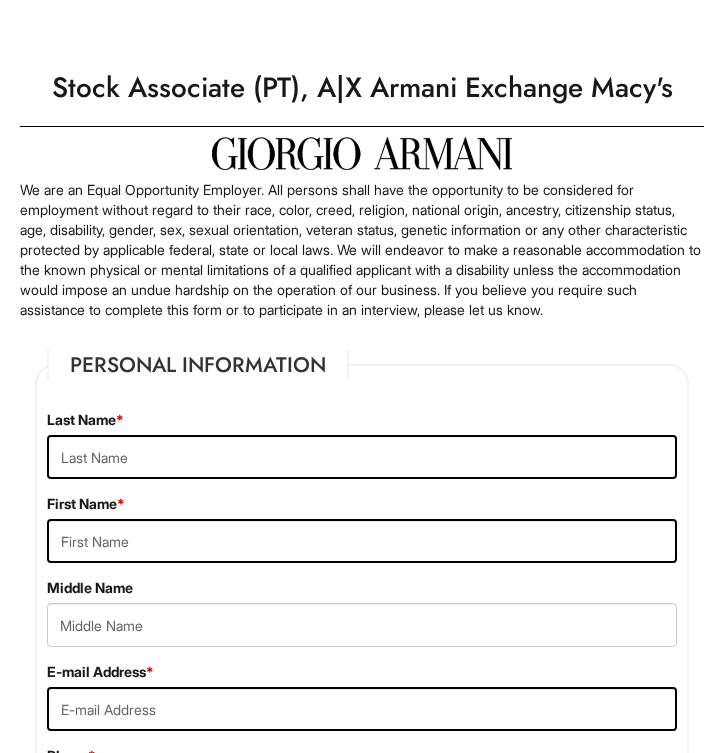 scroll, scrollTop: 0, scrollLeft: 0, axis: both 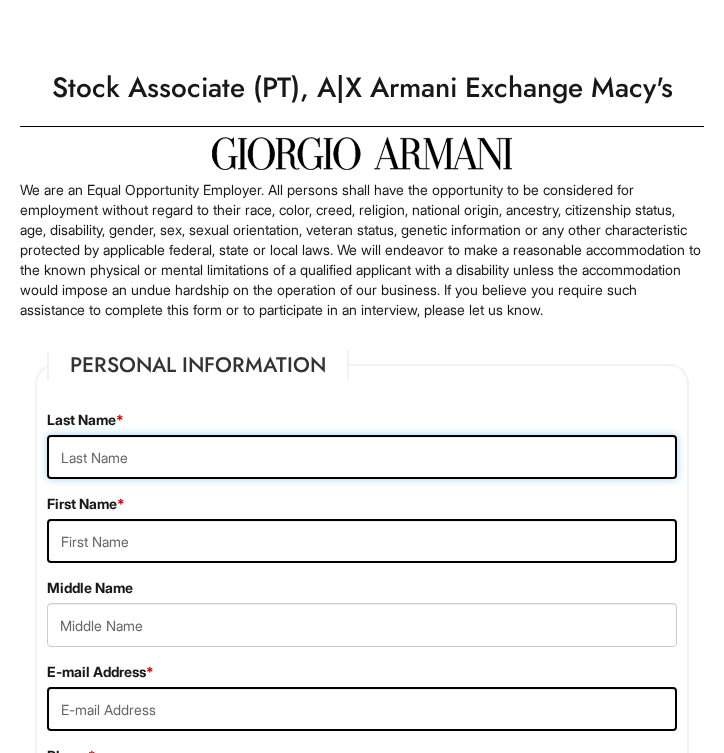 click at bounding box center [362, 457] 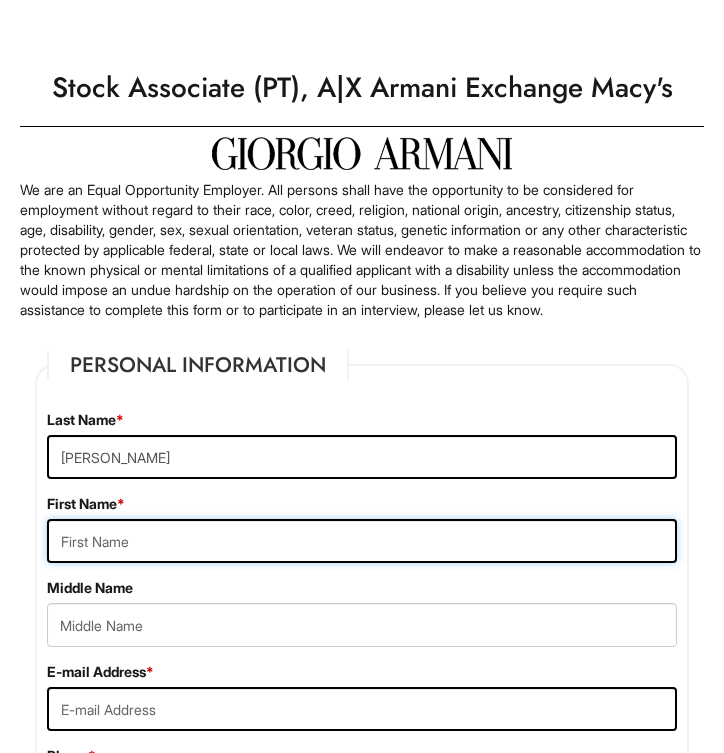 type on "[PERSON_NAME]" 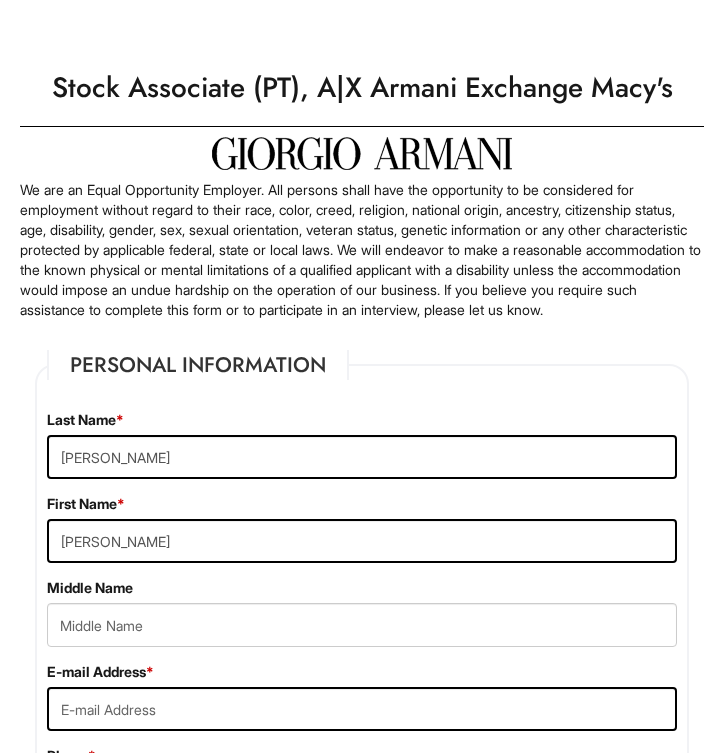 type on "[STREET_ADDRESS]" 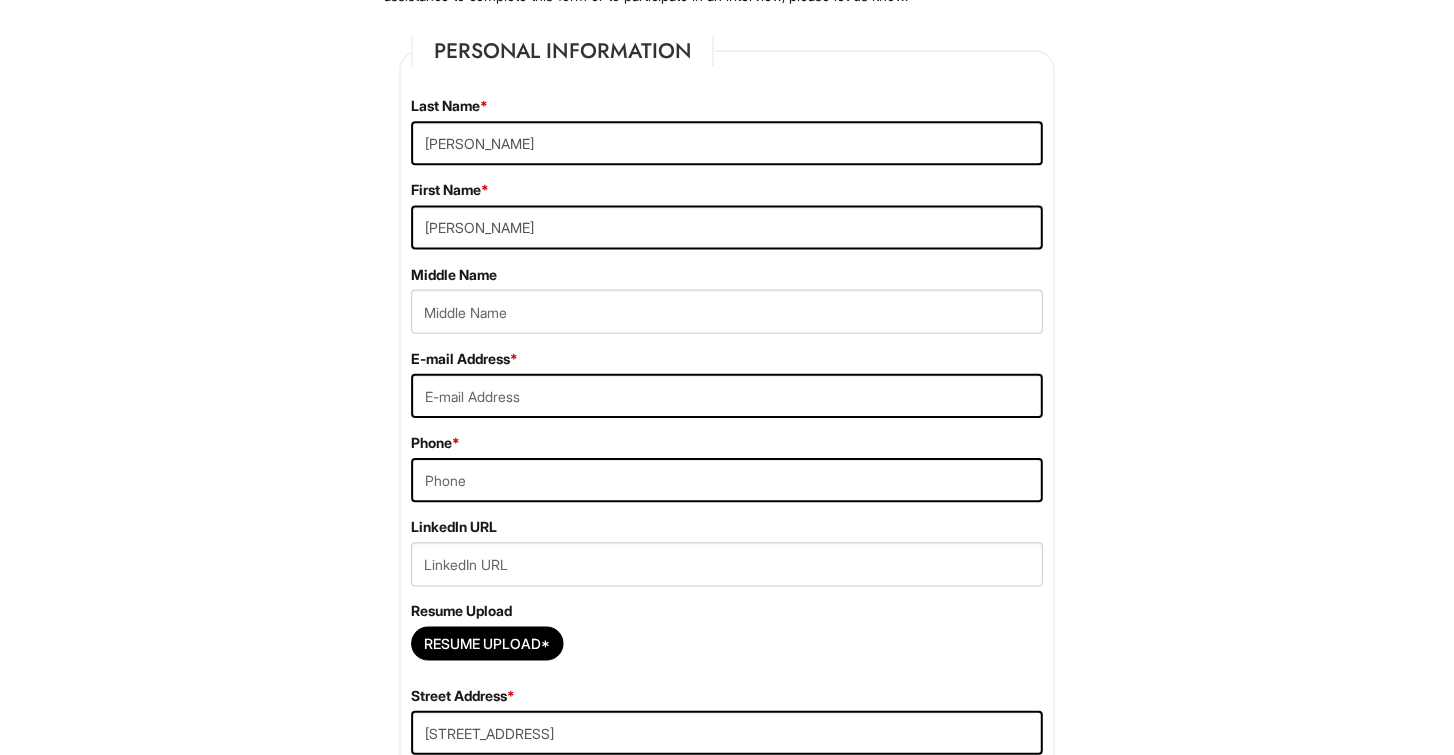 scroll, scrollTop: 319, scrollLeft: 0, axis: vertical 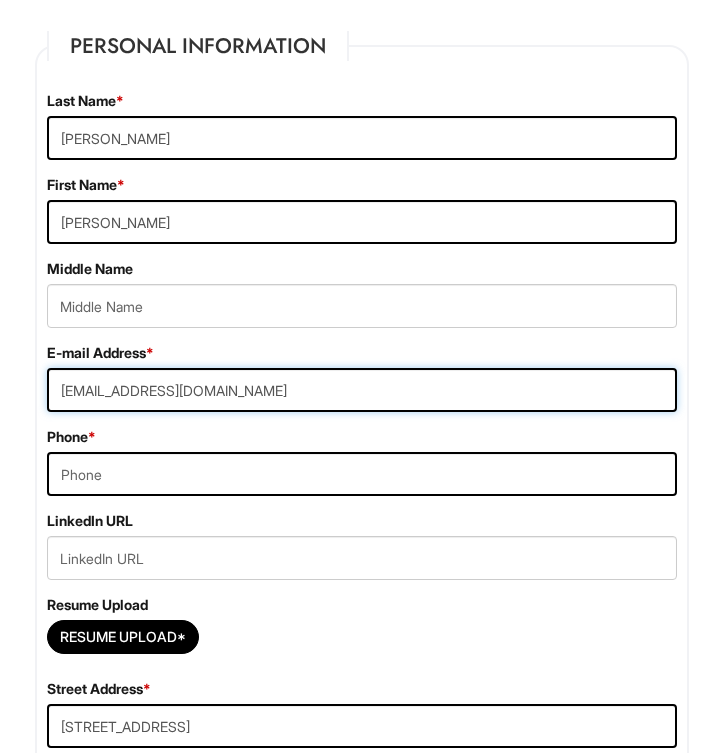 type on "[EMAIL_ADDRESS][DOMAIN_NAME]" 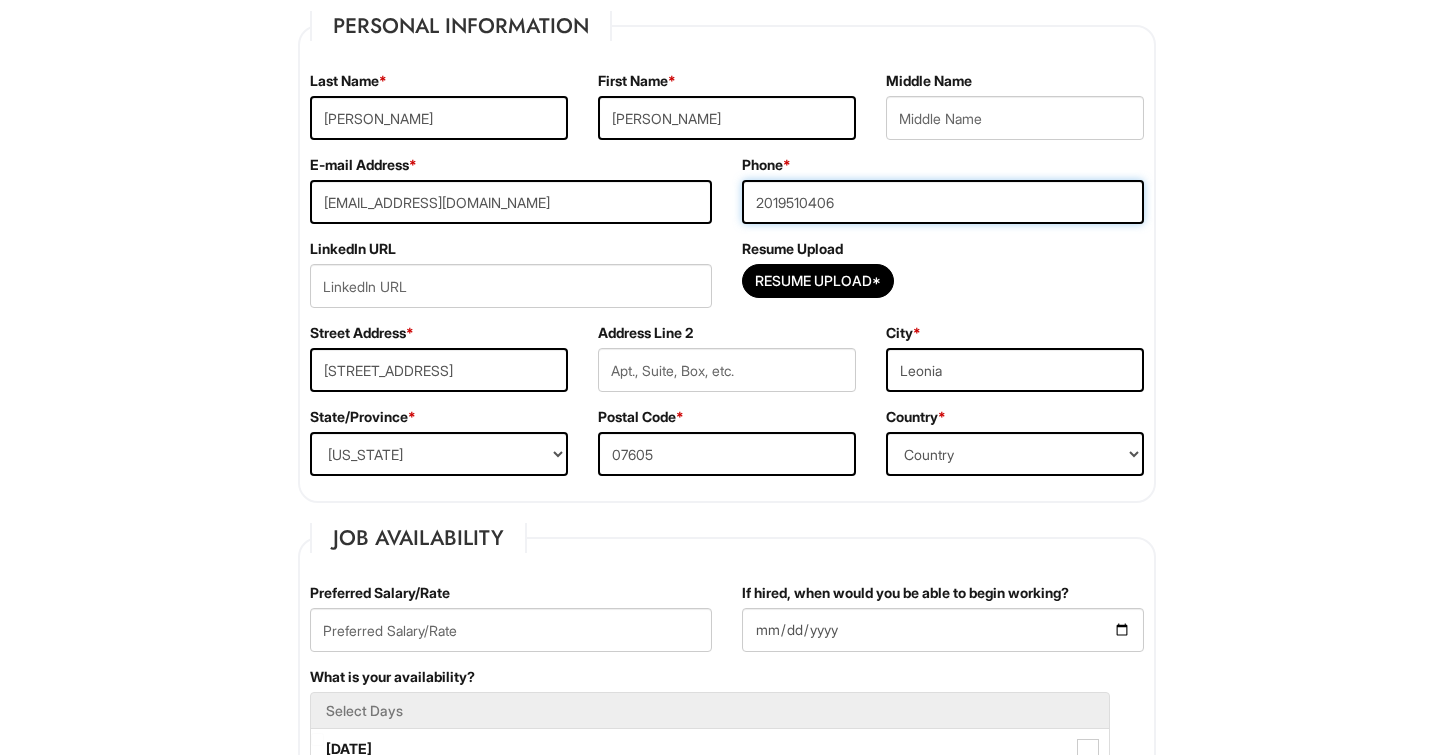 type on "2019510406" 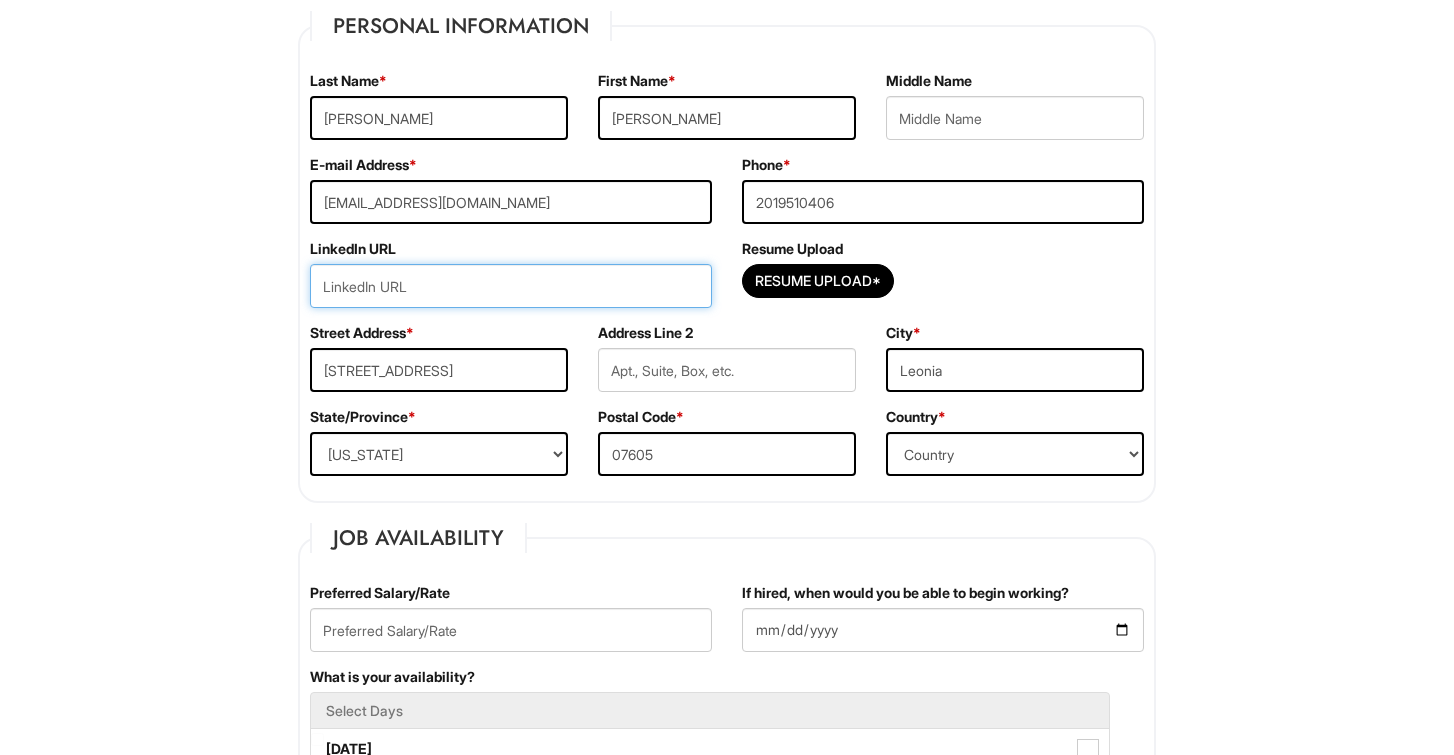 paste on "[DOMAIN_NAME][URL][PERSON_NAME]" 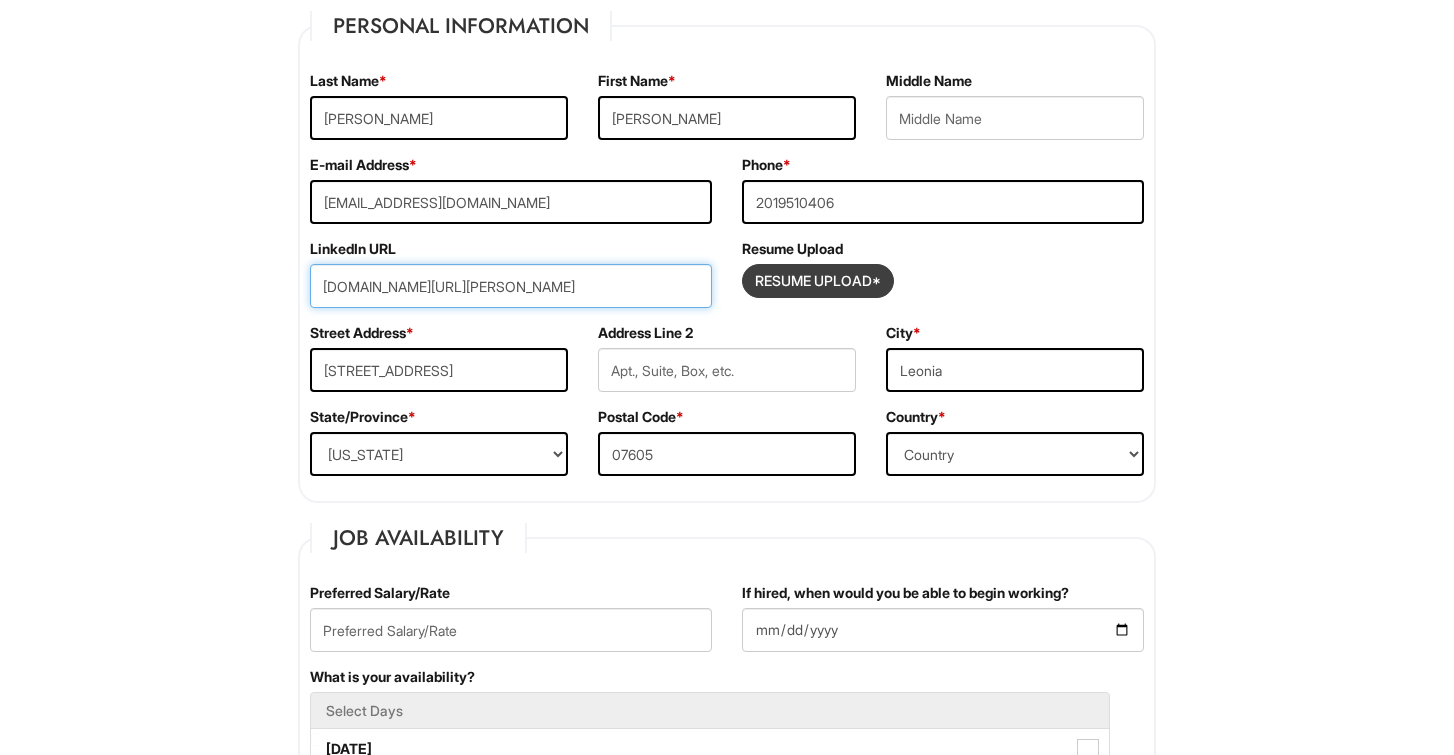 type on "[DOMAIN_NAME][URL][PERSON_NAME]" 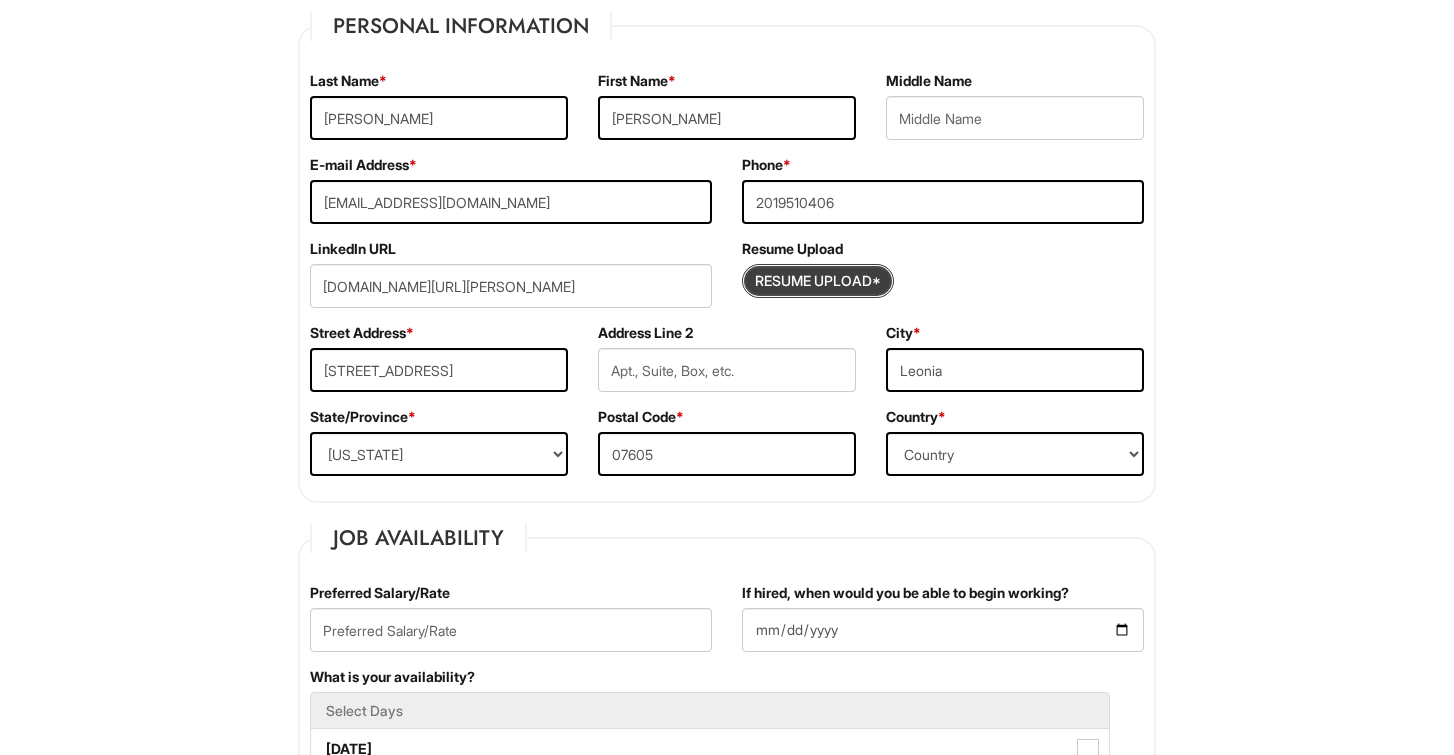 click at bounding box center (818, 281) 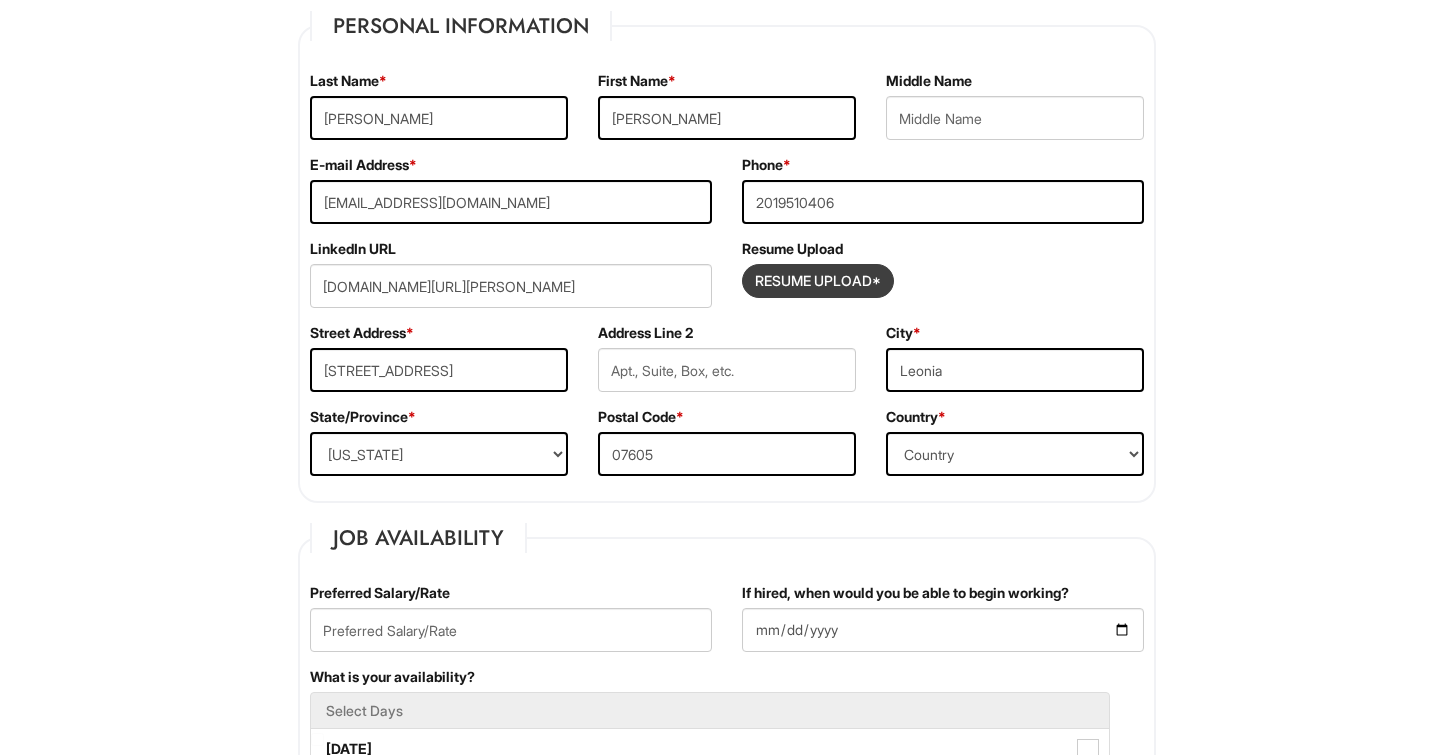 type on "C:\fakepath\Copy of [PERSON_NAME] Resume.pdf" 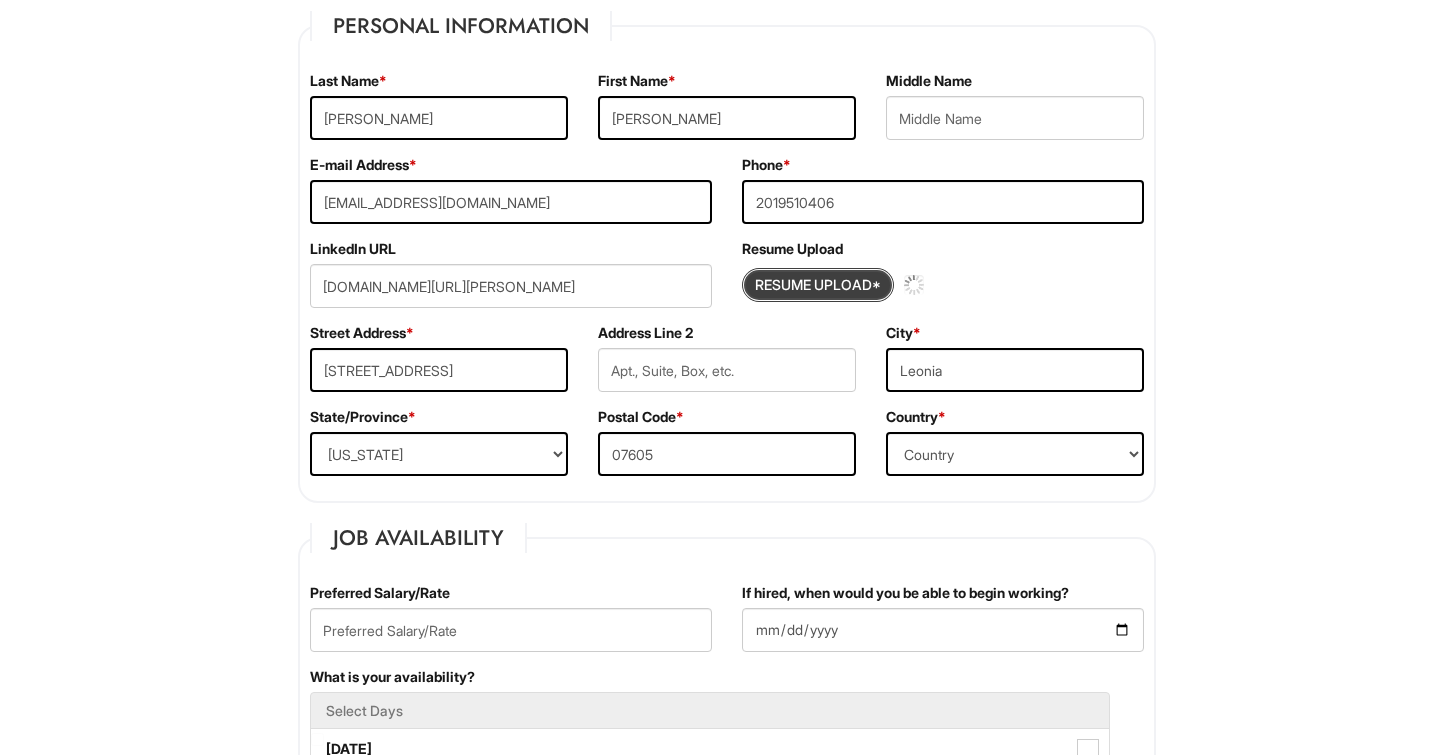type 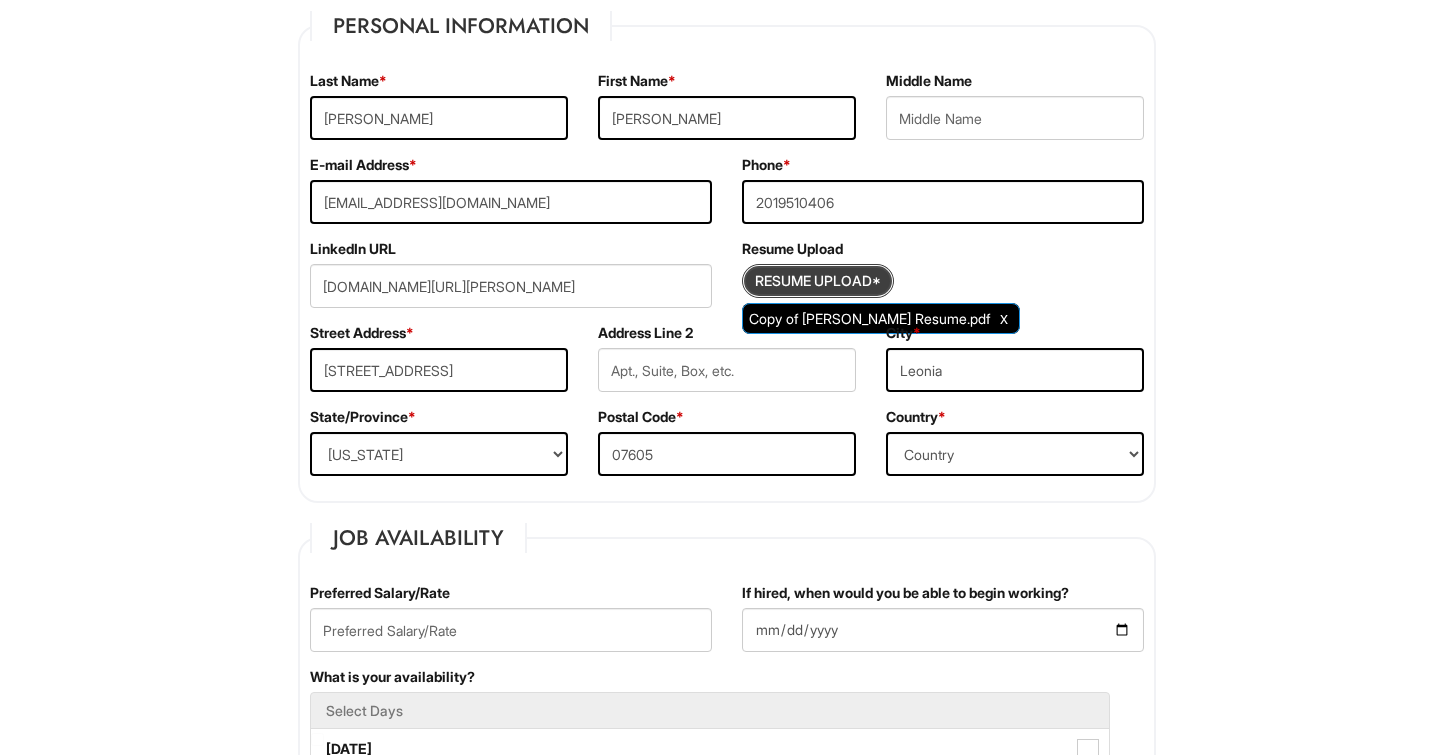 scroll, scrollTop: 330, scrollLeft: 0, axis: vertical 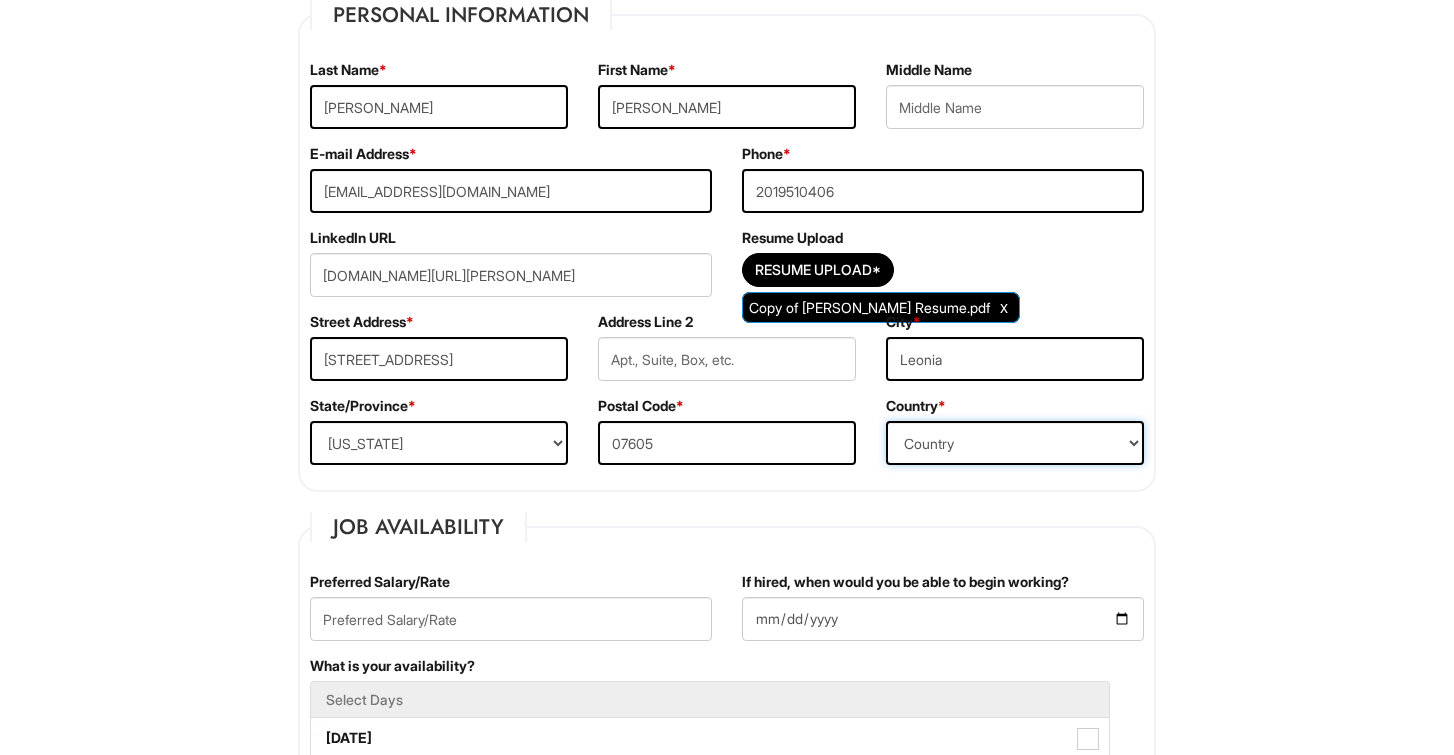 select on "[GEOGRAPHIC_DATA]" 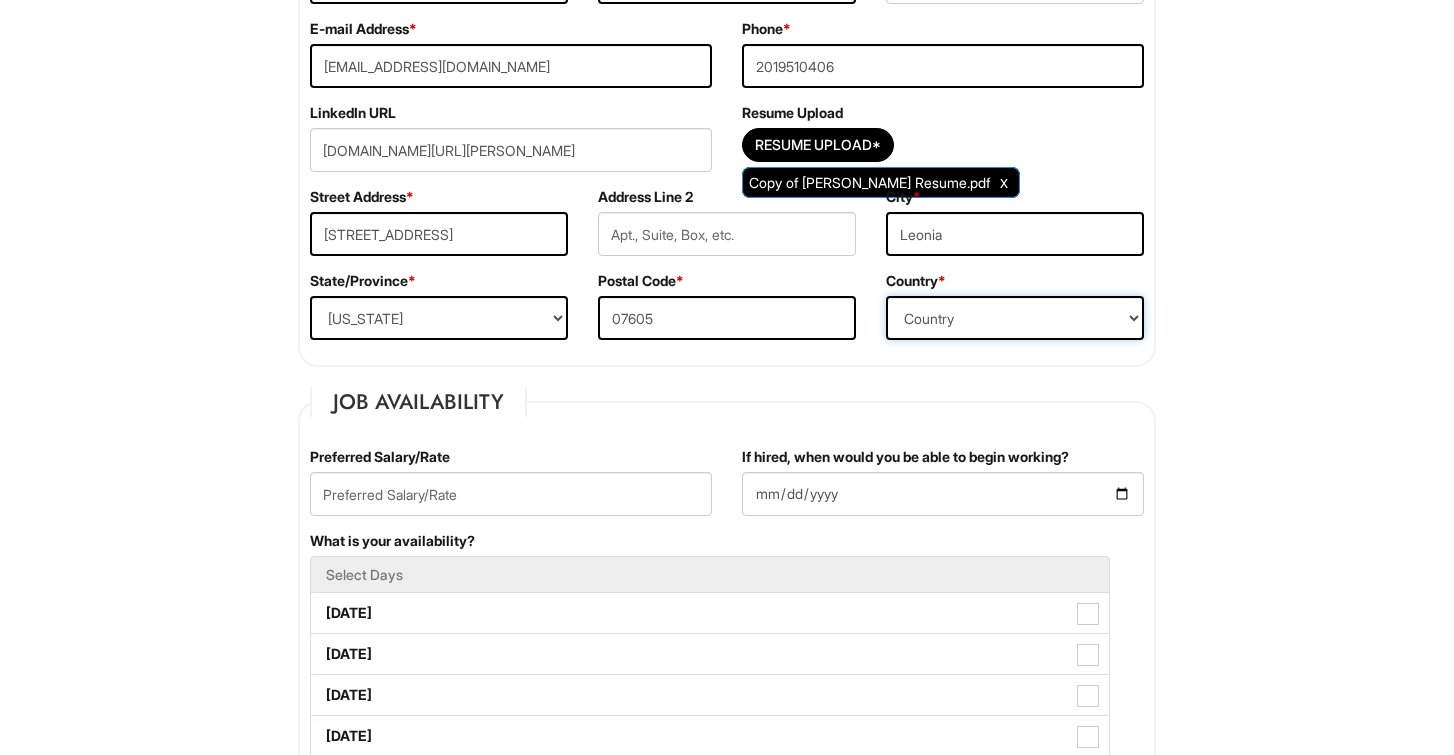 scroll, scrollTop: 460, scrollLeft: 0, axis: vertical 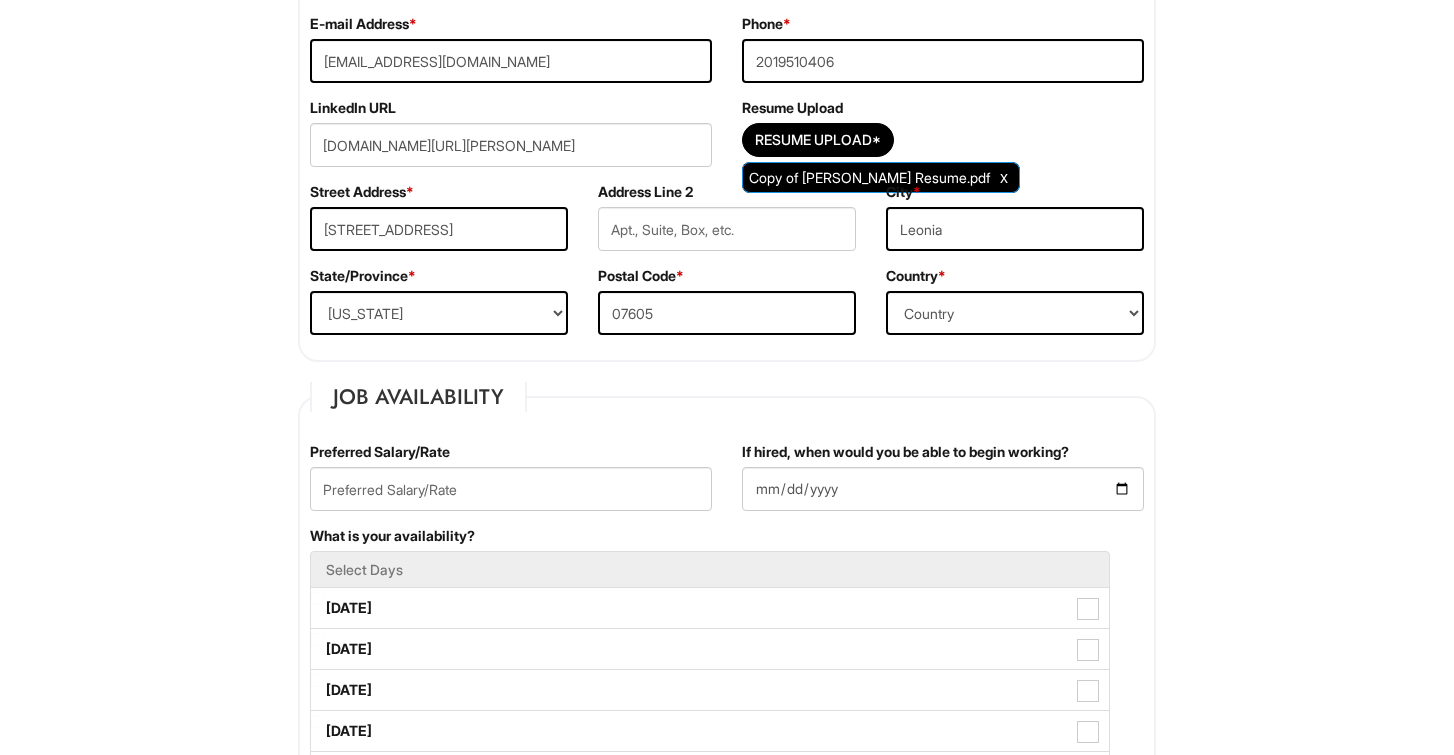 click on "Preferred Salary/Rate" at bounding box center (511, 484) 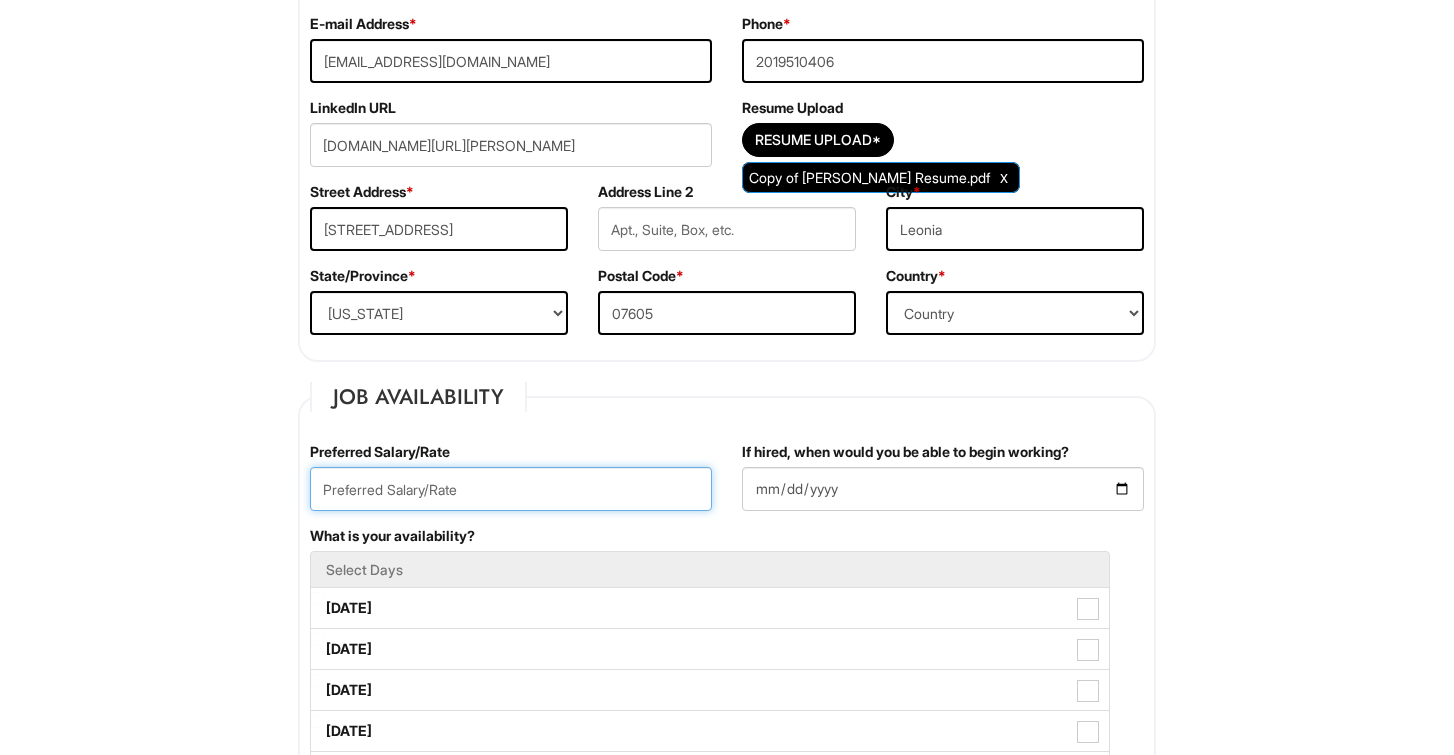 click at bounding box center [511, 489] 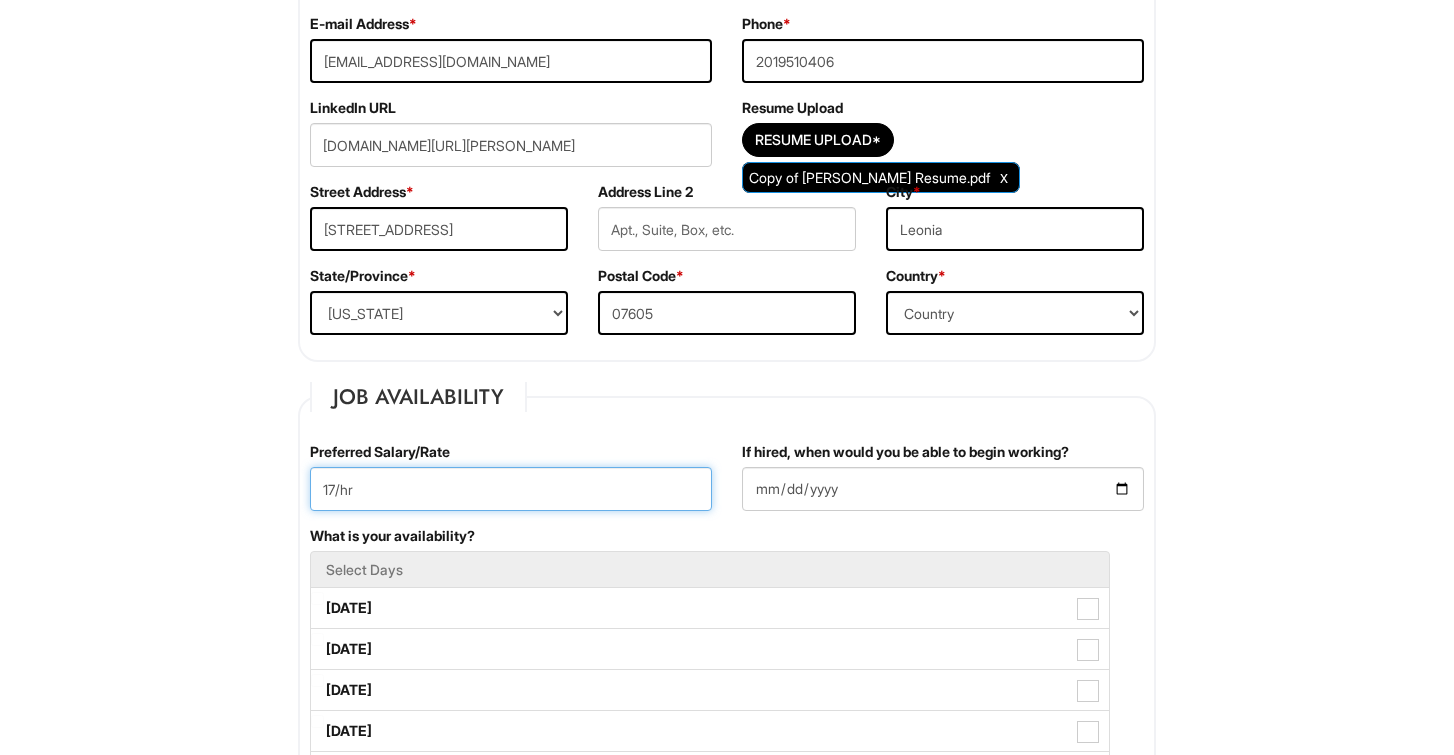 type on "17/hr" 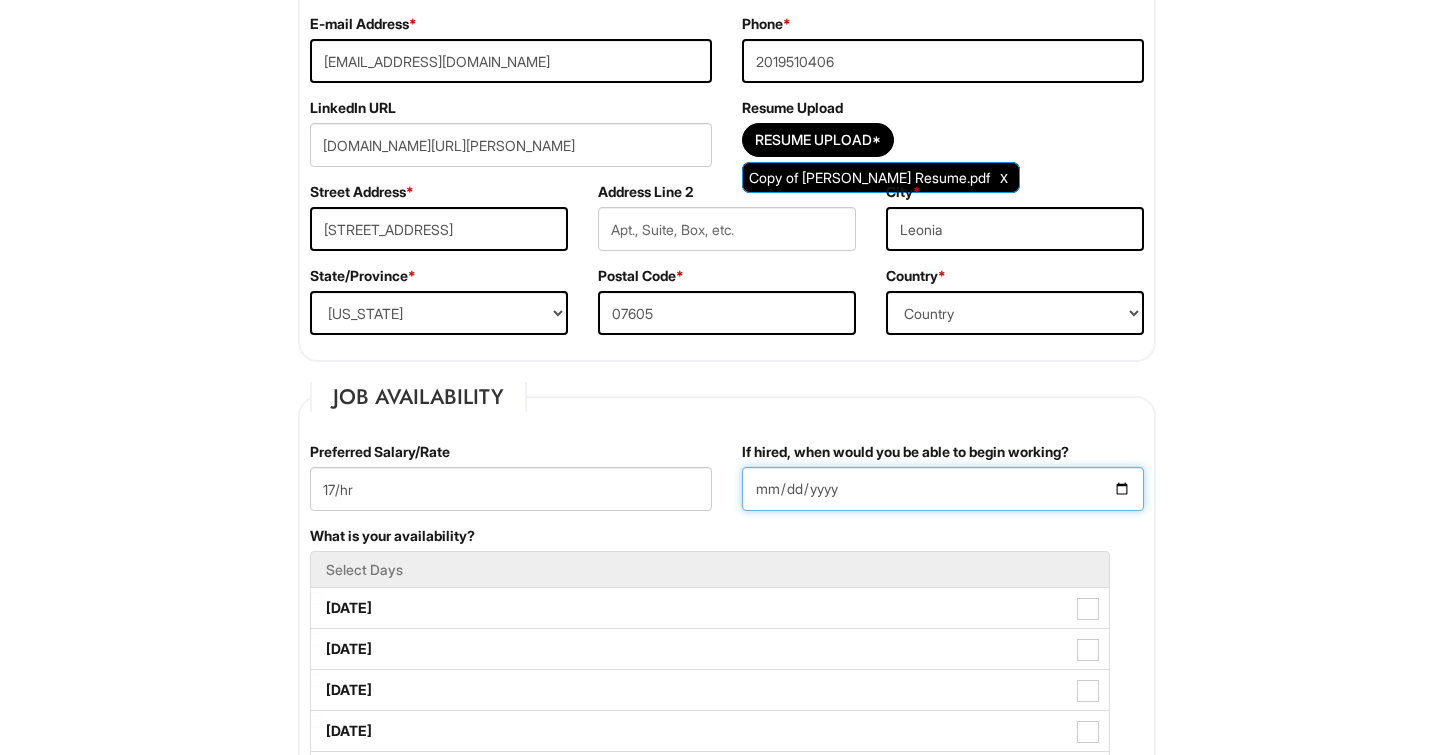 click on "If hired, when would you be able to begin working?" at bounding box center (943, 489) 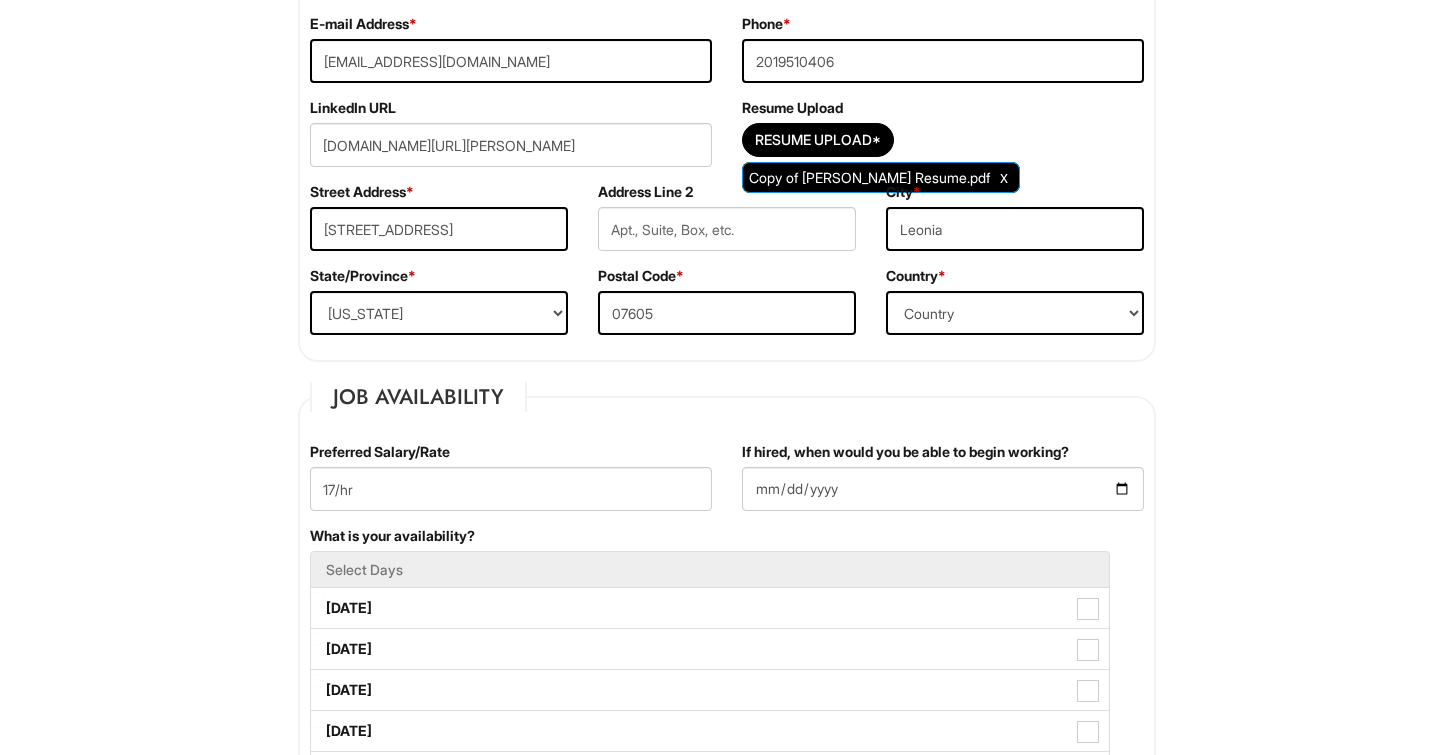 click on "Preferred Salary/Rate   17/hr" at bounding box center [511, 484] 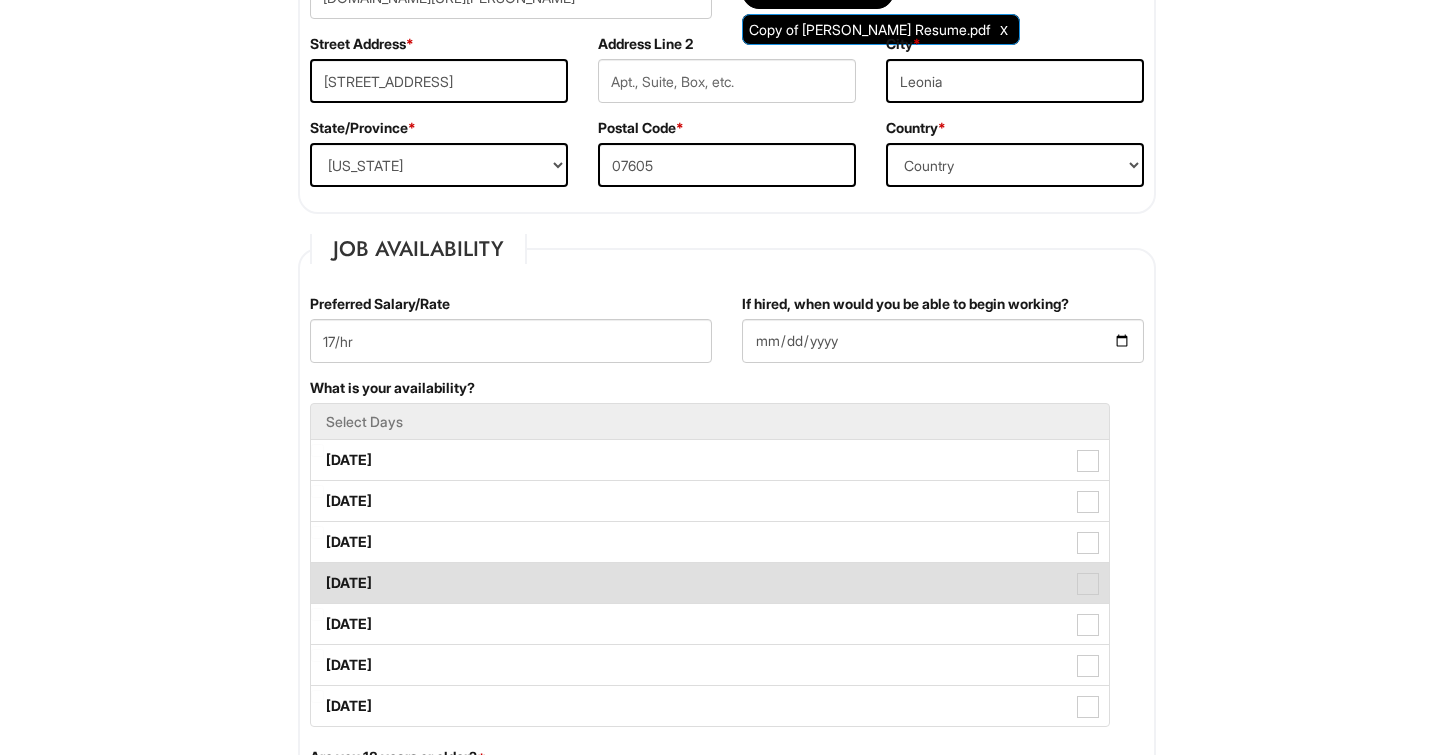 scroll, scrollTop: 651, scrollLeft: 0, axis: vertical 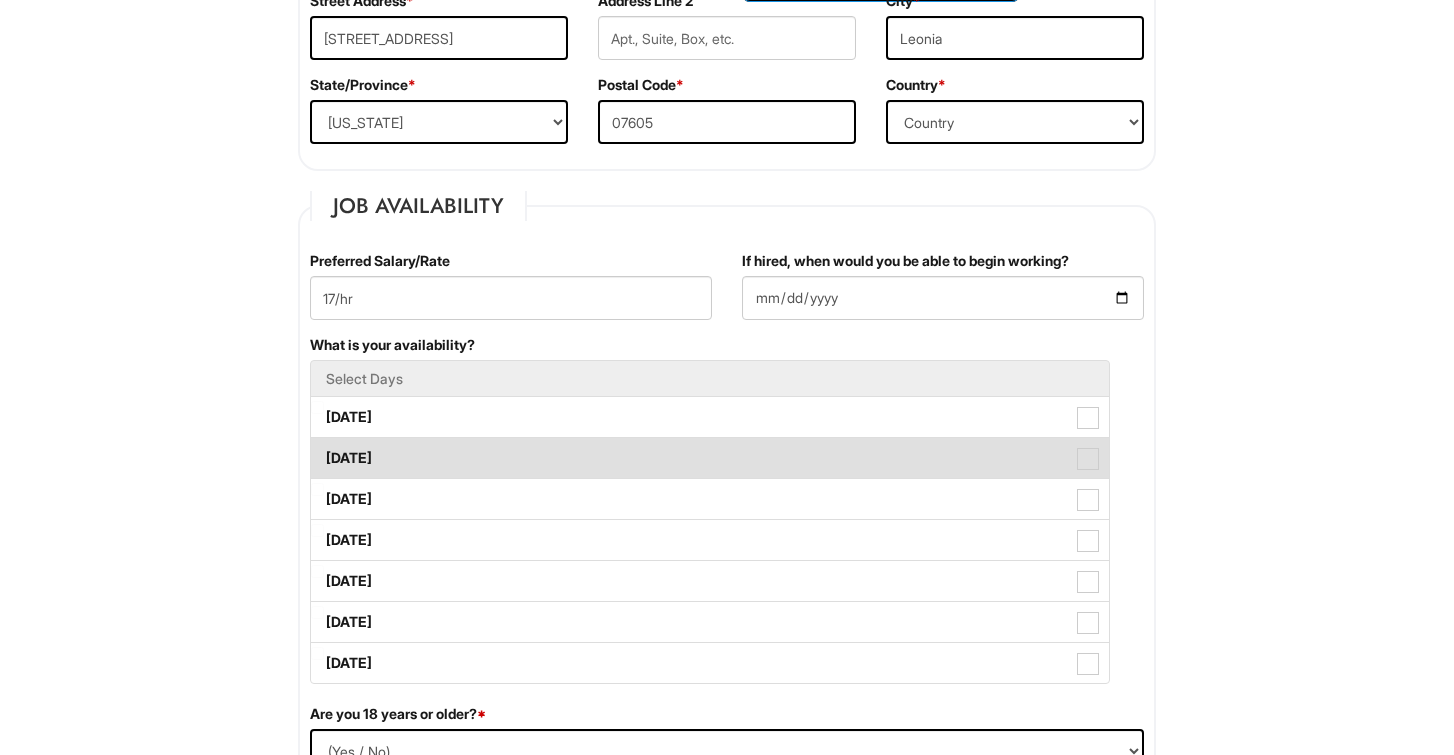 click at bounding box center (1088, 459) 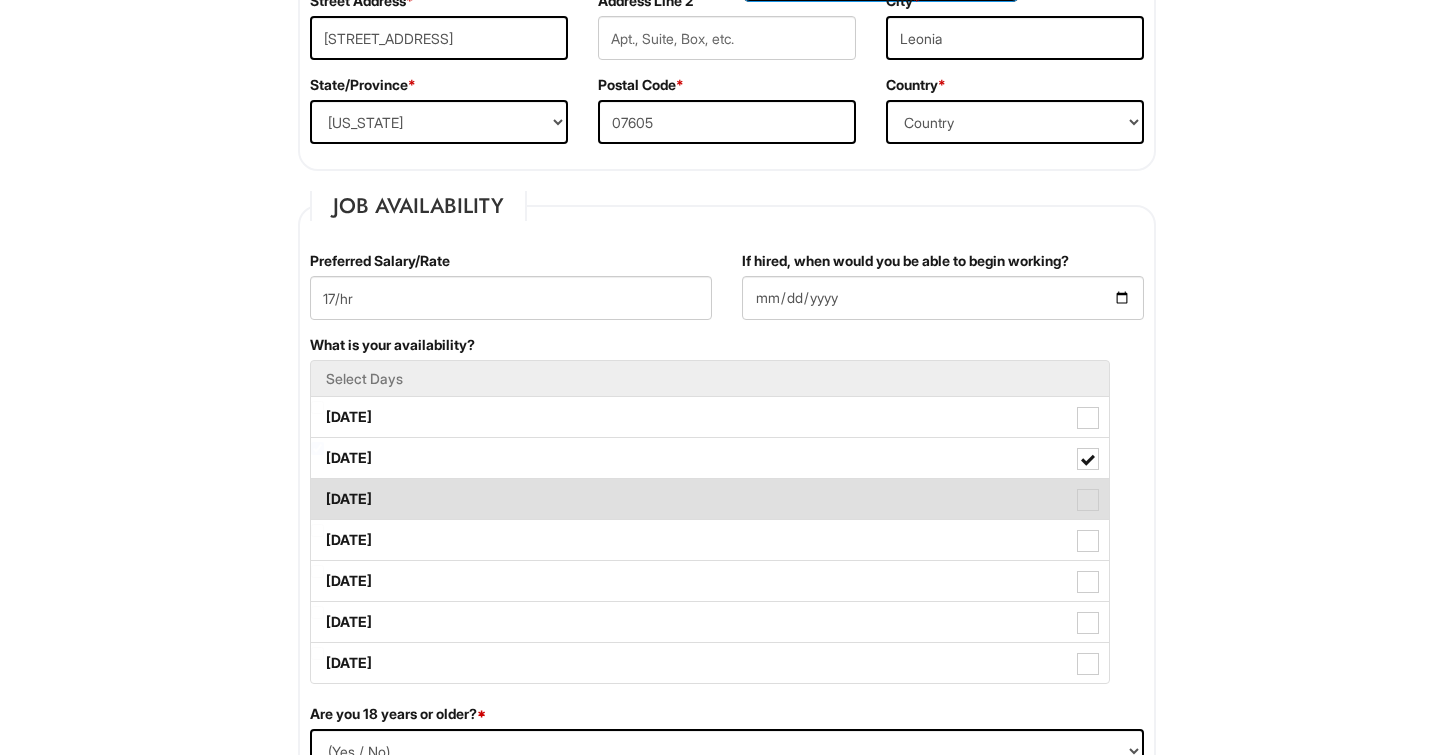 click at bounding box center (1088, 500) 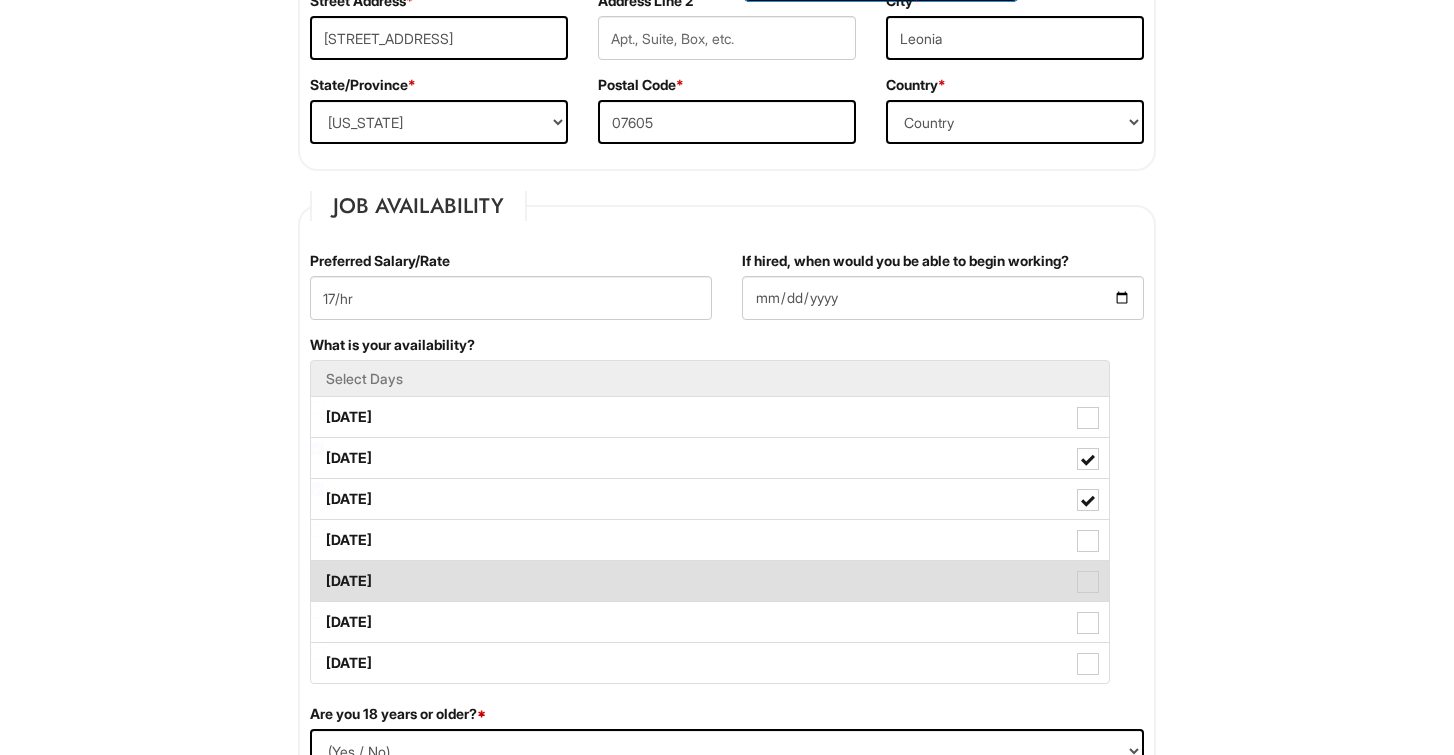 click at bounding box center (1088, 582) 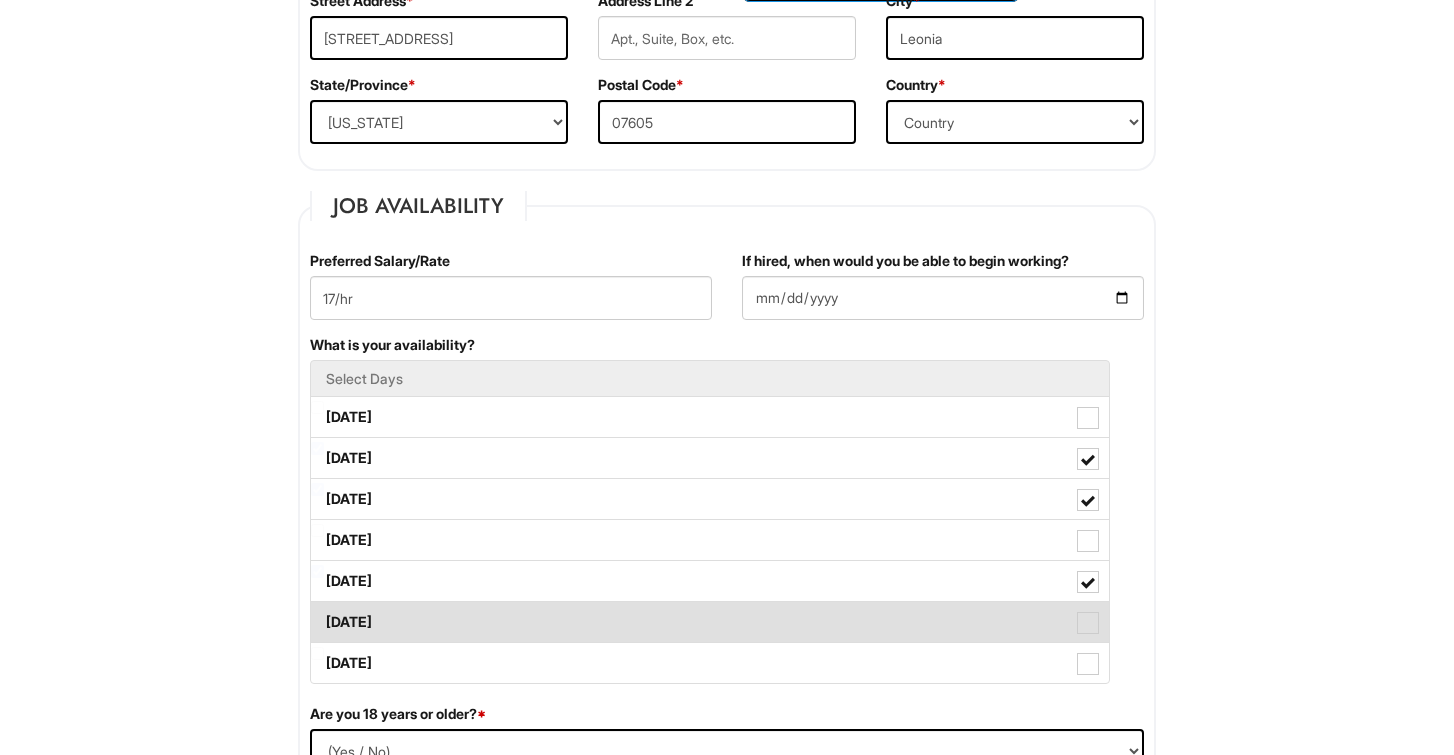 click at bounding box center [1088, 623] 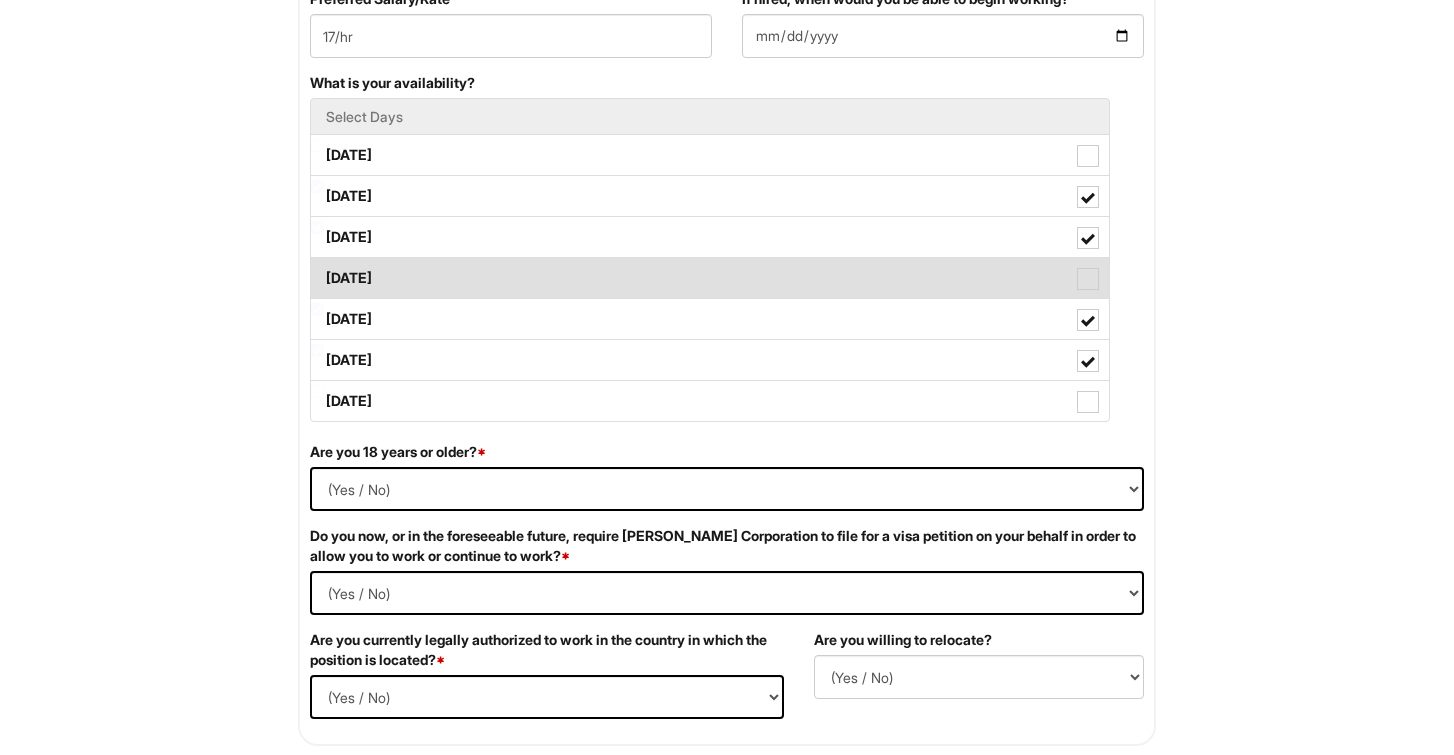 scroll, scrollTop: 983, scrollLeft: 0, axis: vertical 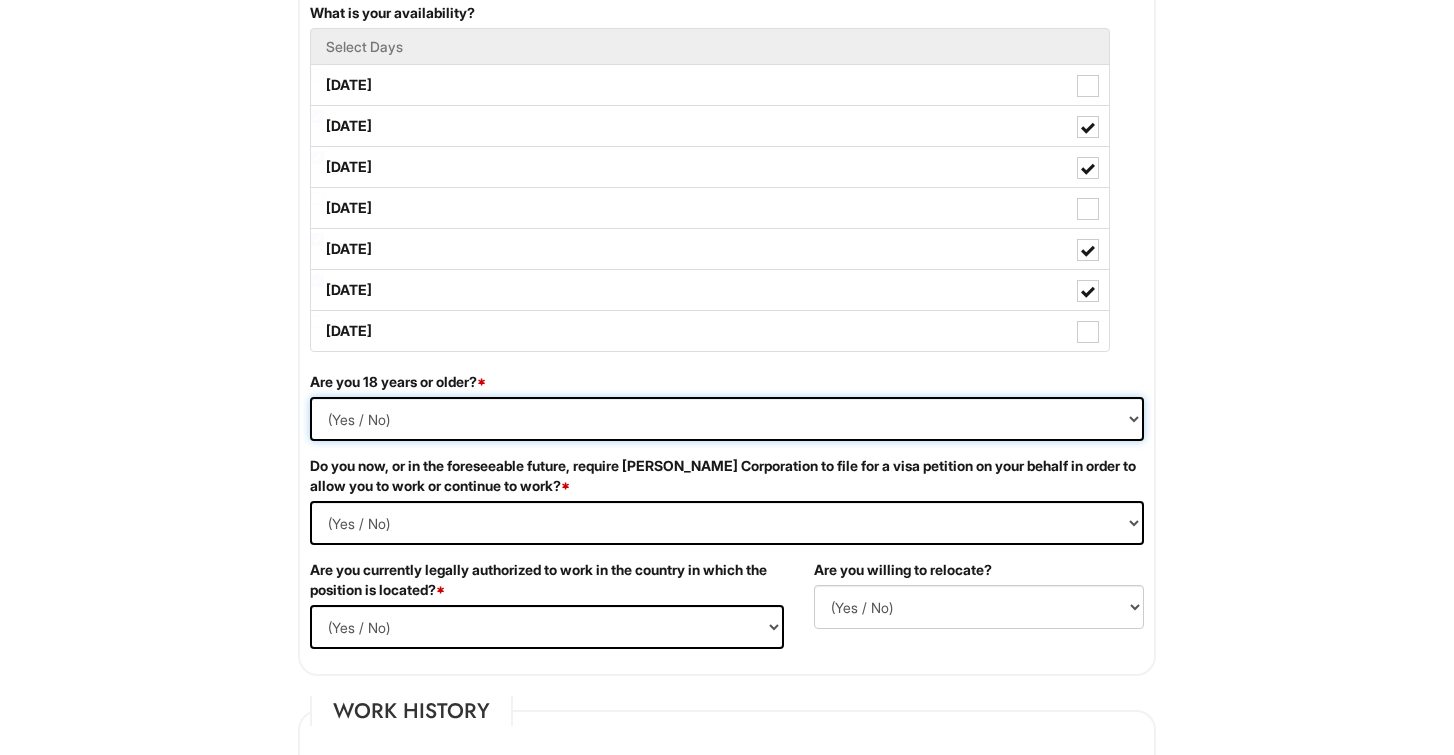 select on "Yes" 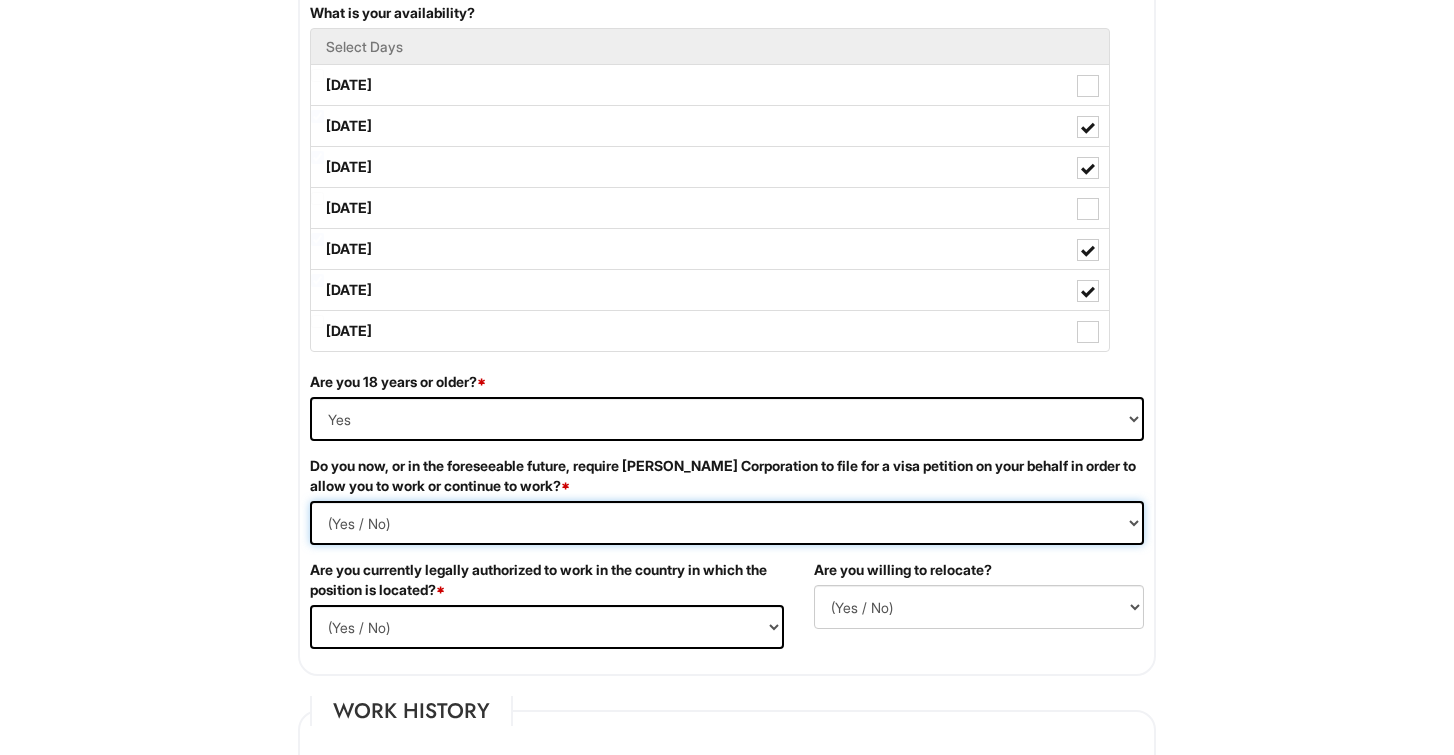 select on "No" 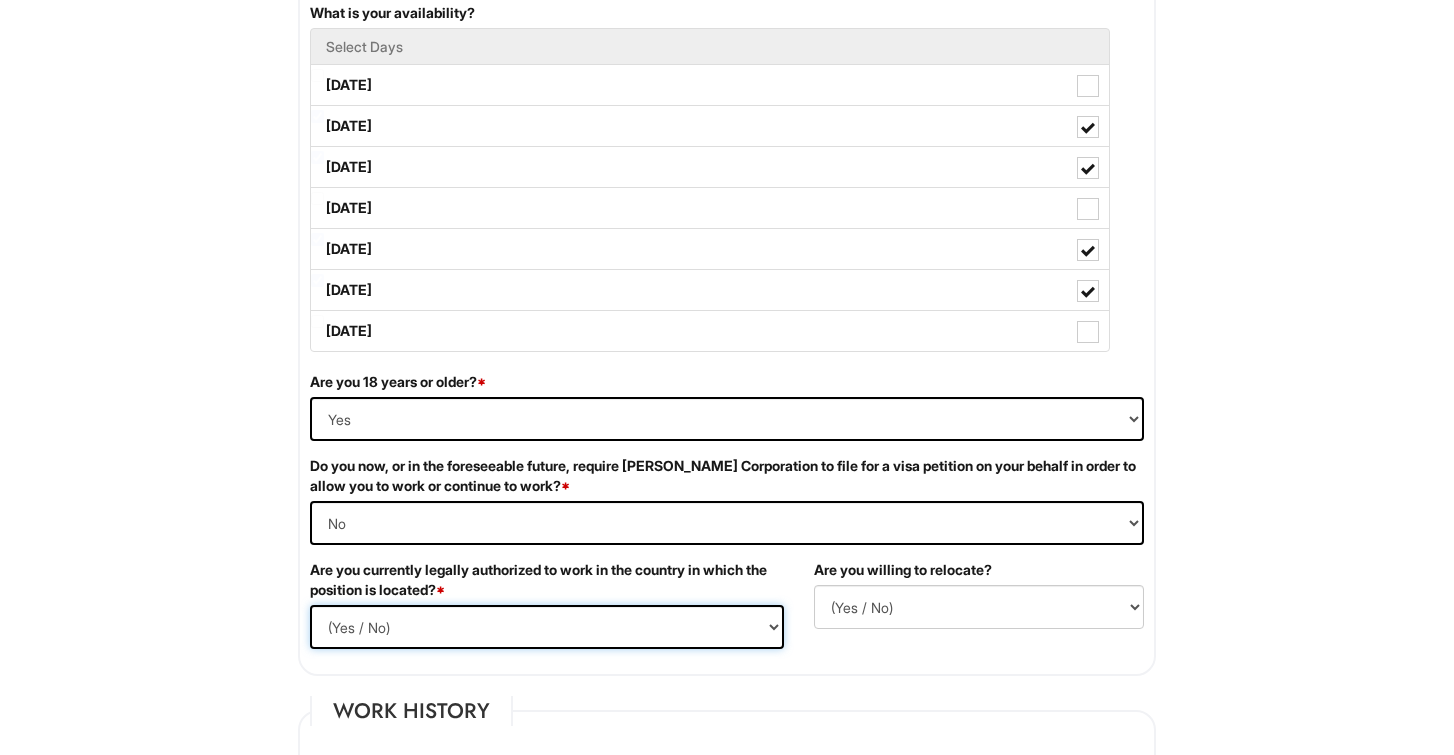 select on "Yes" 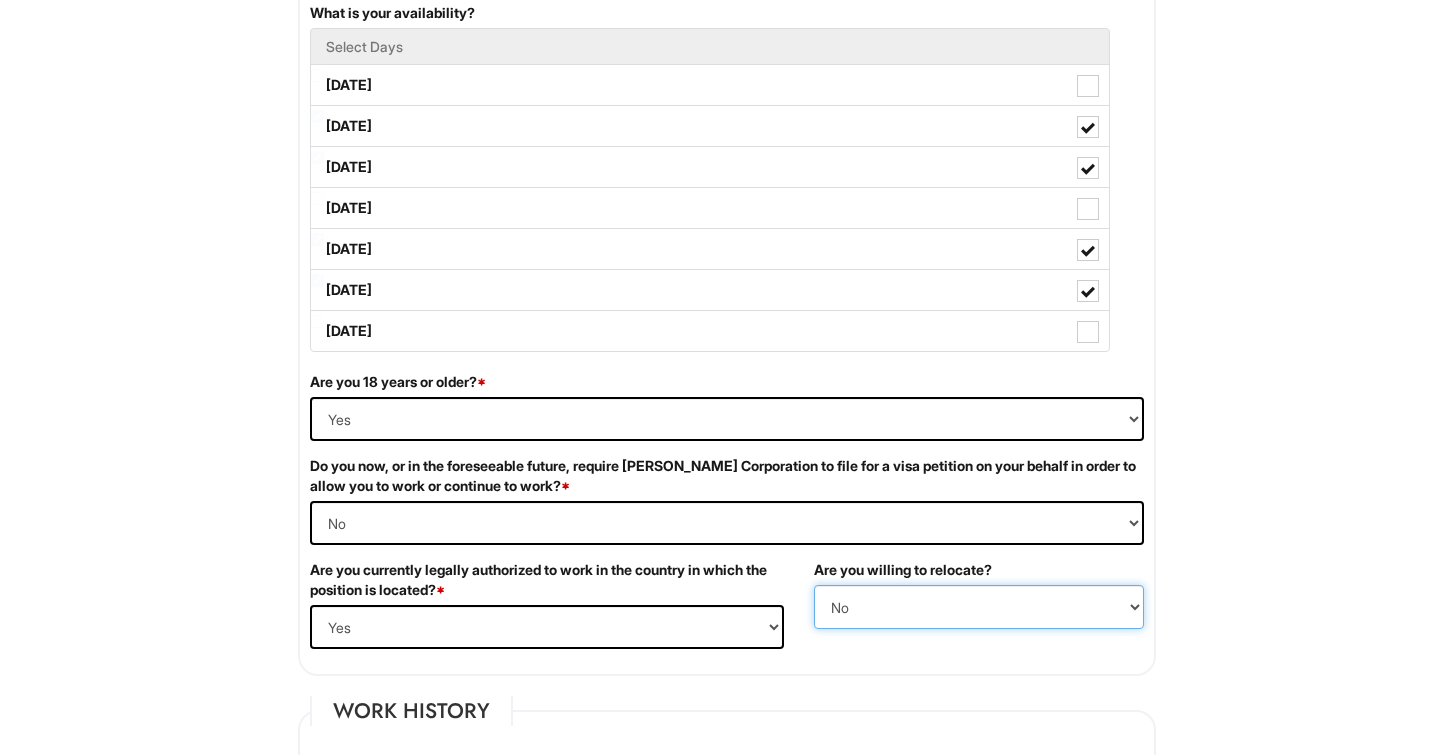 select on "Y" 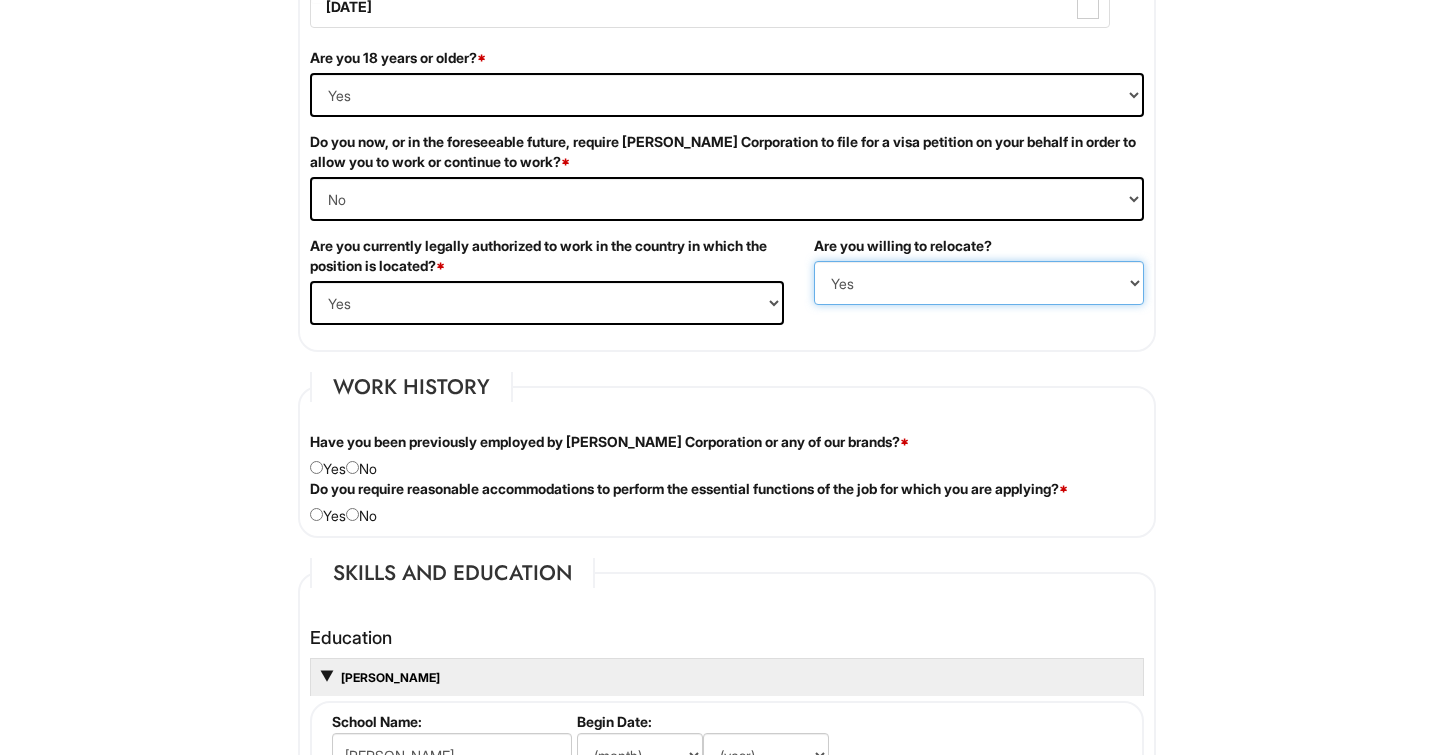 scroll, scrollTop: 1316, scrollLeft: 0, axis: vertical 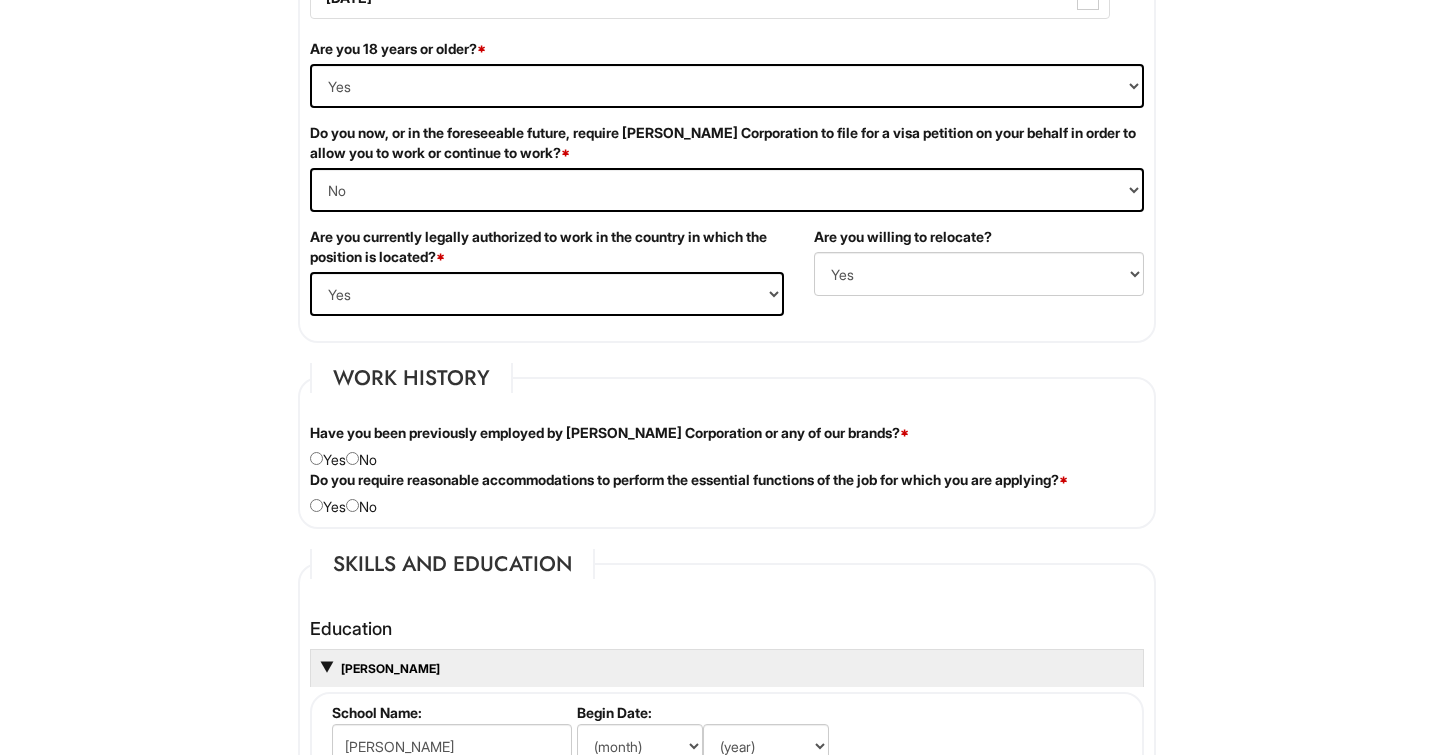 click on "Have you been previously employed by [PERSON_NAME] Corporation or any of our brands? *    Yes   No" at bounding box center [727, 446] 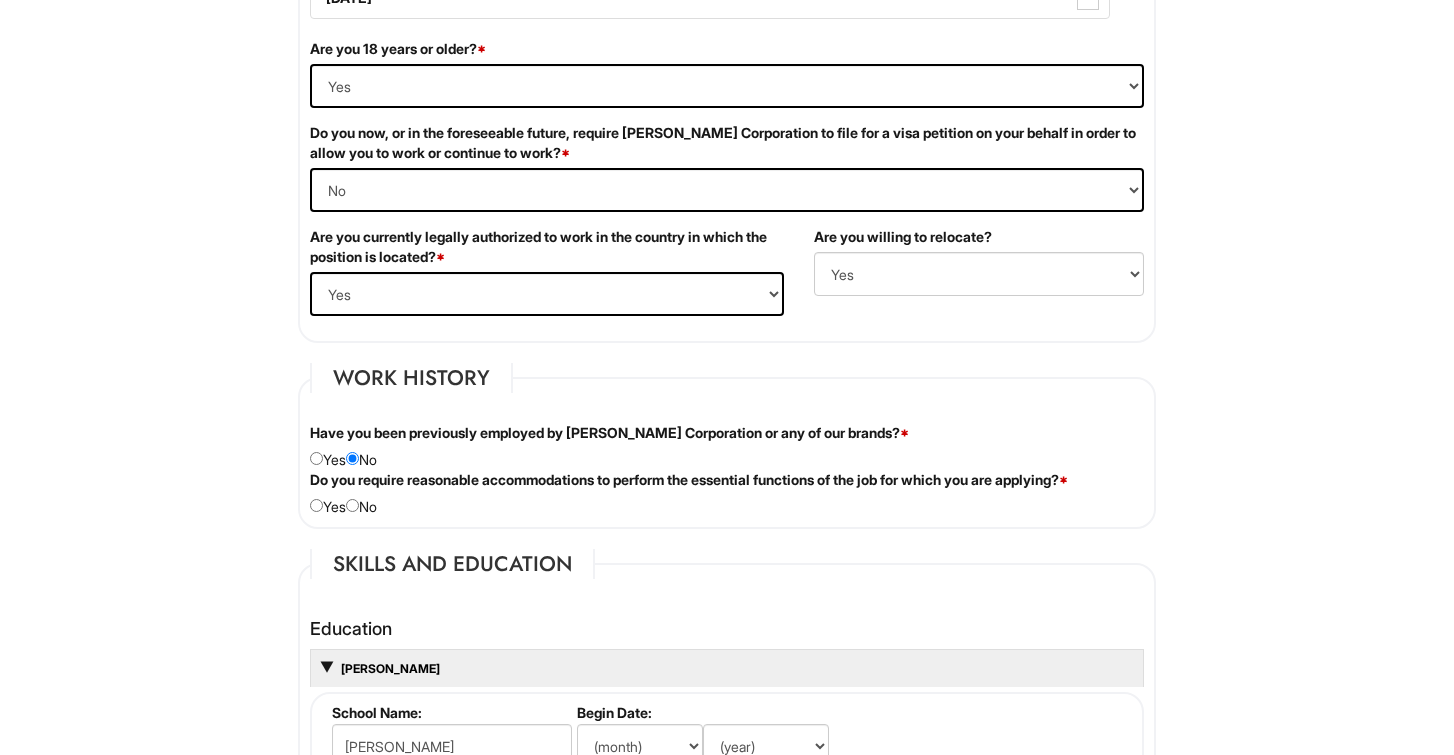click at bounding box center [352, 505] 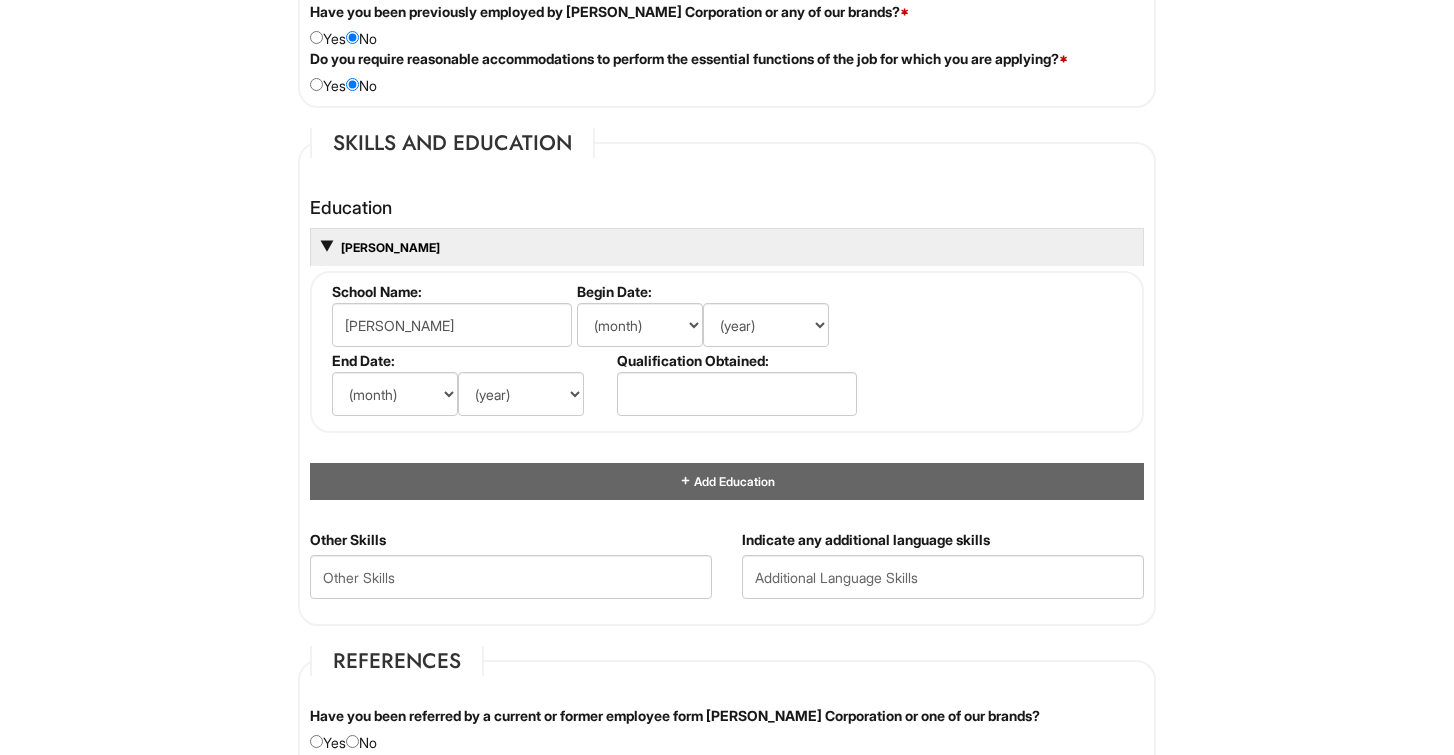 scroll, scrollTop: 1738, scrollLeft: 0, axis: vertical 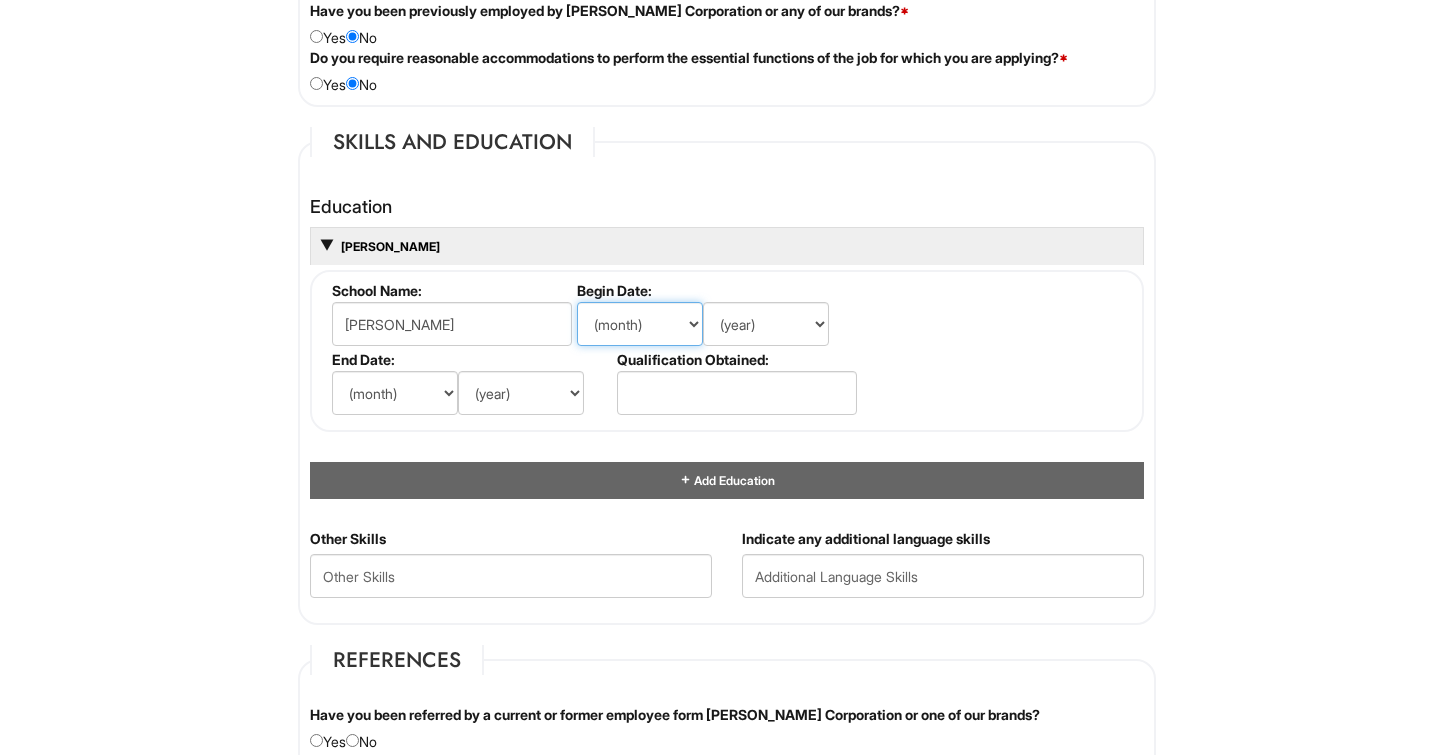 select on "9" 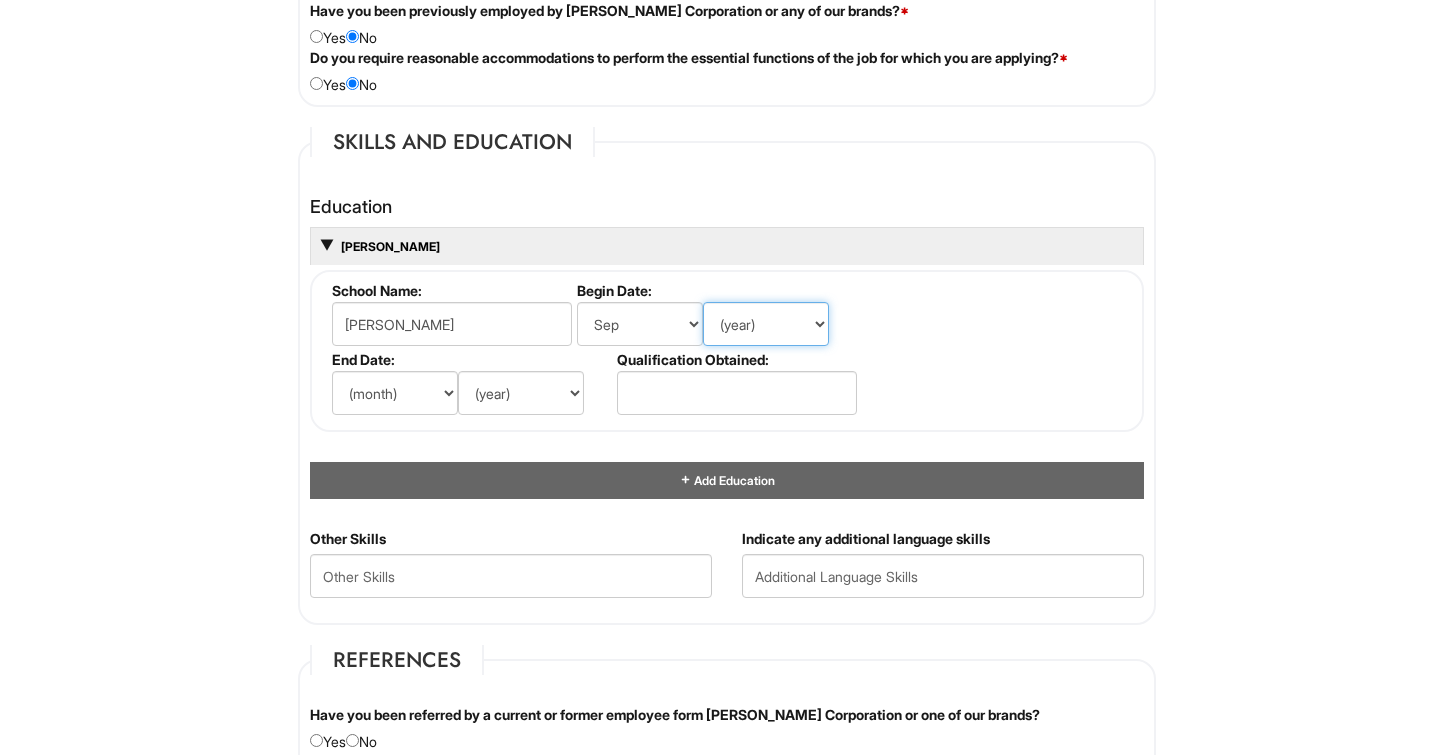 select on "2023" 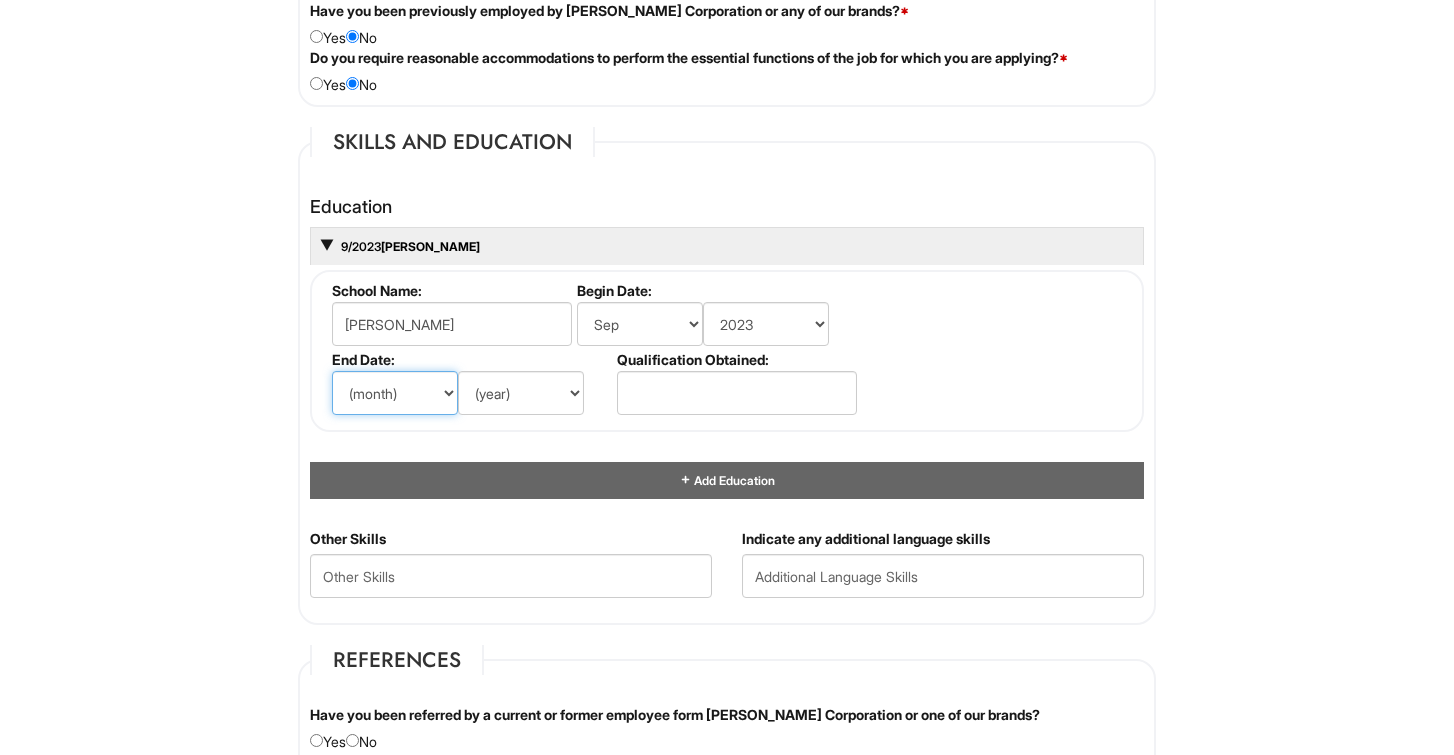 select on "12" 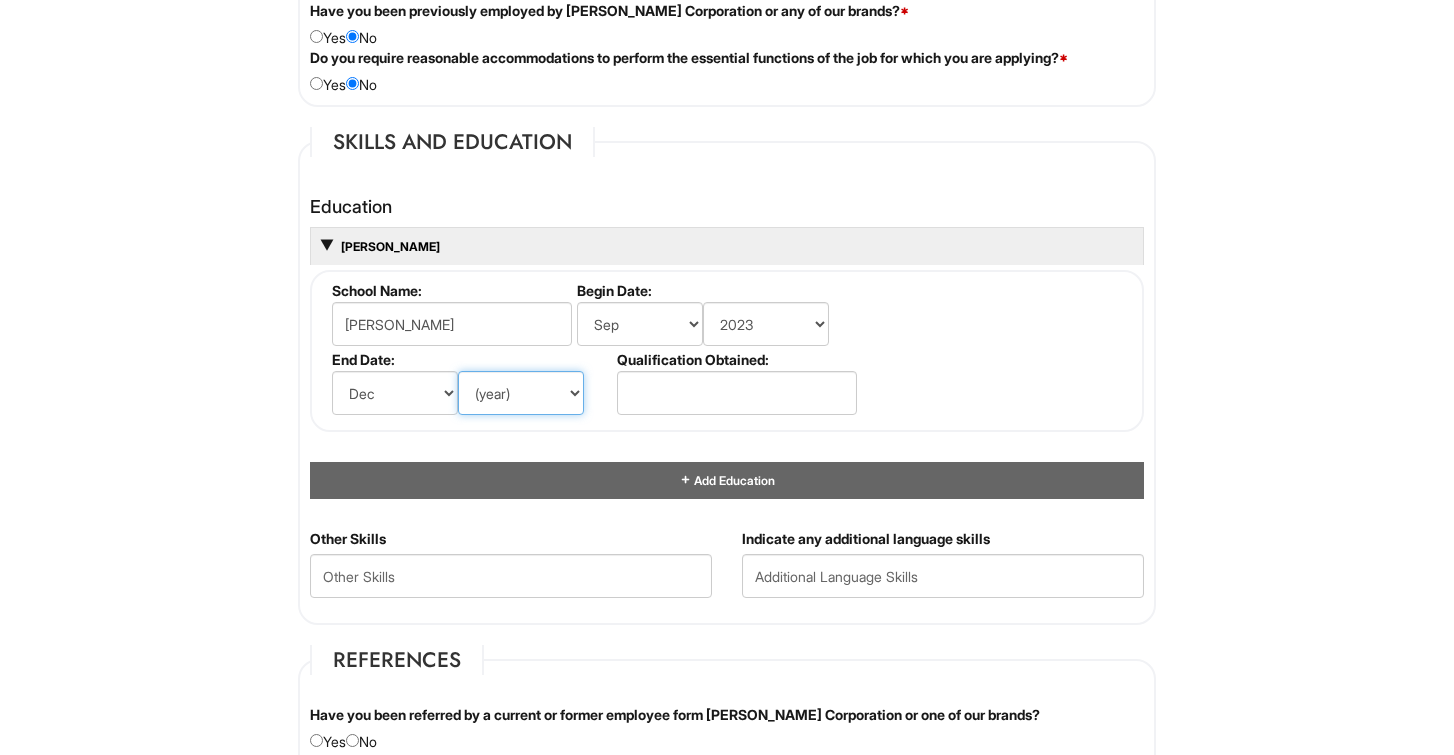 select on "2025" 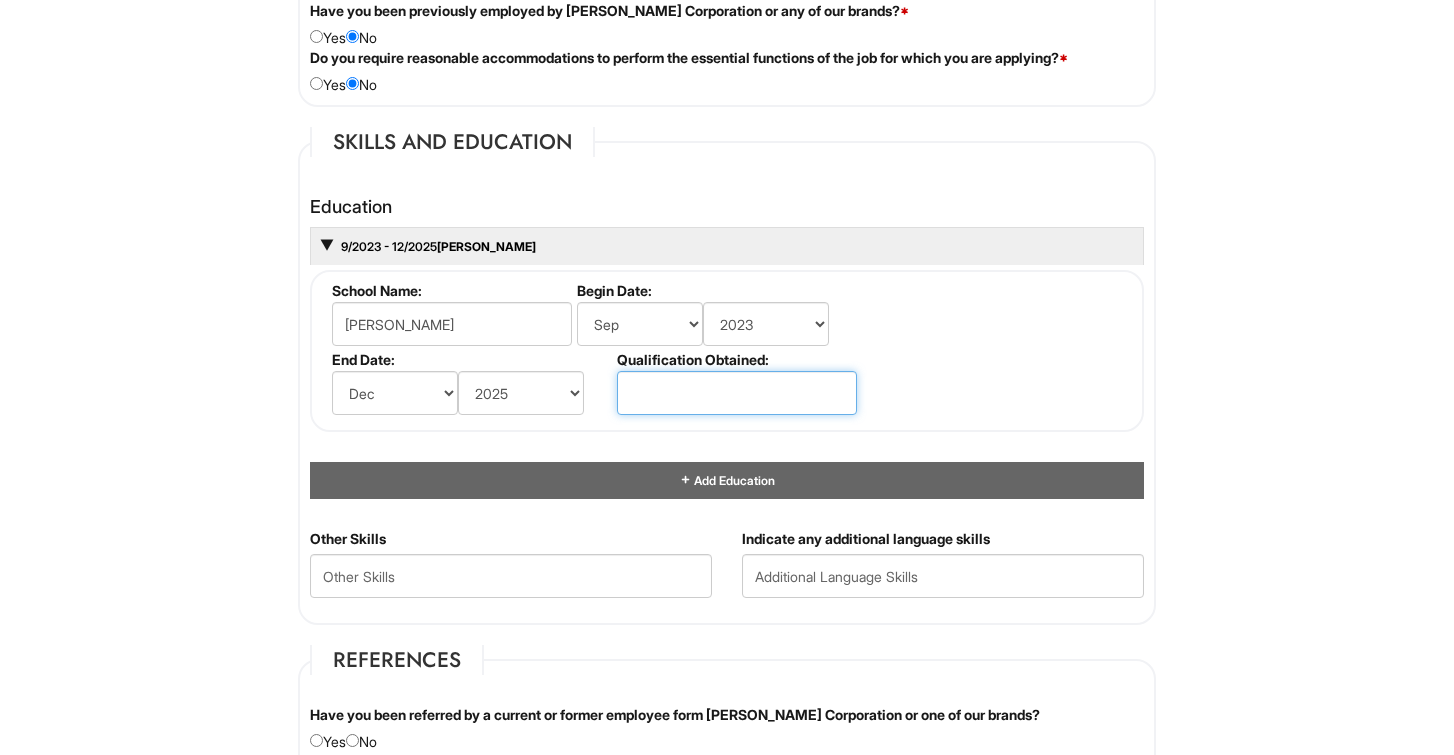 click at bounding box center (737, 393) 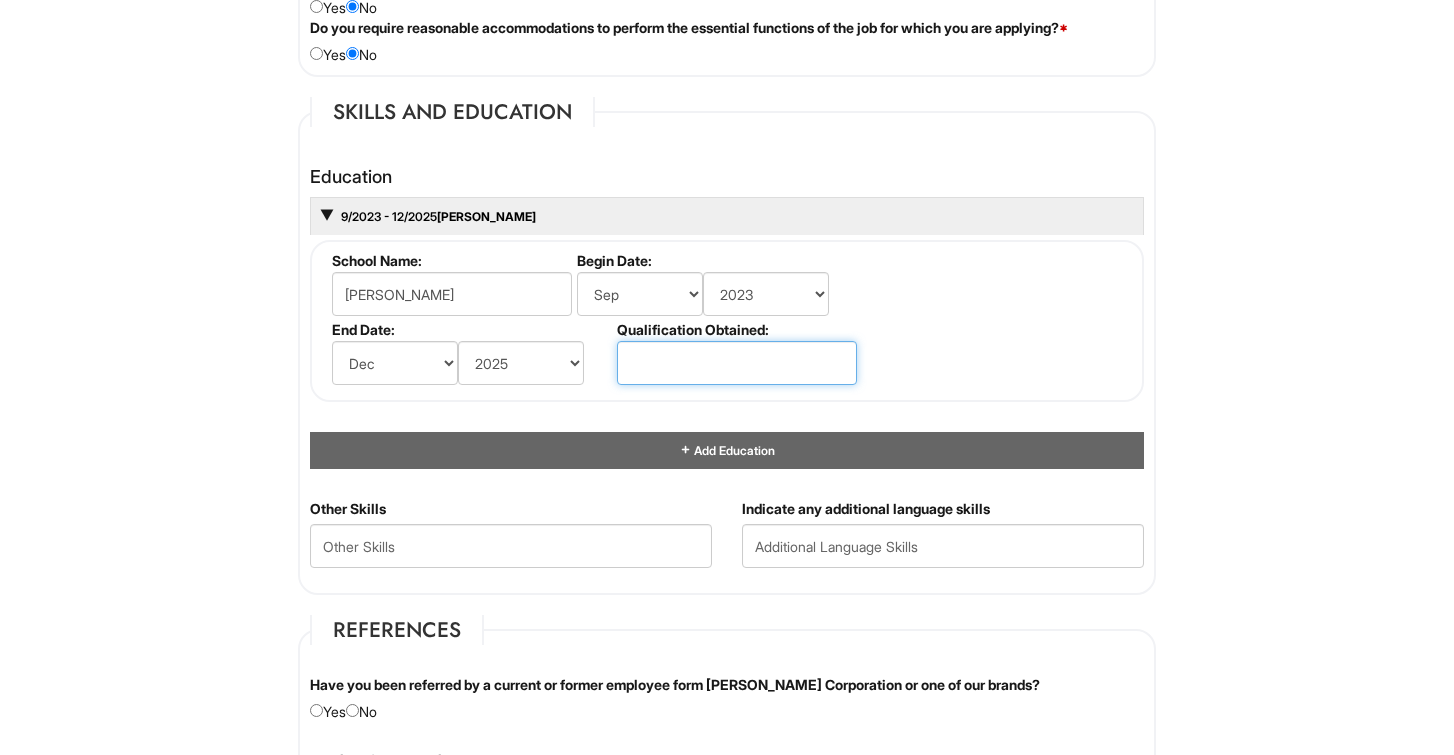 scroll, scrollTop: 1769, scrollLeft: 0, axis: vertical 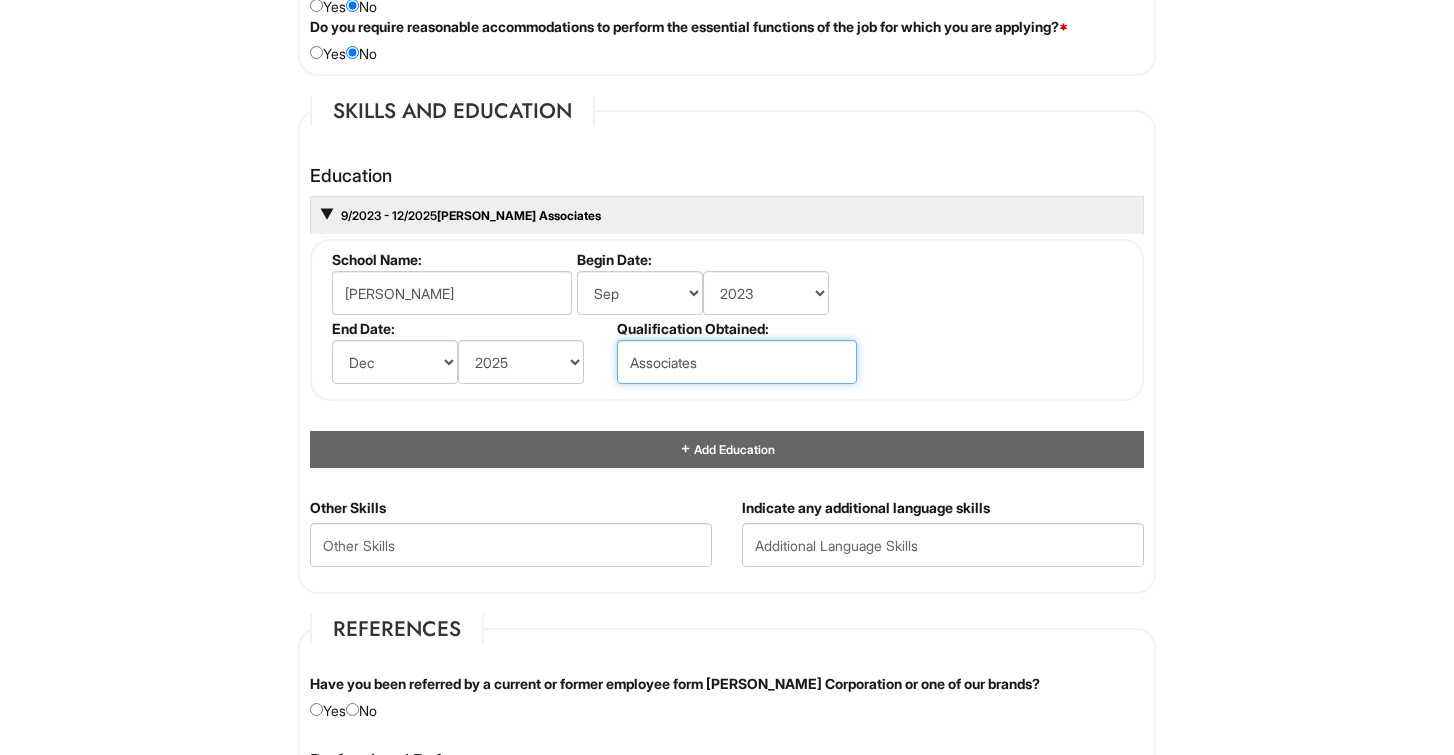 type on "Associates" 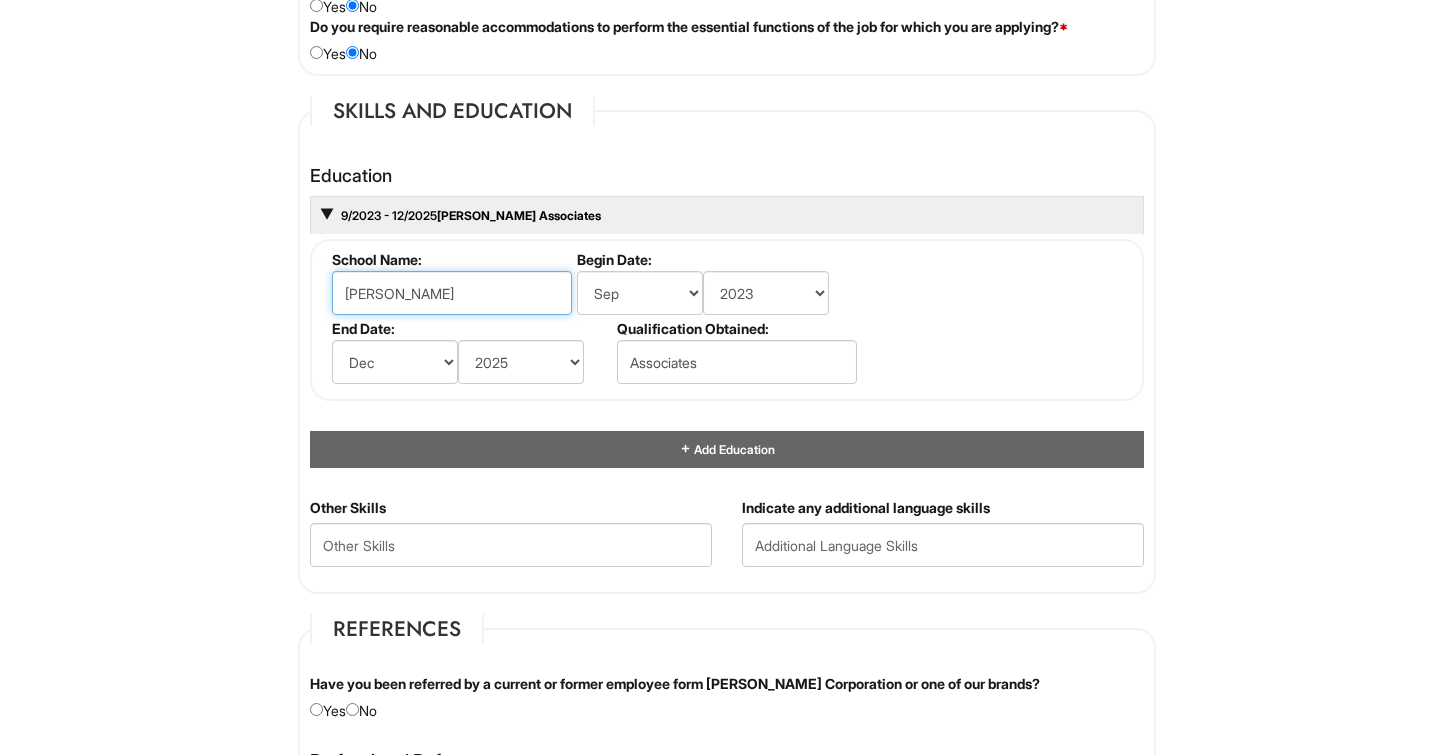 drag, startPoint x: 484, startPoint y: 288, endPoint x: 319, endPoint y: 277, distance: 165.36626 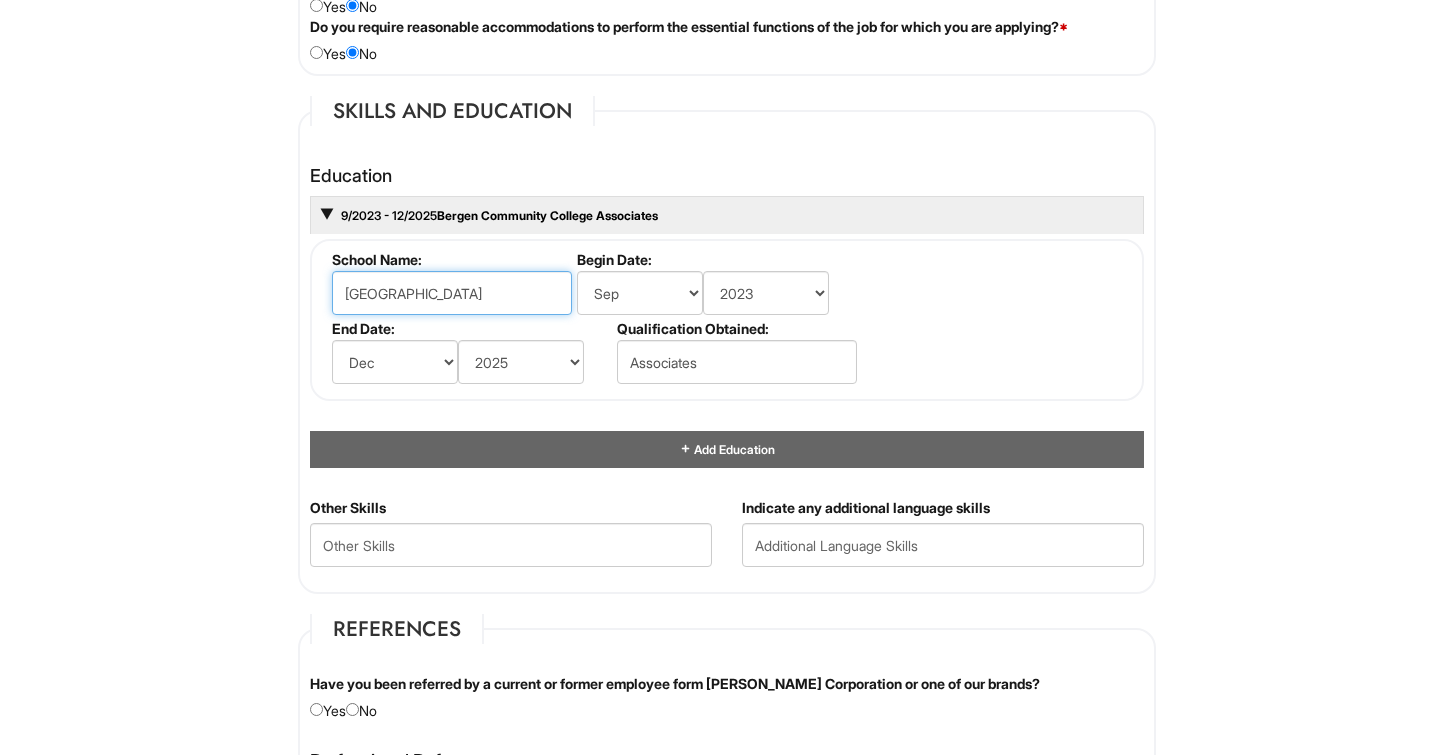 scroll, scrollTop: 1856, scrollLeft: 0, axis: vertical 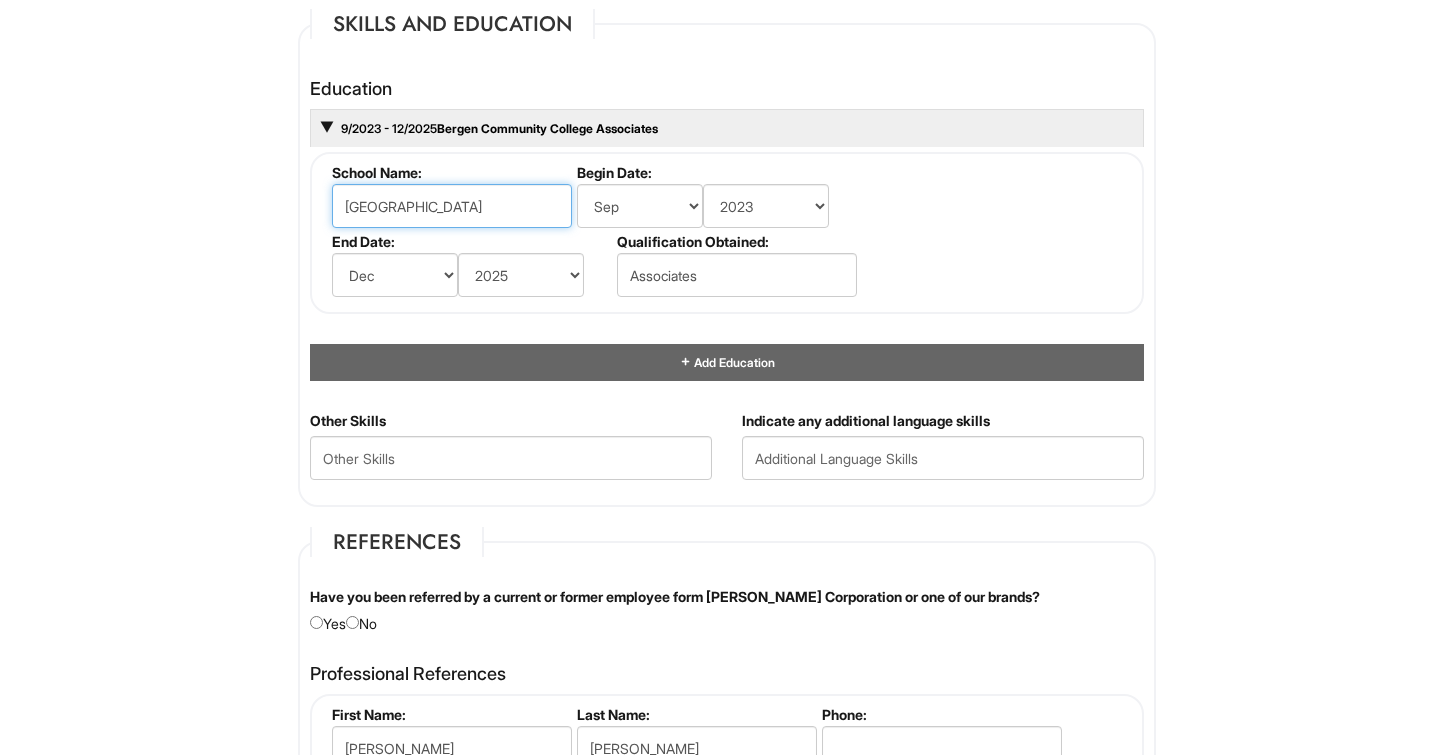 type on "[GEOGRAPHIC_DATA]" 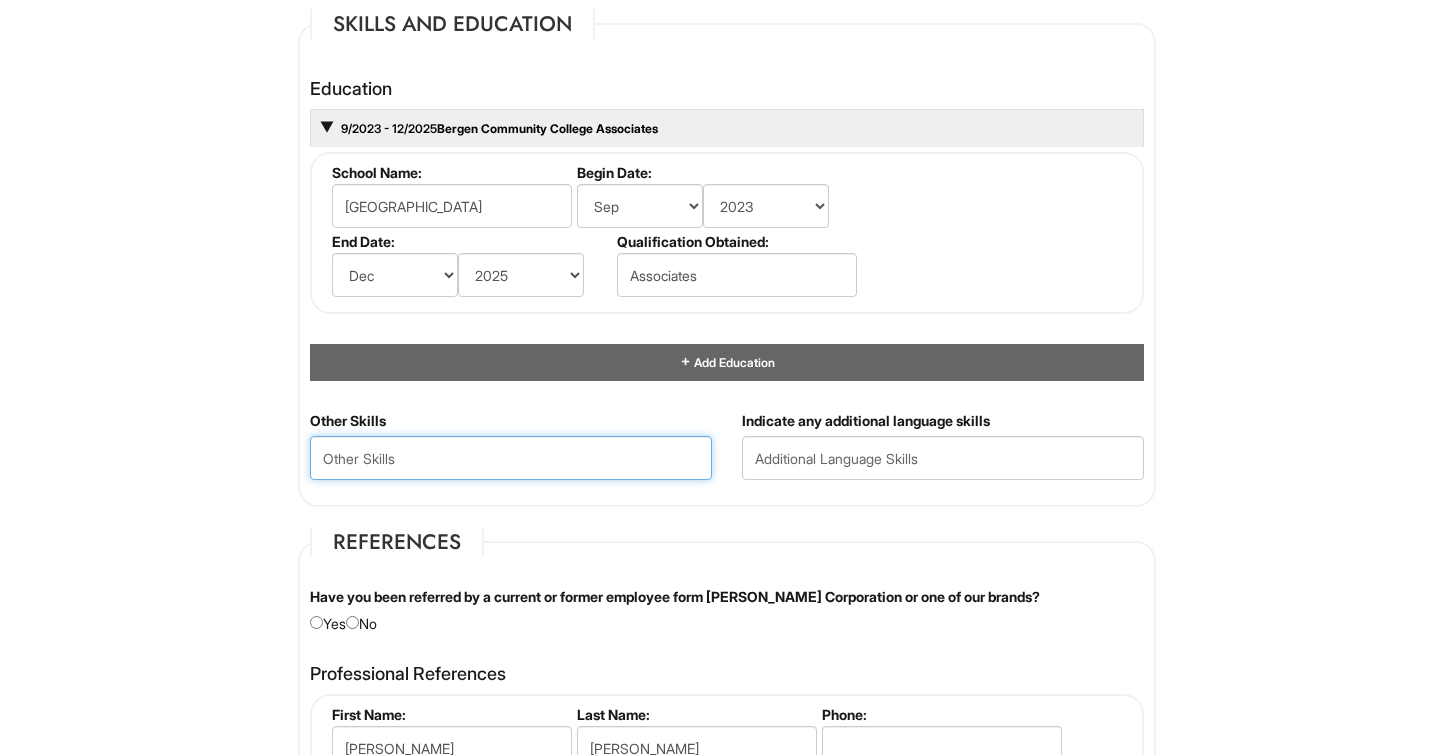 click at bounding box center [511, 458] 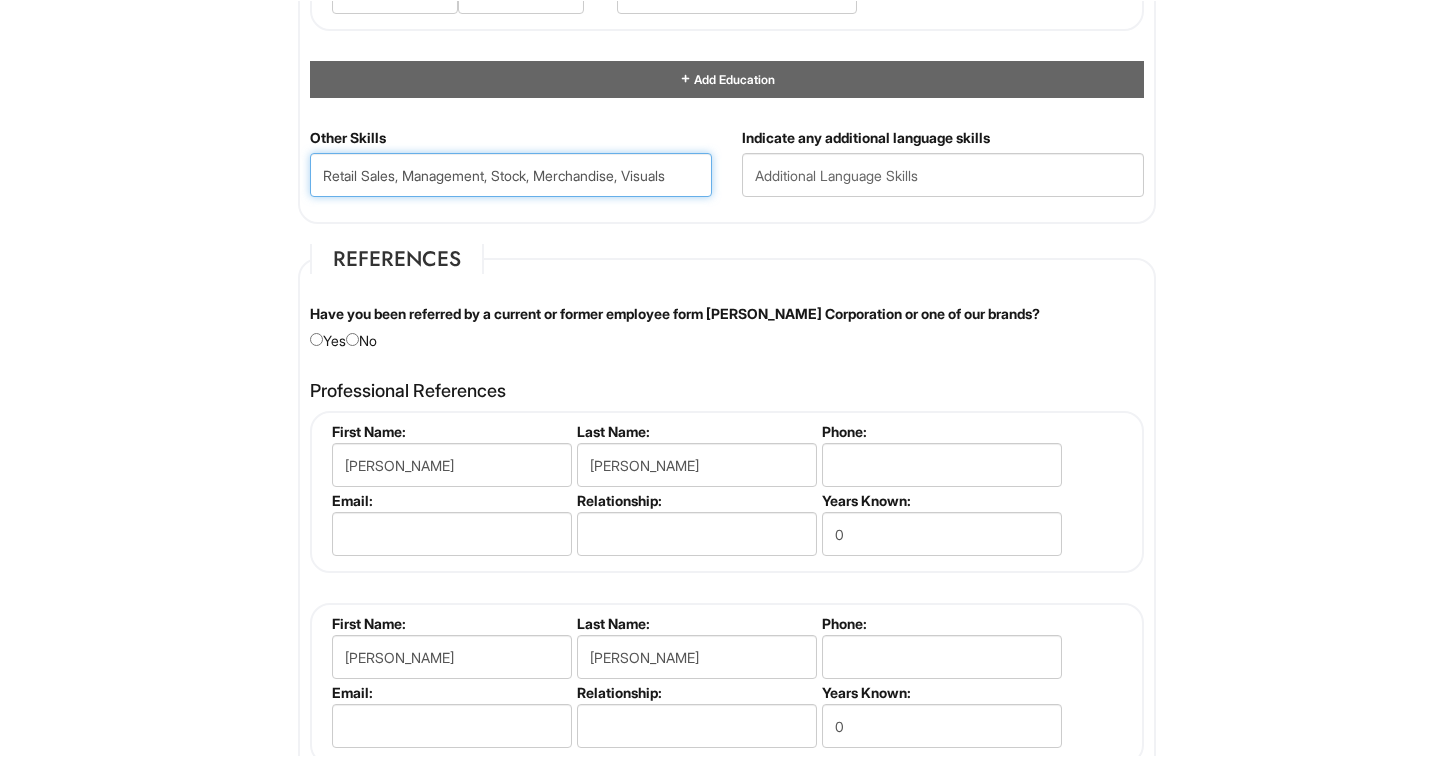 scroll, scrollTop: 2180, scrollLeft: 0, axis: vertical 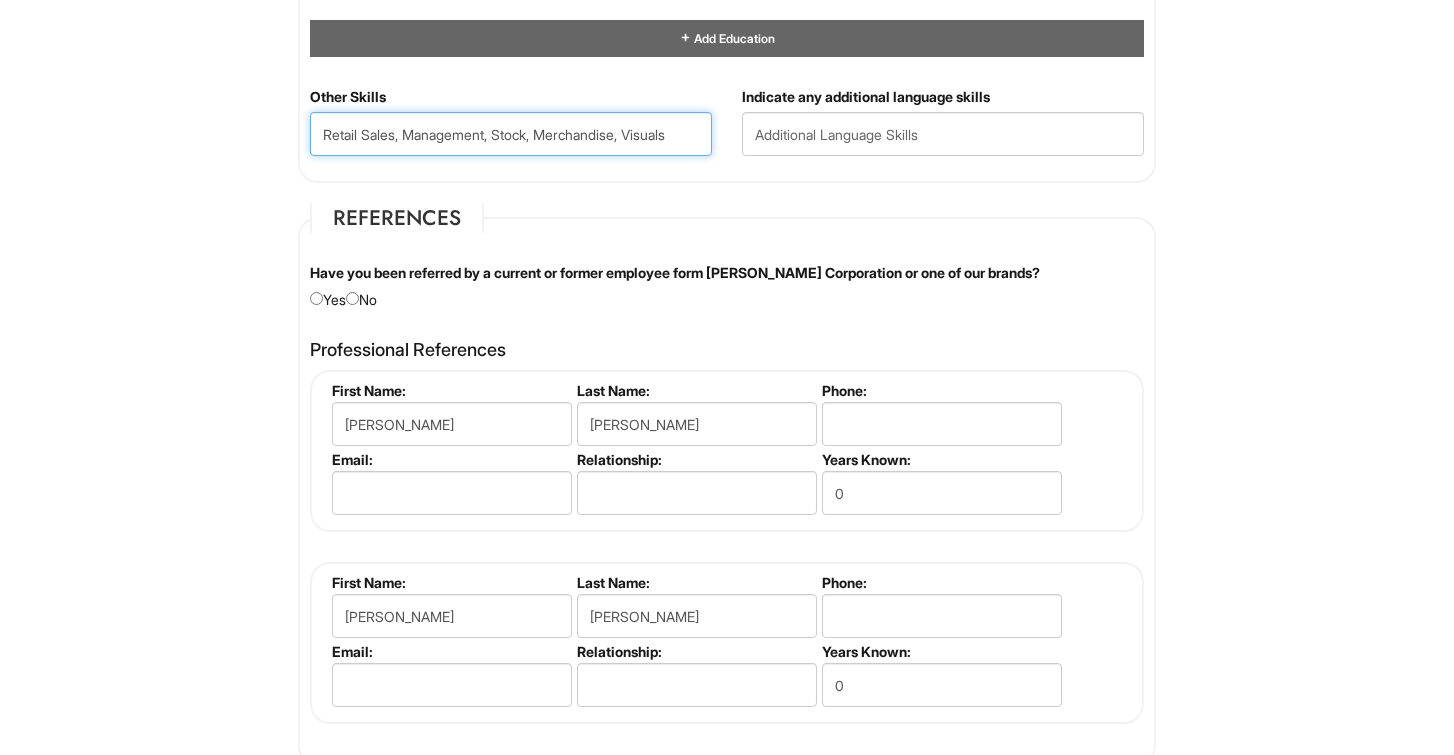 type on "Retail Sales, Management, Stock, Merchandise, Visuals" 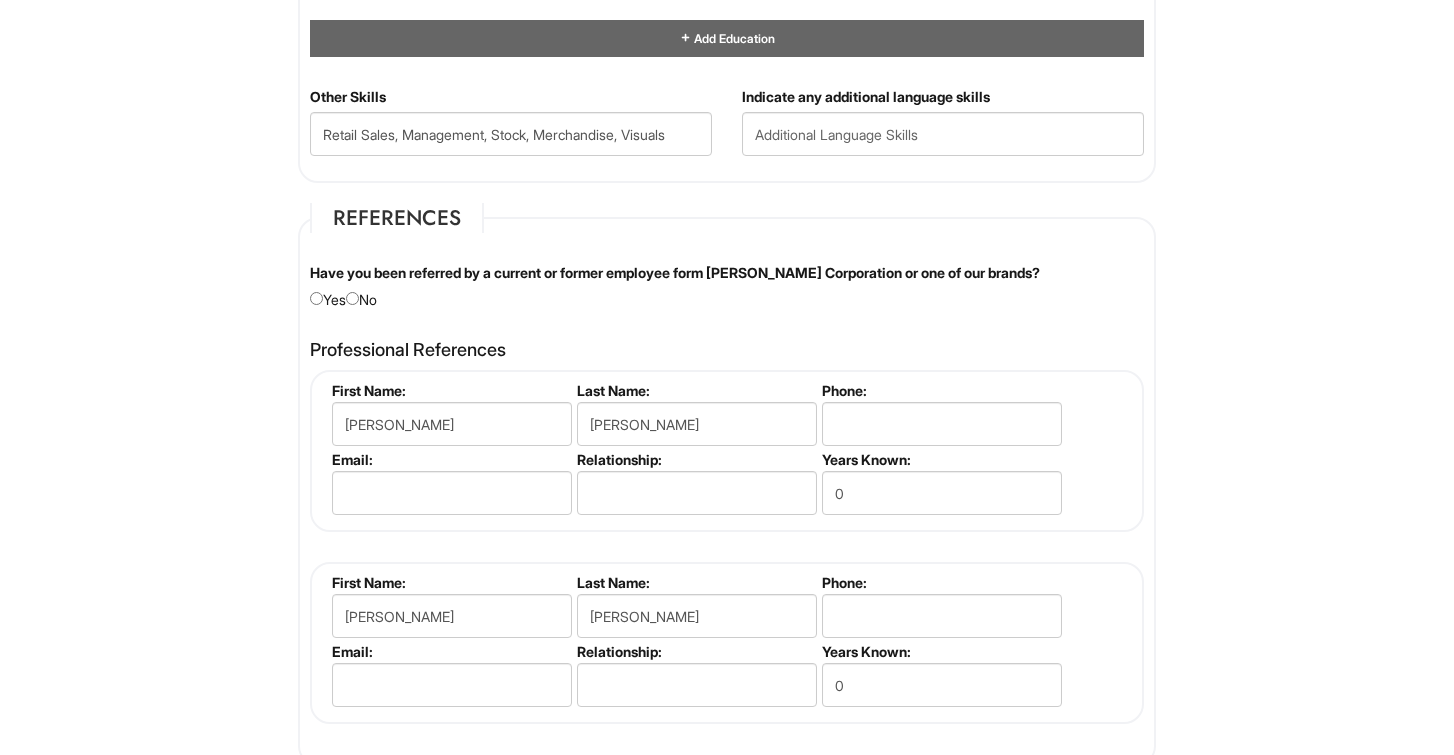 click at bounding box center [352, 298] 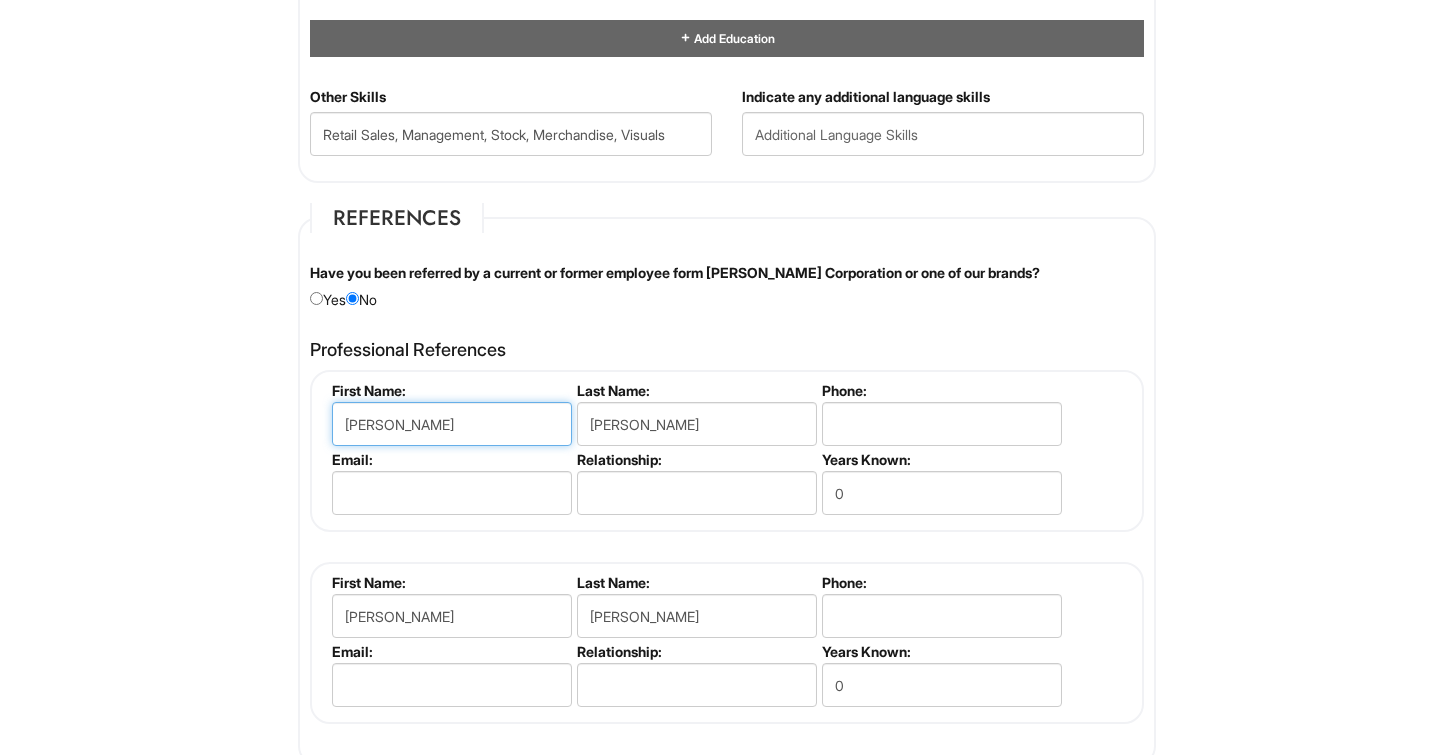 drag, startPoint x: 405, startPoint y: 418, endPoint x: 320, endPoint y: 414, distance: 85.09406 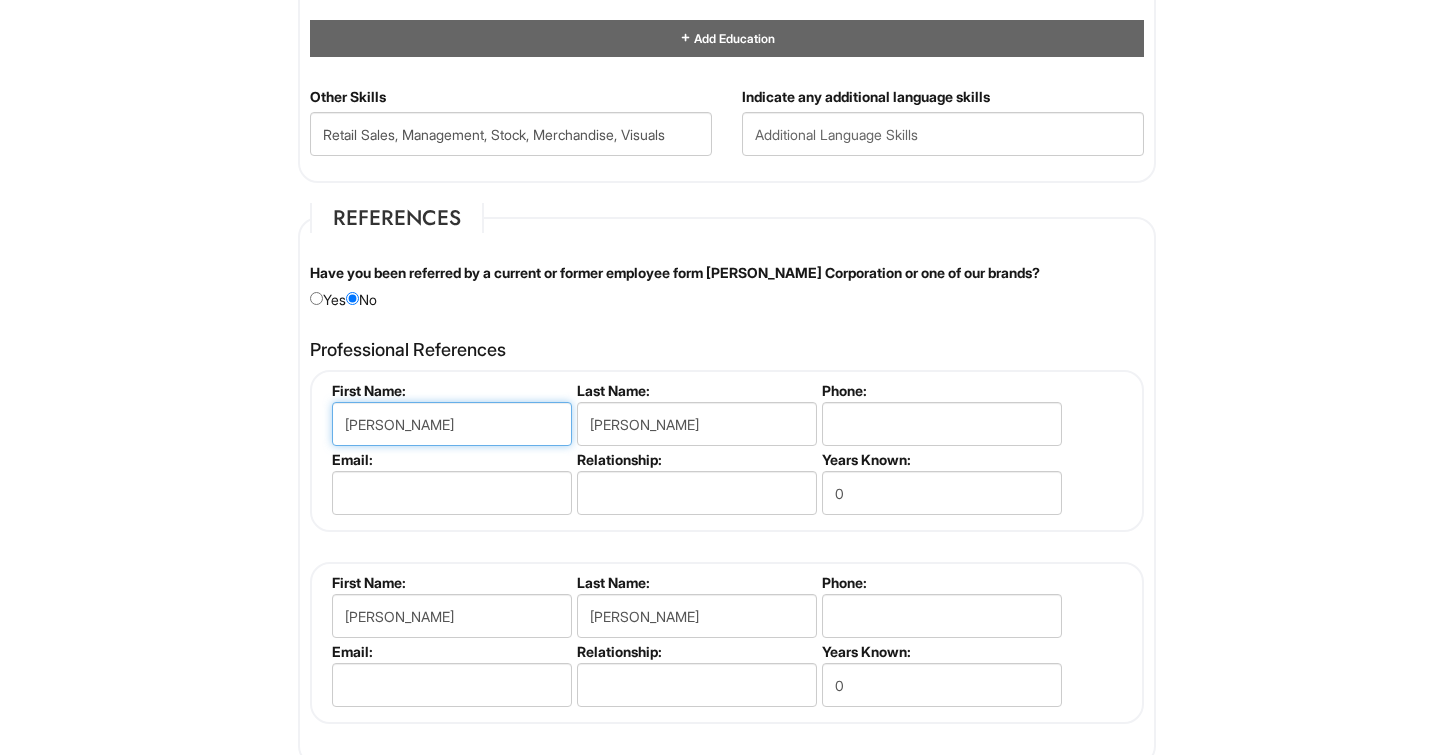 type on "D" 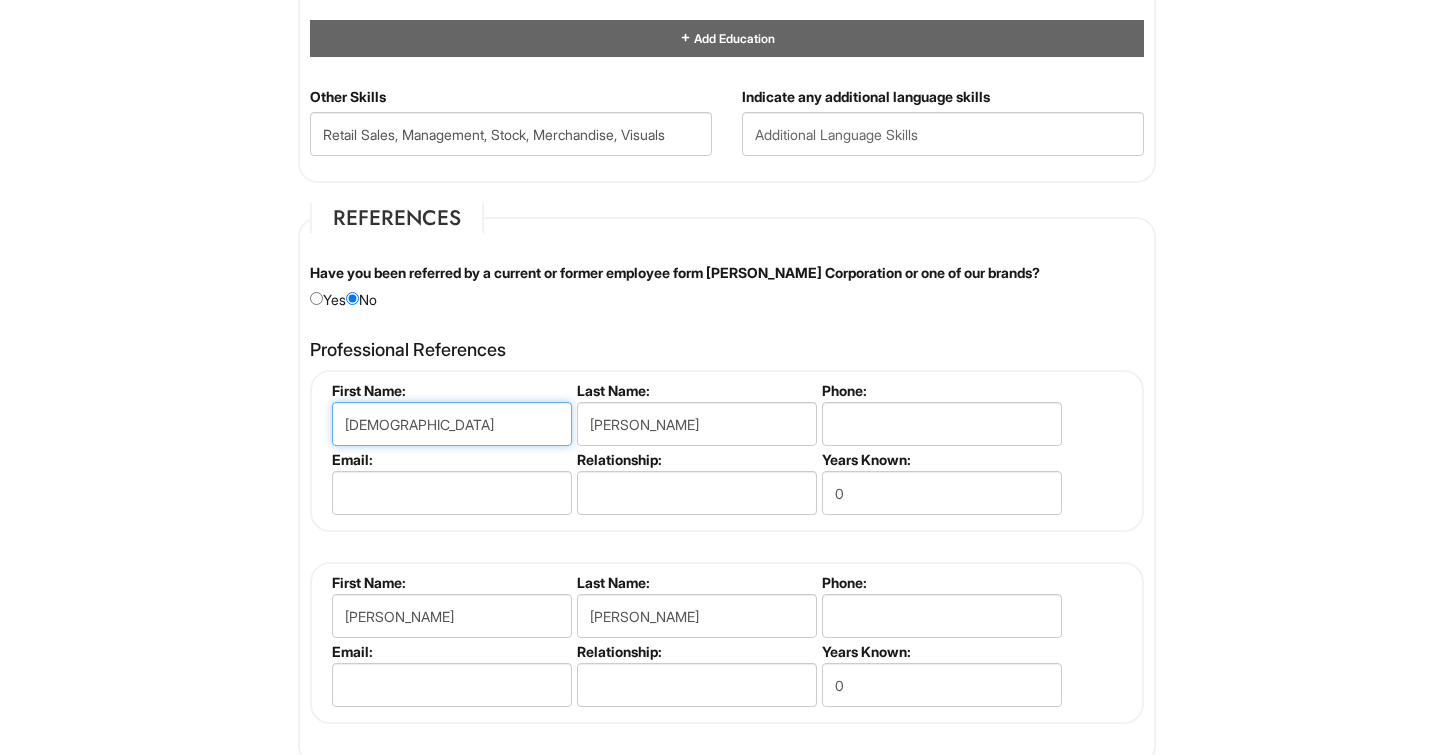 type on "[DEMOGRAPHIC_DATA]" 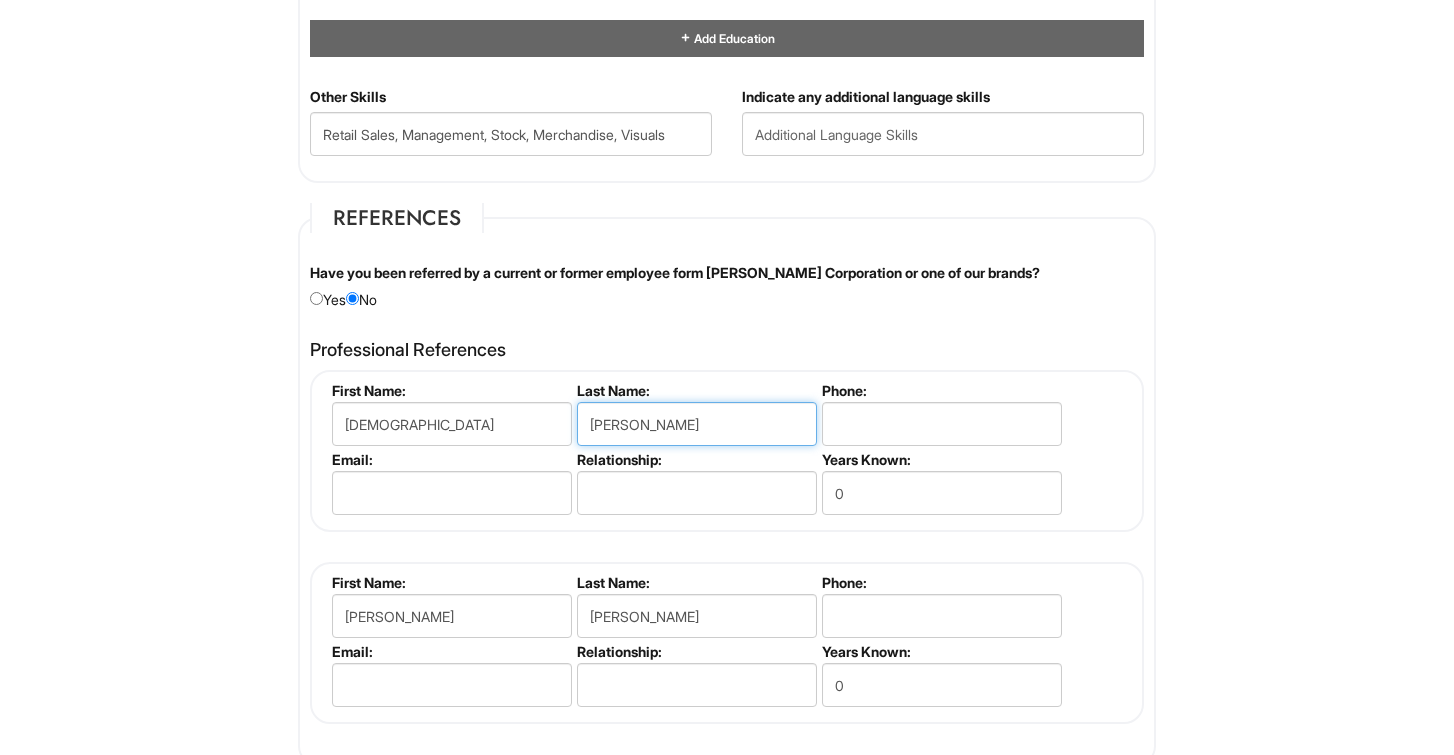 click on "[PERSON_NAME]" at bounding box center (697, 424) 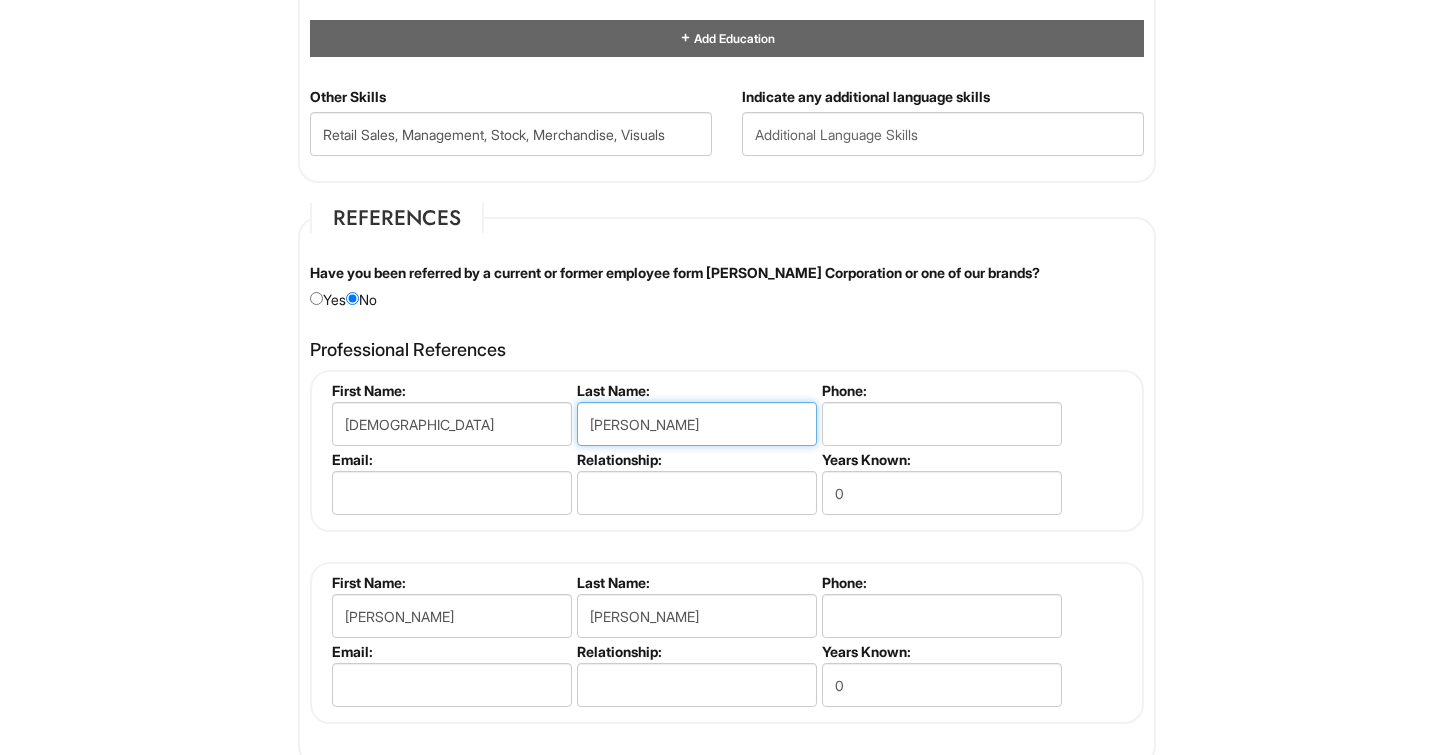 type on "[PERSON_NAME]" 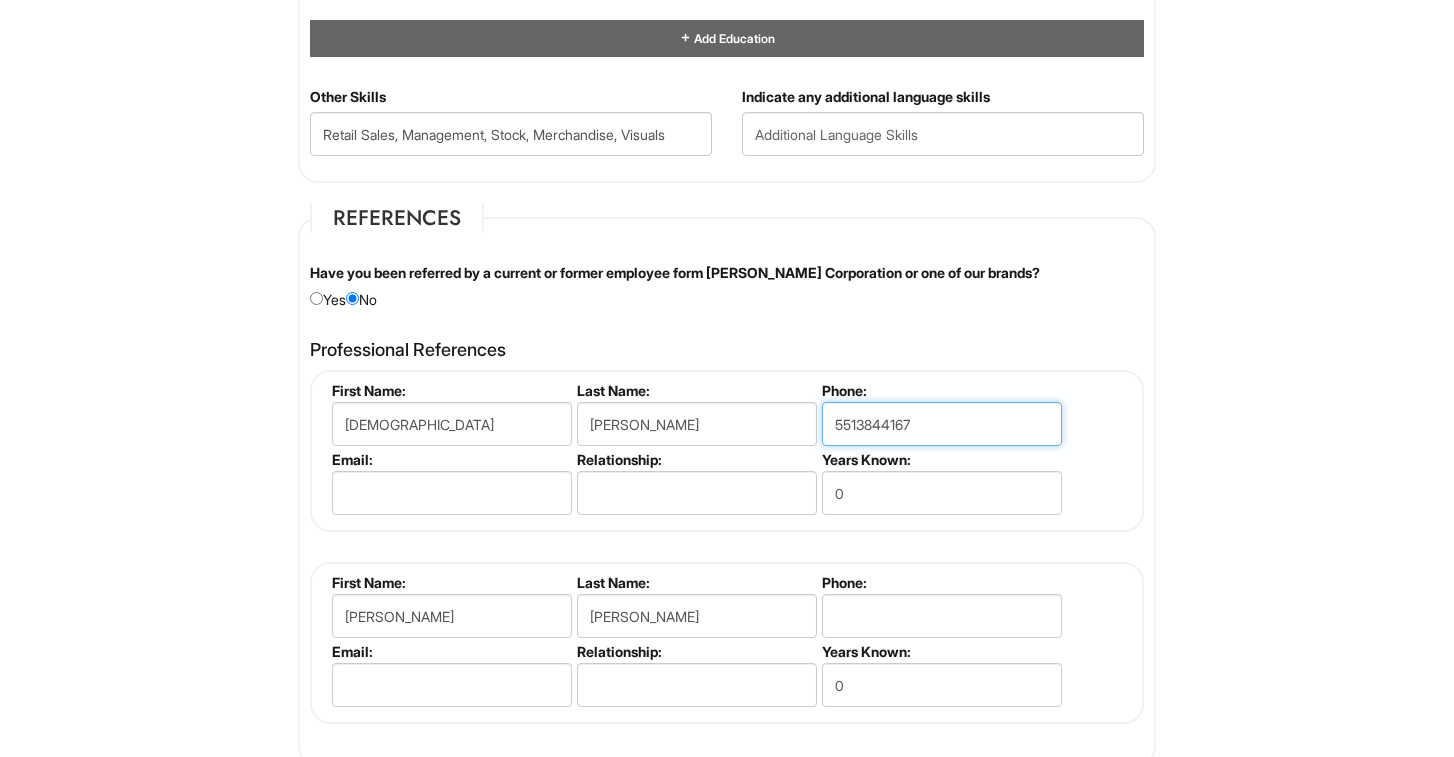 type on "5513844167" 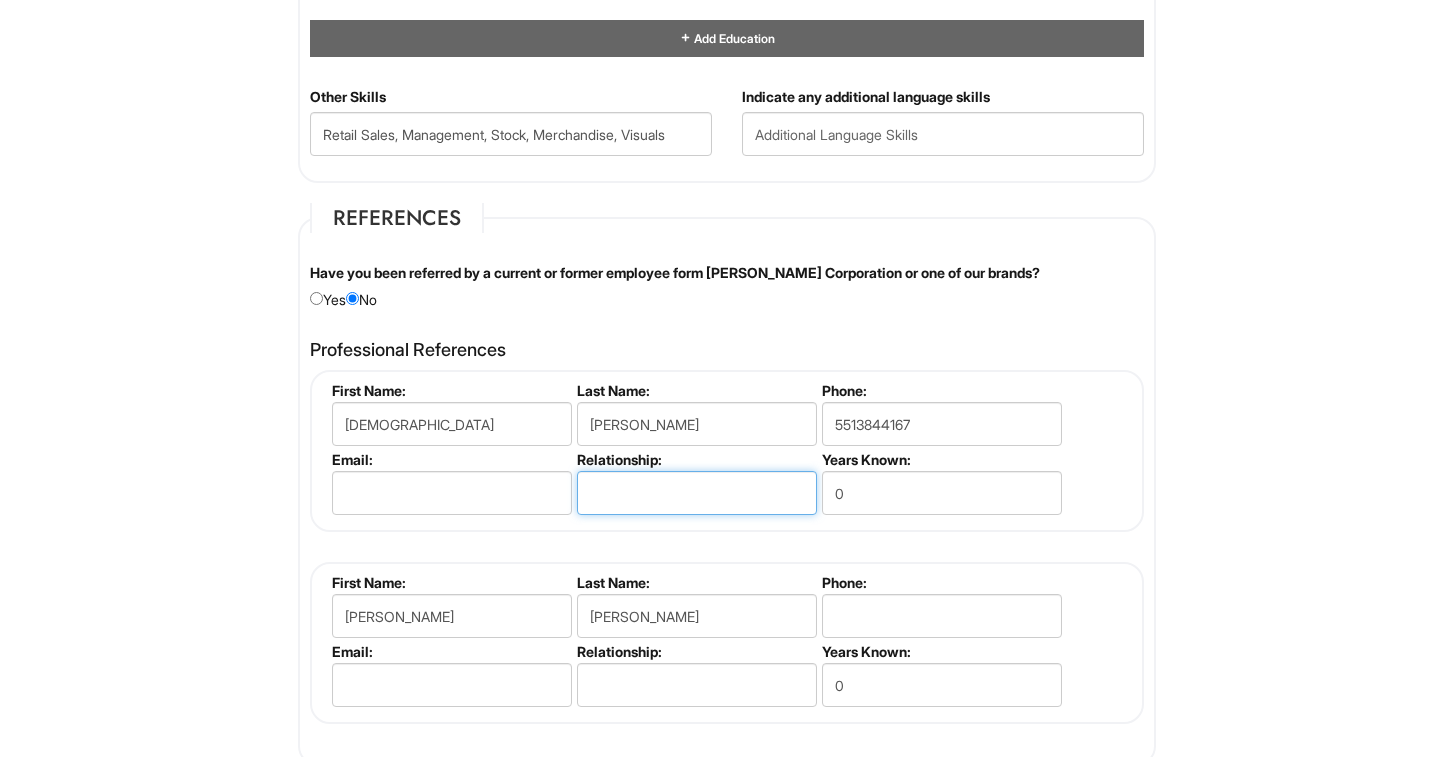 click at bounding box center [697, 493] 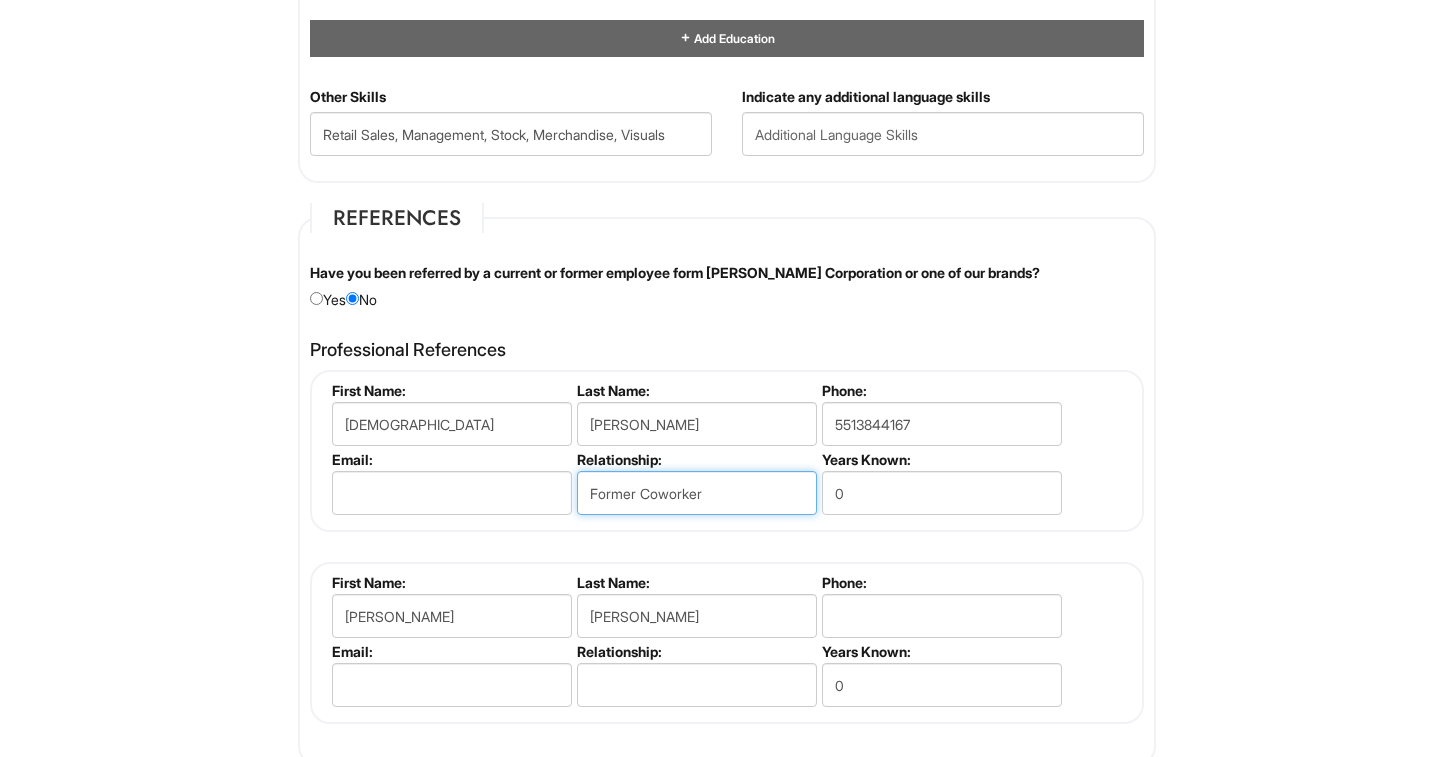 type on "Former Coworker" 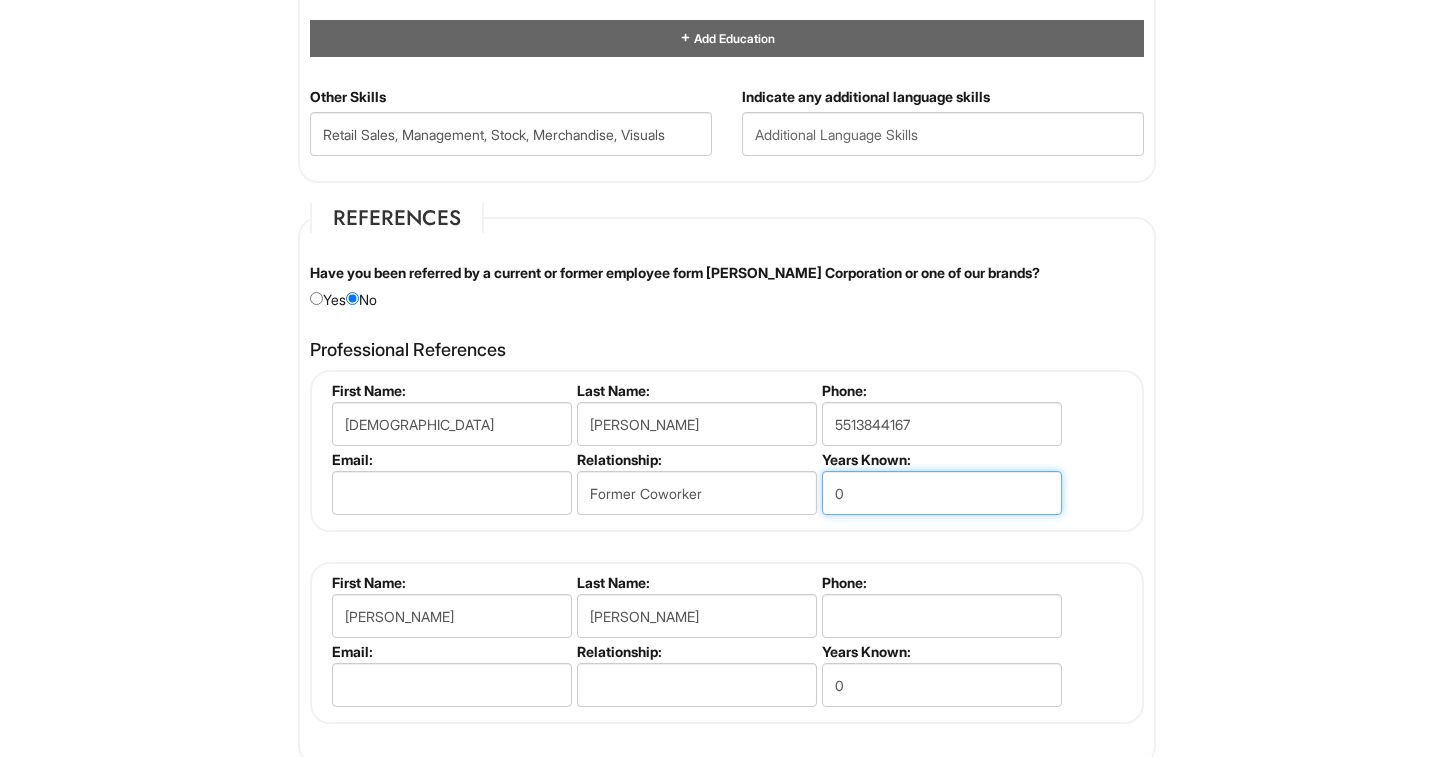 click on "0" at bounding box center [942, 493] 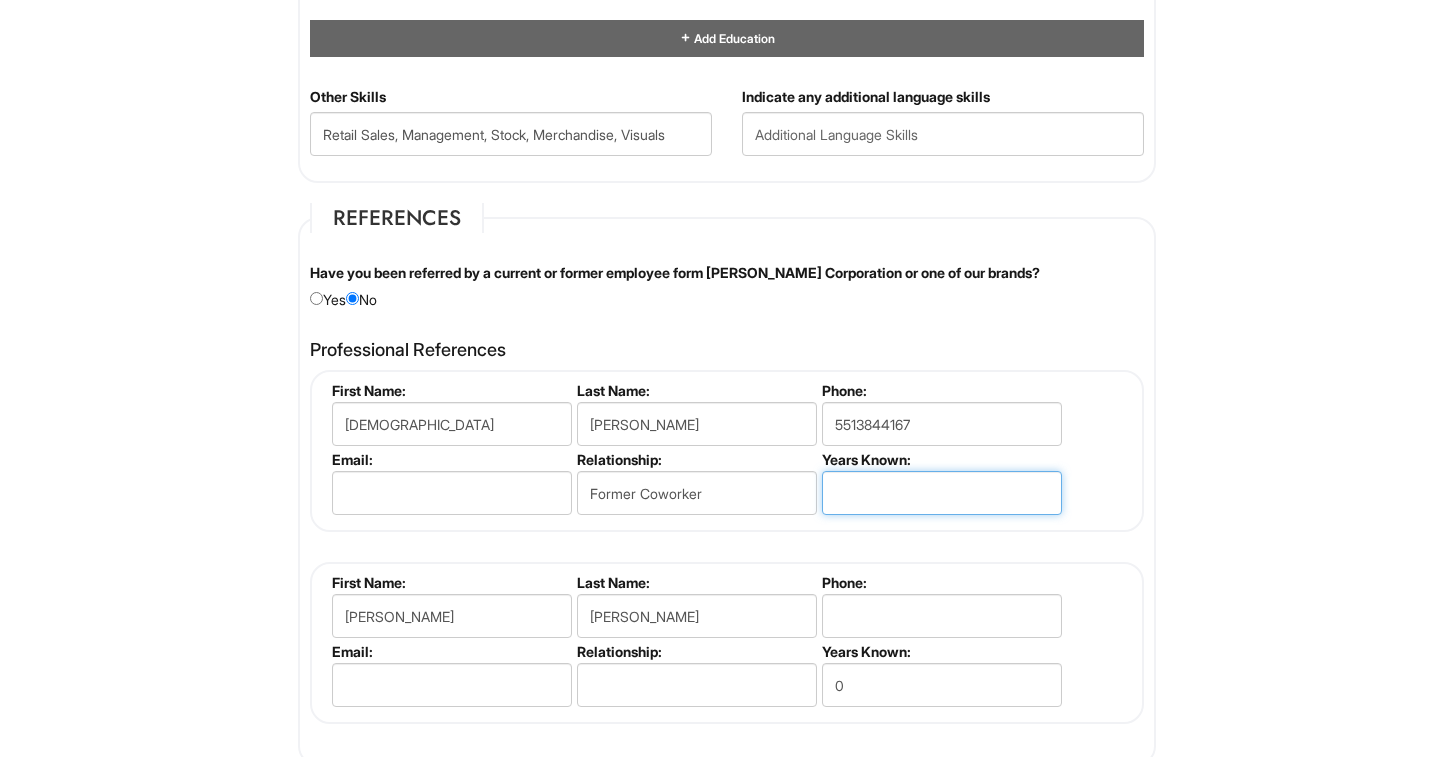 type on "1" 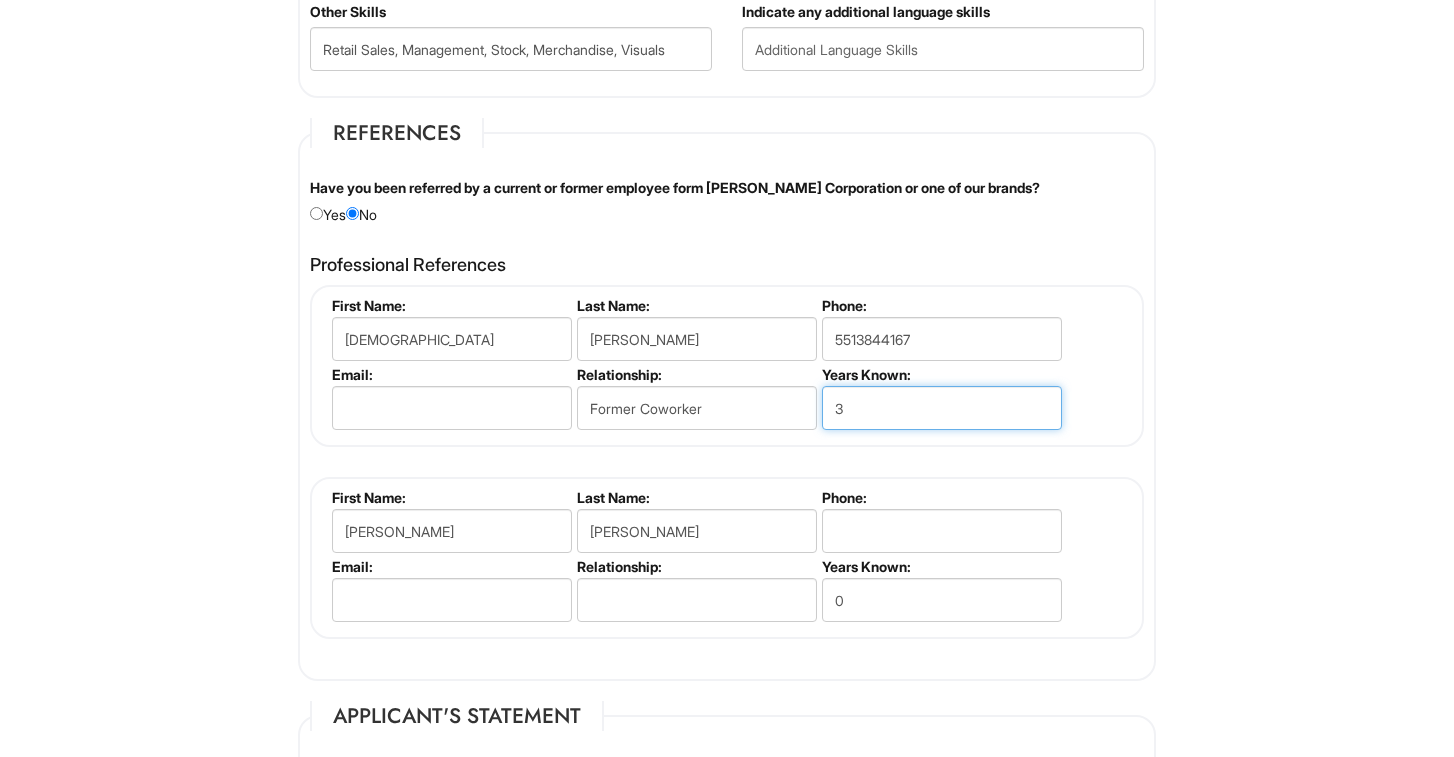 scroll, scrollTop: 2266, scrollLeft: 0, axis: vertical 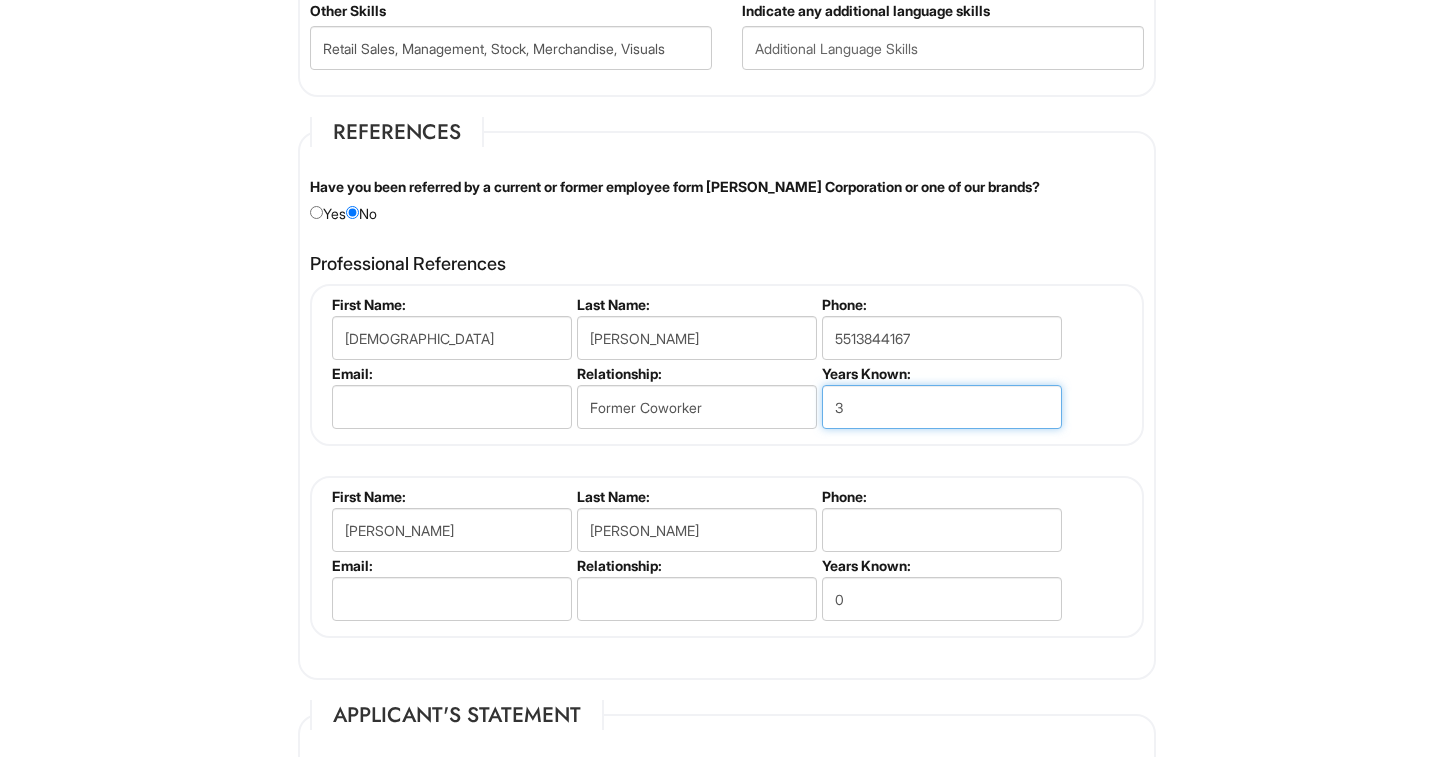type on "3" 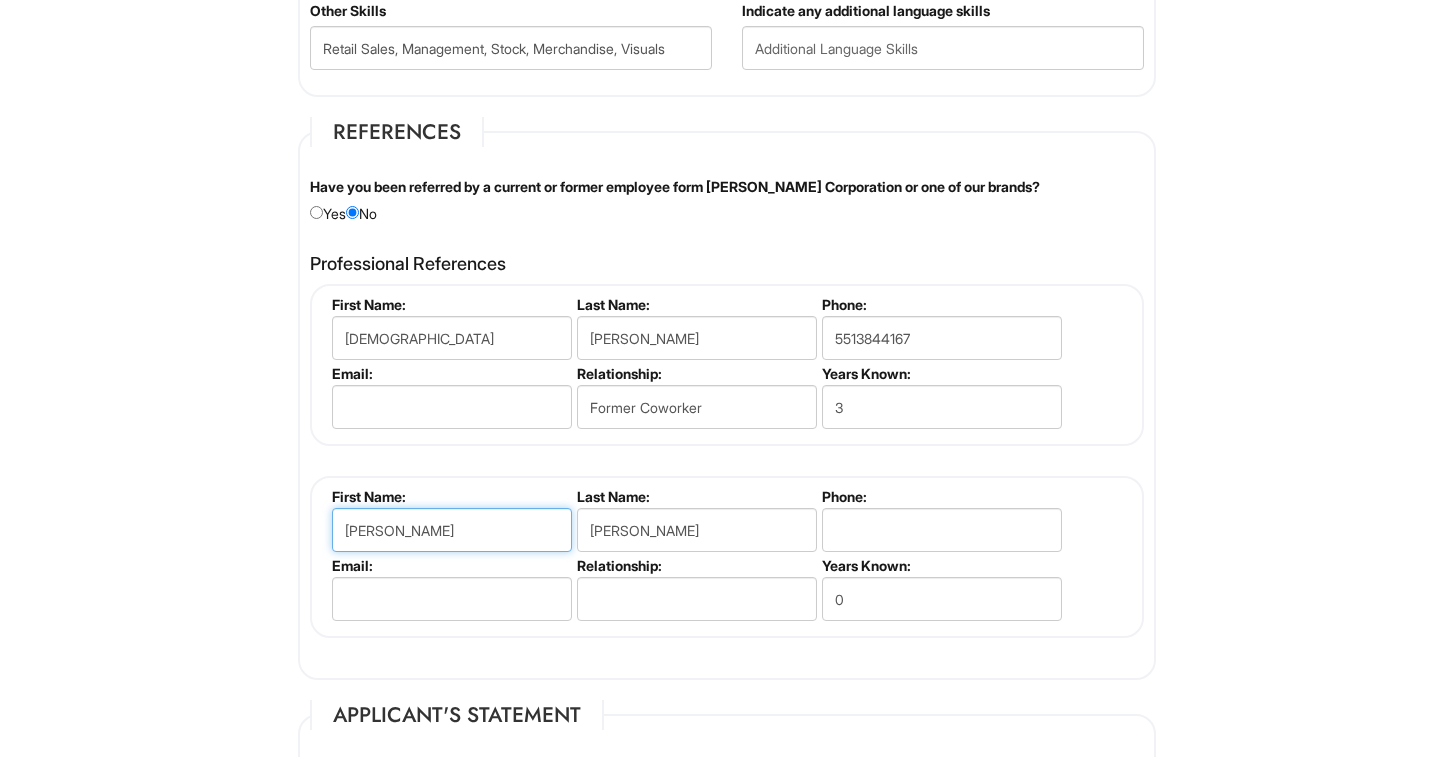 drag, startPoint x: 407, startPoint y: 513, endPoint x: 423, endPoint y: 521, distance: 17.888544 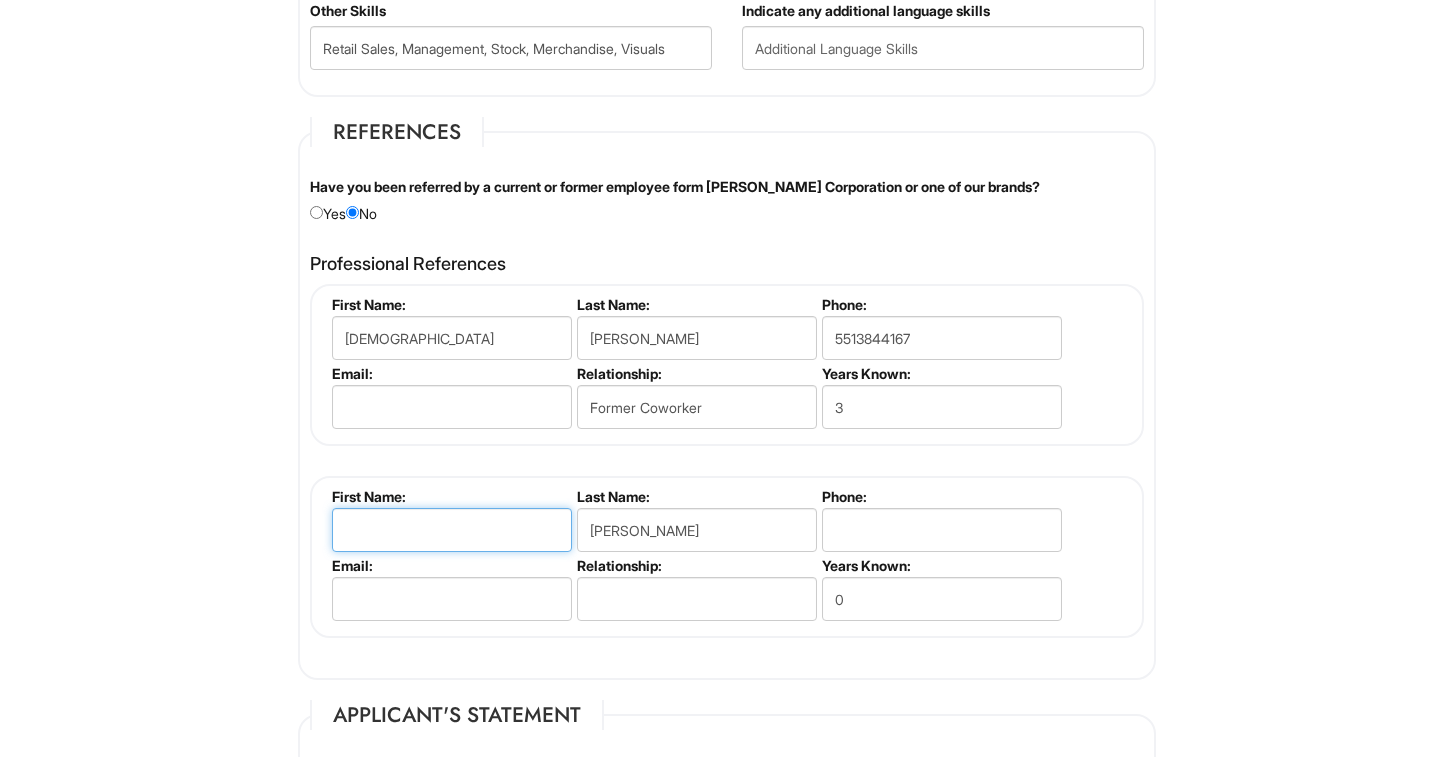 type 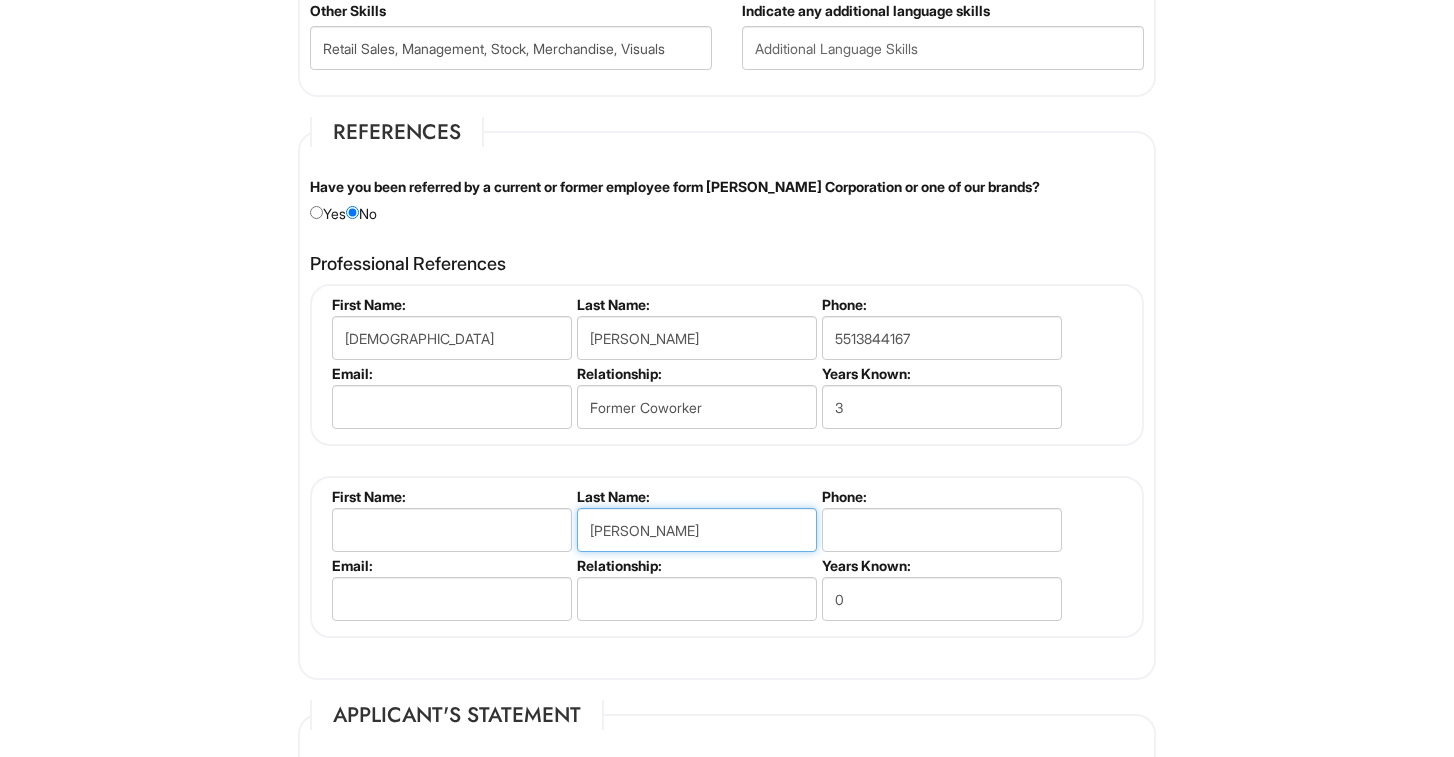 drag, startPoint x: 661, startPoint y: 517, endPoint x: 567, endPoint y: 515, distance: 94.02127 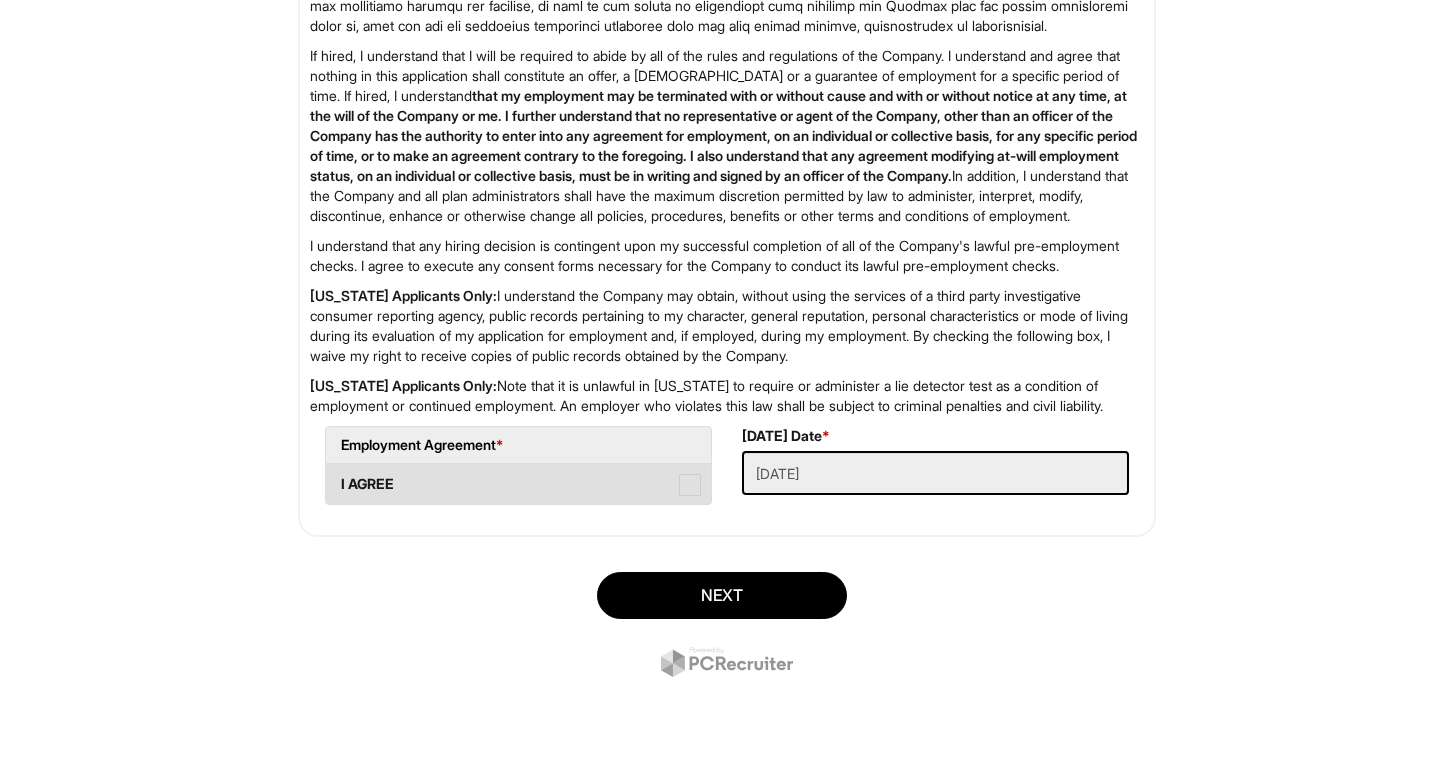 scroll, scrollTop: 3221, scrollLeft: 0, axis: vertical 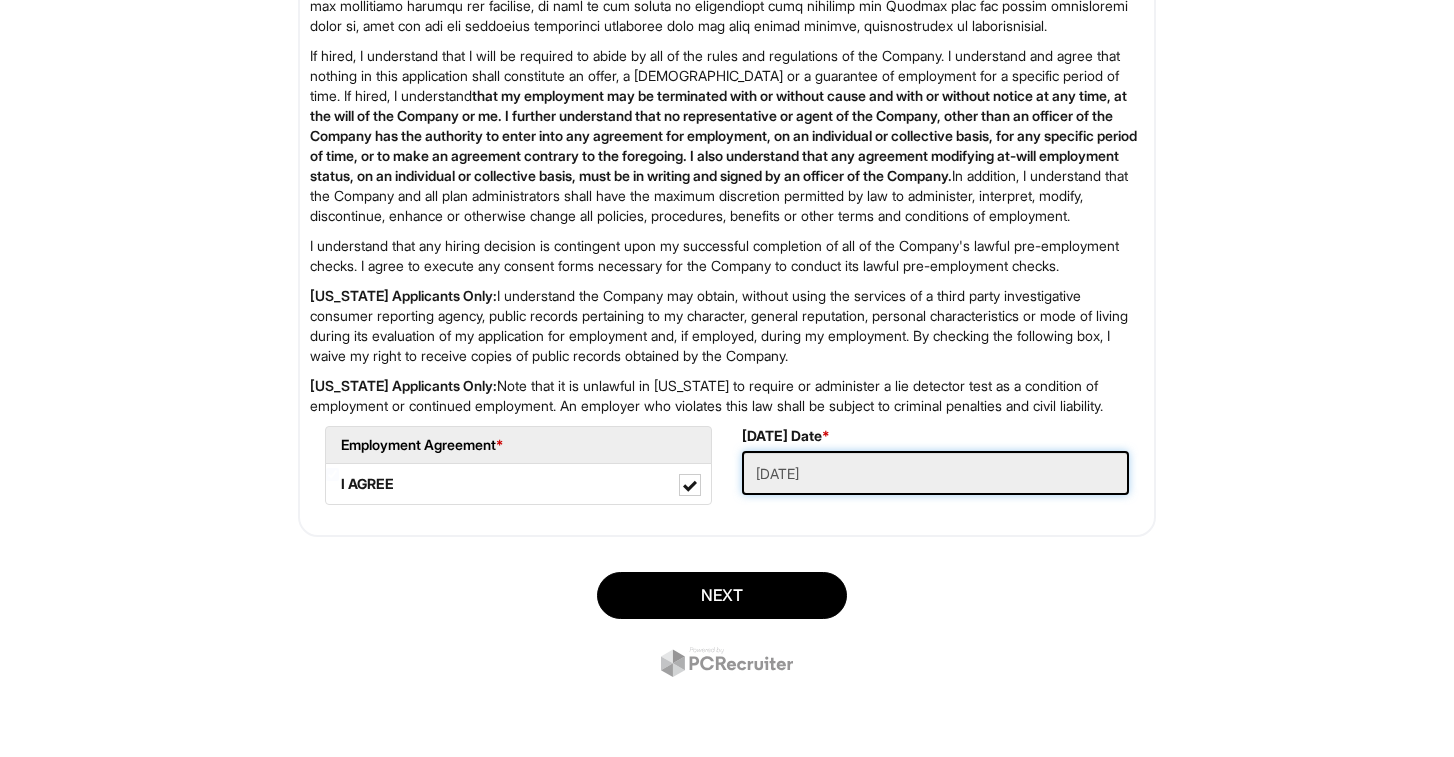 click on "[DATE]" at bounding box center [935, 473] 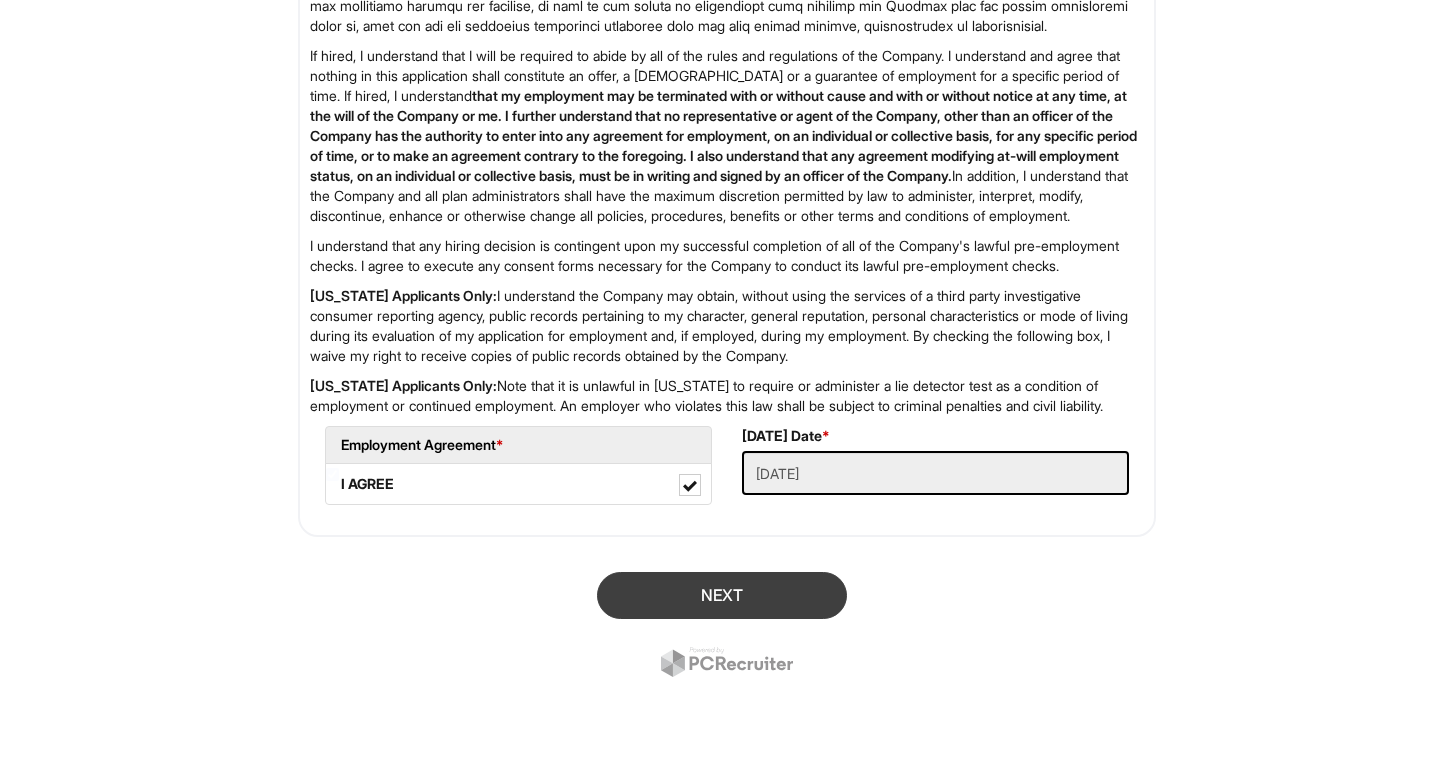 click on "Next" at bounding box center [722, 595] 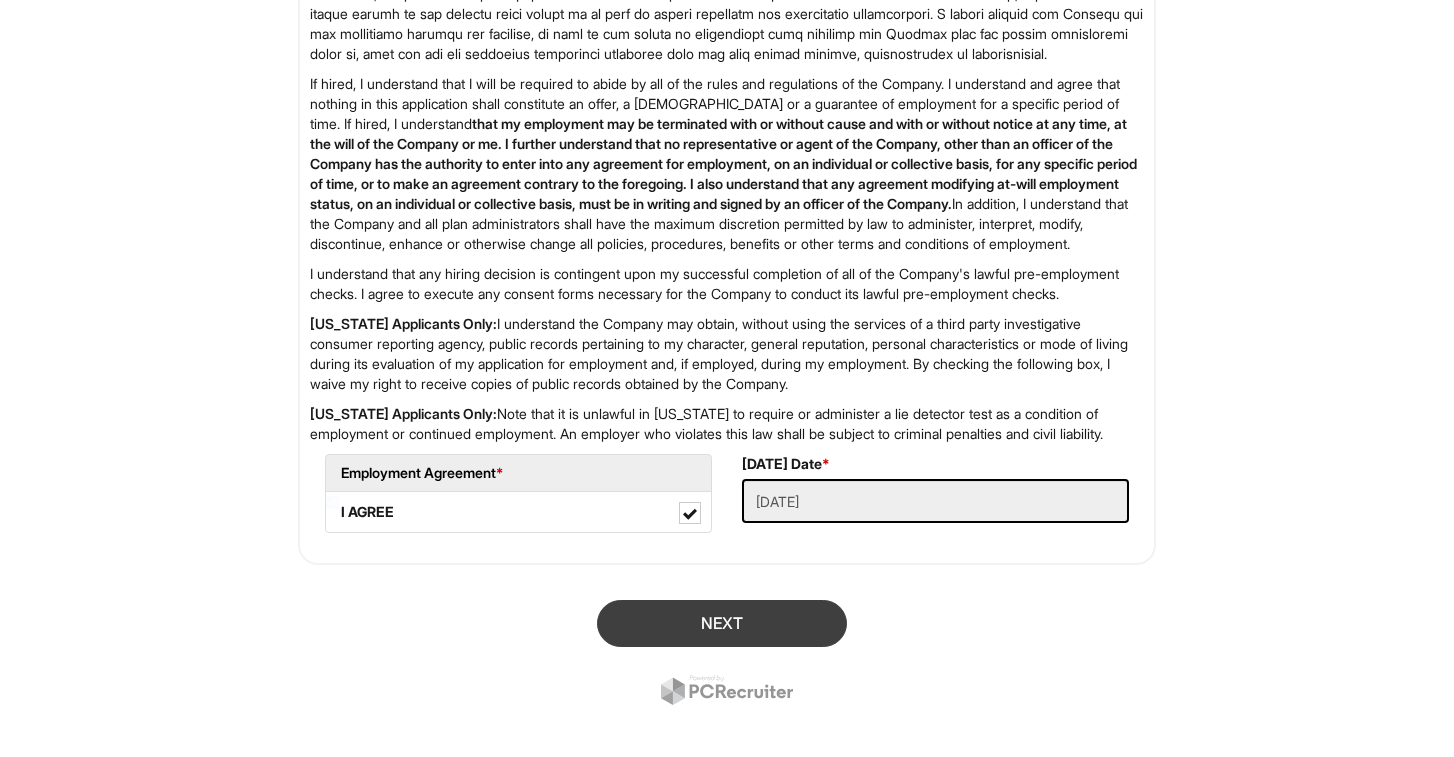 click on "Next" at bounding box center [722, 623] 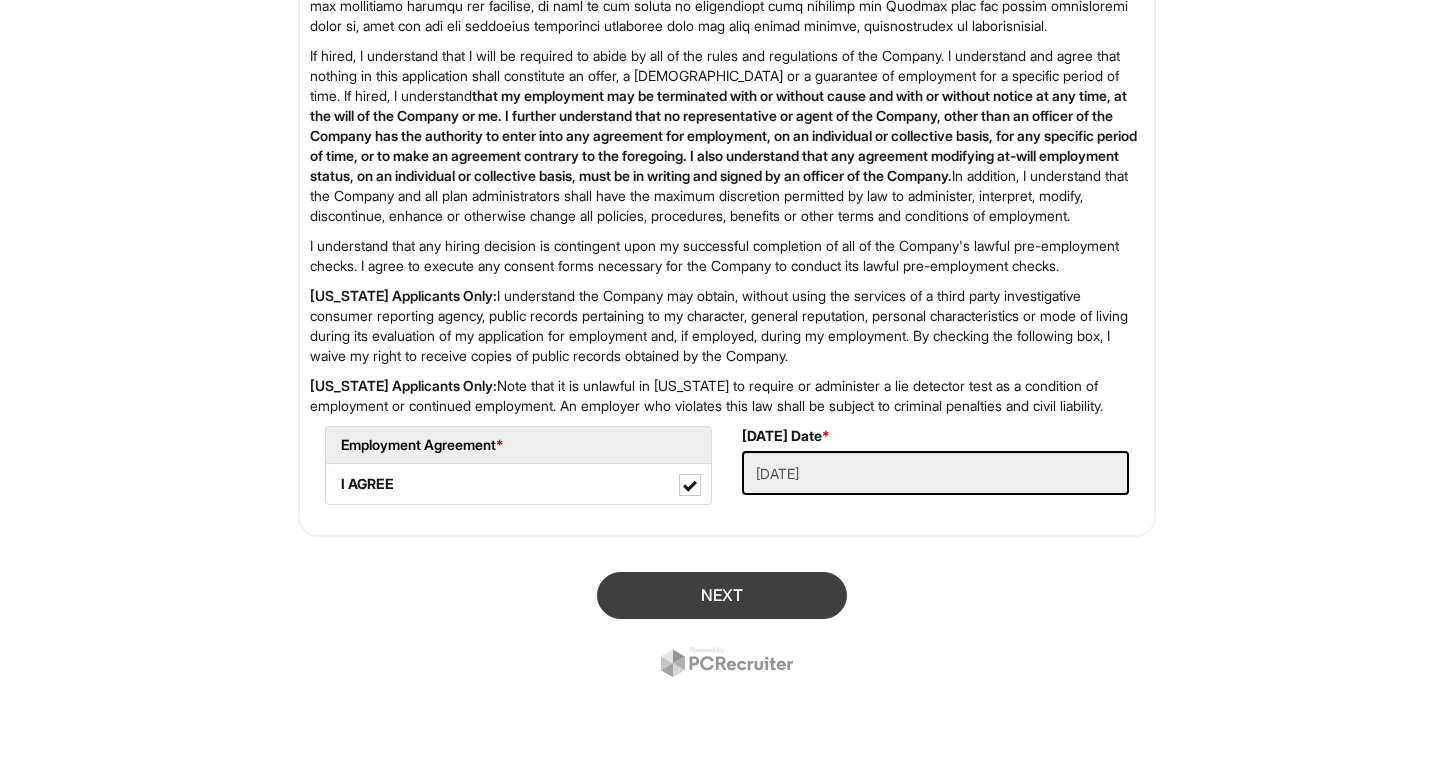click on "Next" at bounding box center (722, 595) 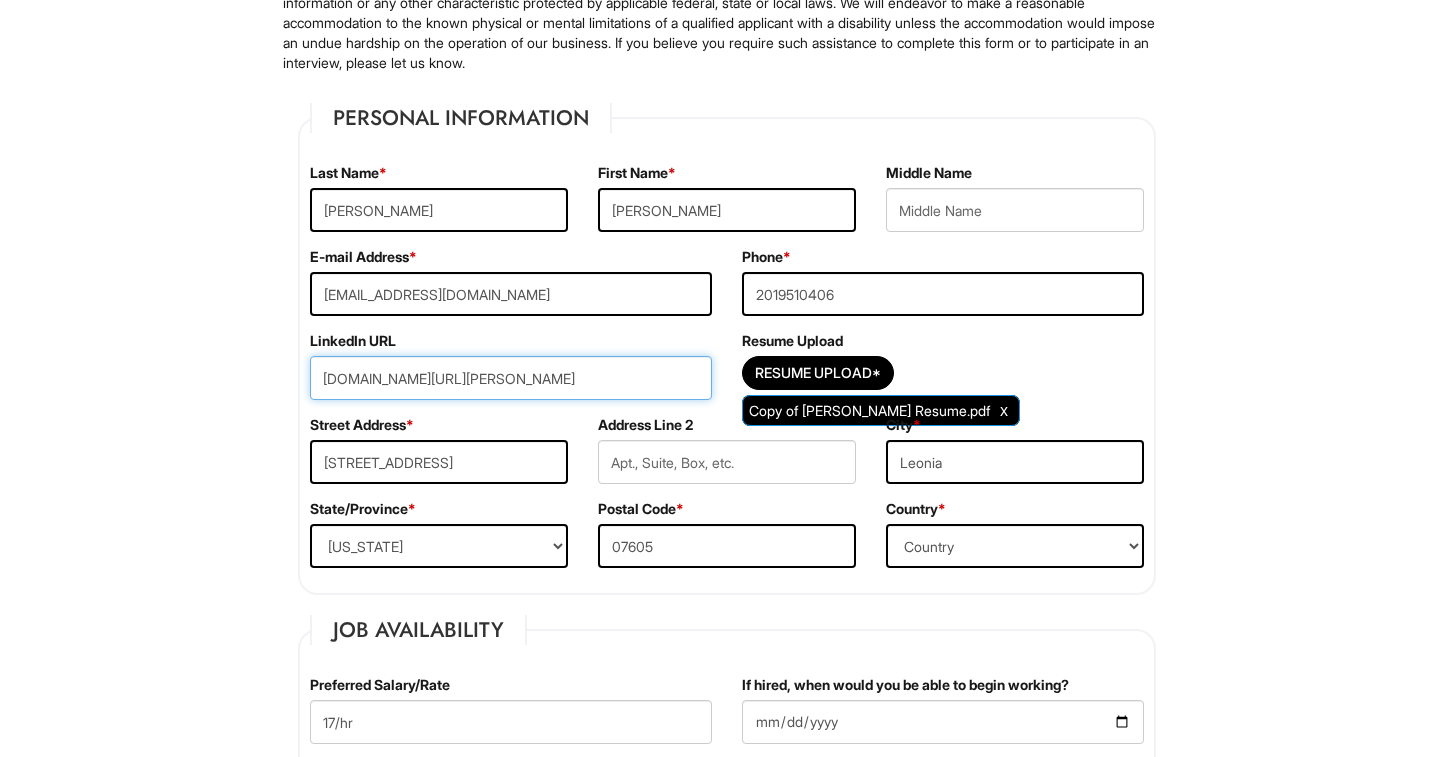 type on "[DOMAIN_NAME][URL][PERSON_NAME]" 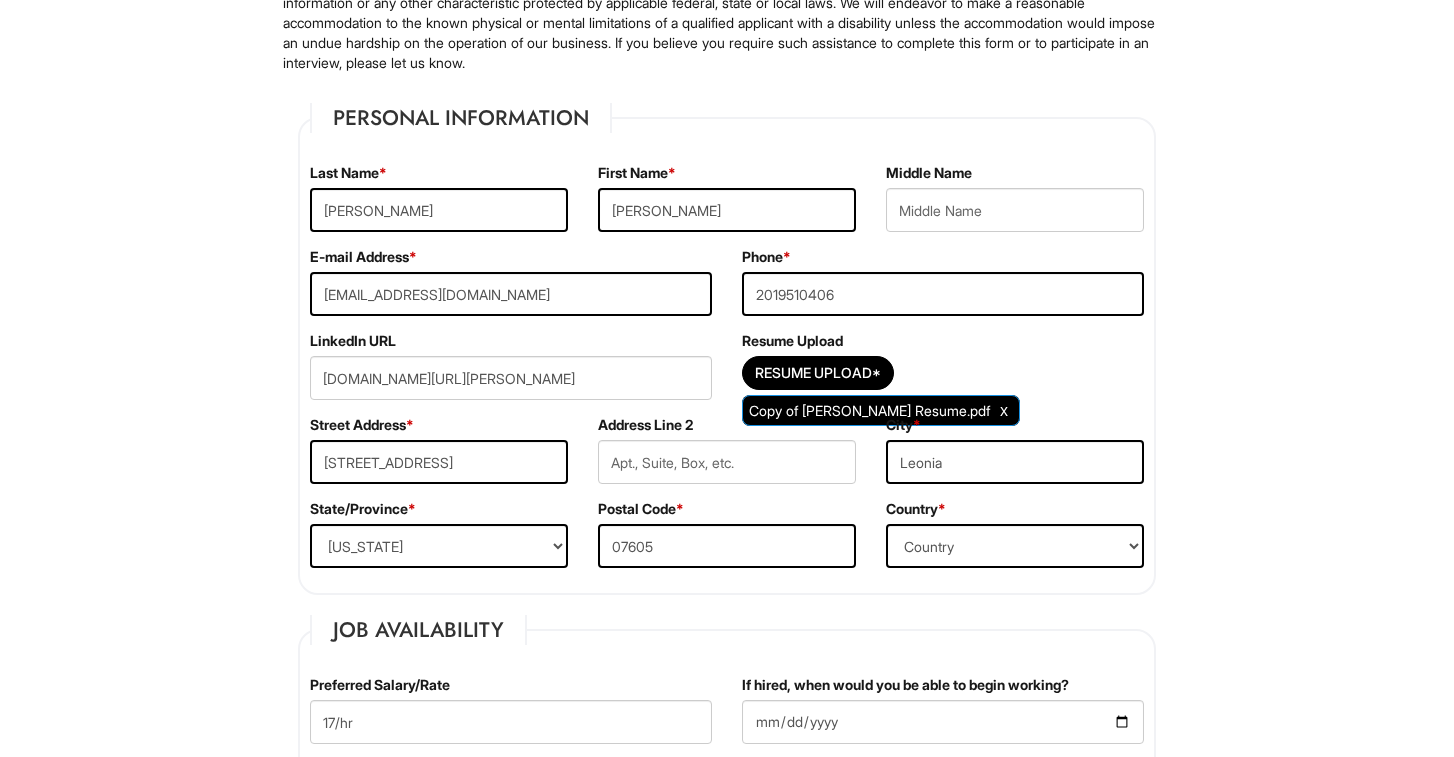 click on "Please Complete This Form 1 2 3 Stock Associate (PT), A|X Armani Exchange Macy's PLEASE COMPLETE ALL REQUIRED FIELDS
We are an Equal Opportunity Employer. All persons shall have the opportunity to be considered for employment without regard to their race, color, creed, religion, national origin, ancestry, citizenship status, age, disability, gender, sex, sexual orientation, veteran status, genetic information or any other characteristic protected by applicable federal, state or local laws. We will endeavor to make a reasonable accommodation to the known physical or mental limitations of a qualified applicant with a disability unless the accommodation would impose an undue hardship on the operation of our business. If you believe you require such assistance to complete this form or to participate in an interview, please let us know.
Personal Information
Last Name  *   [PERSON_NAME]
First Name  *   [PERSON_NAME]
Middle Name
E-mail Address  *   [EMAIL_ADDRESS][DOMAIN_NAME]
Phone  *   [PHONE_NUMBER]" at bounding box center [727, 1726] 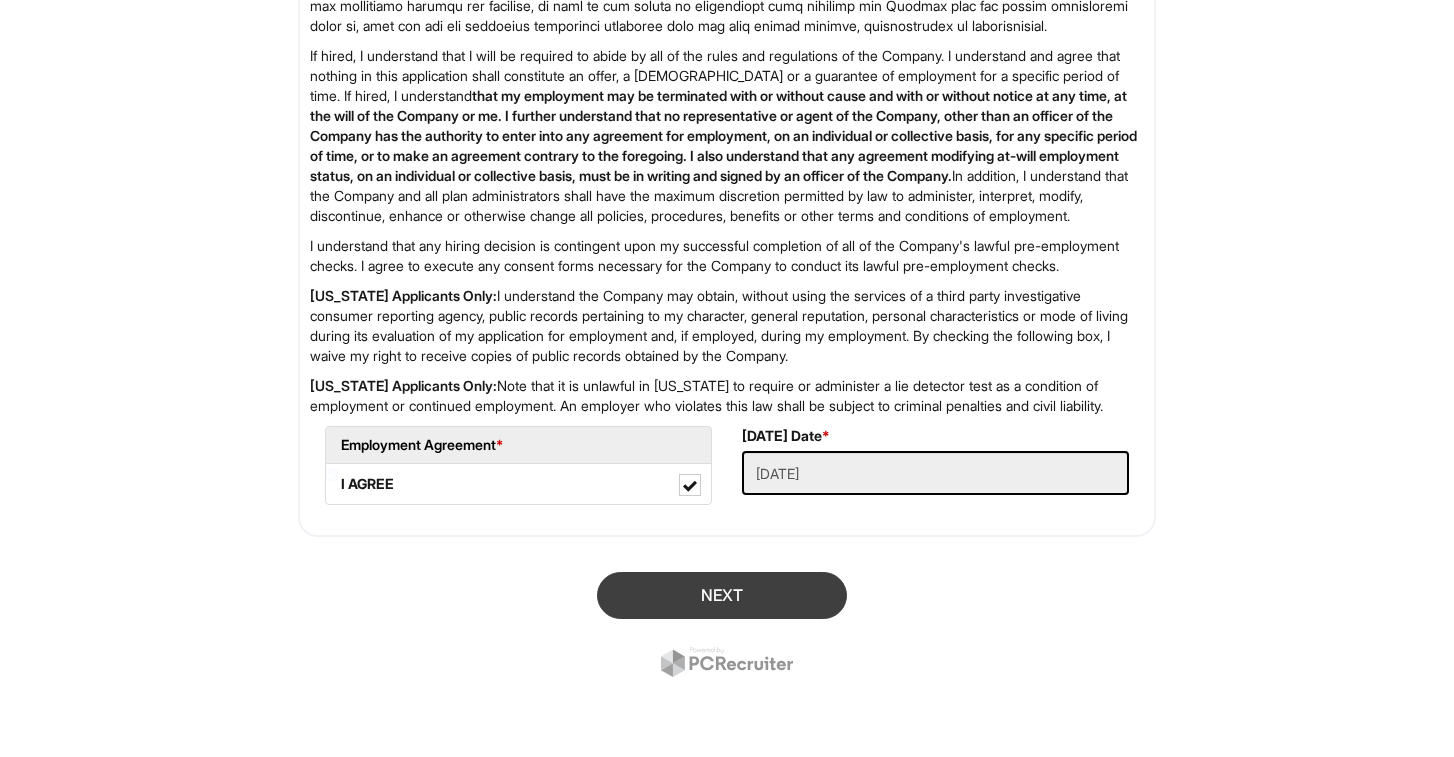 click on "Next" at bounding box center [722, 595] 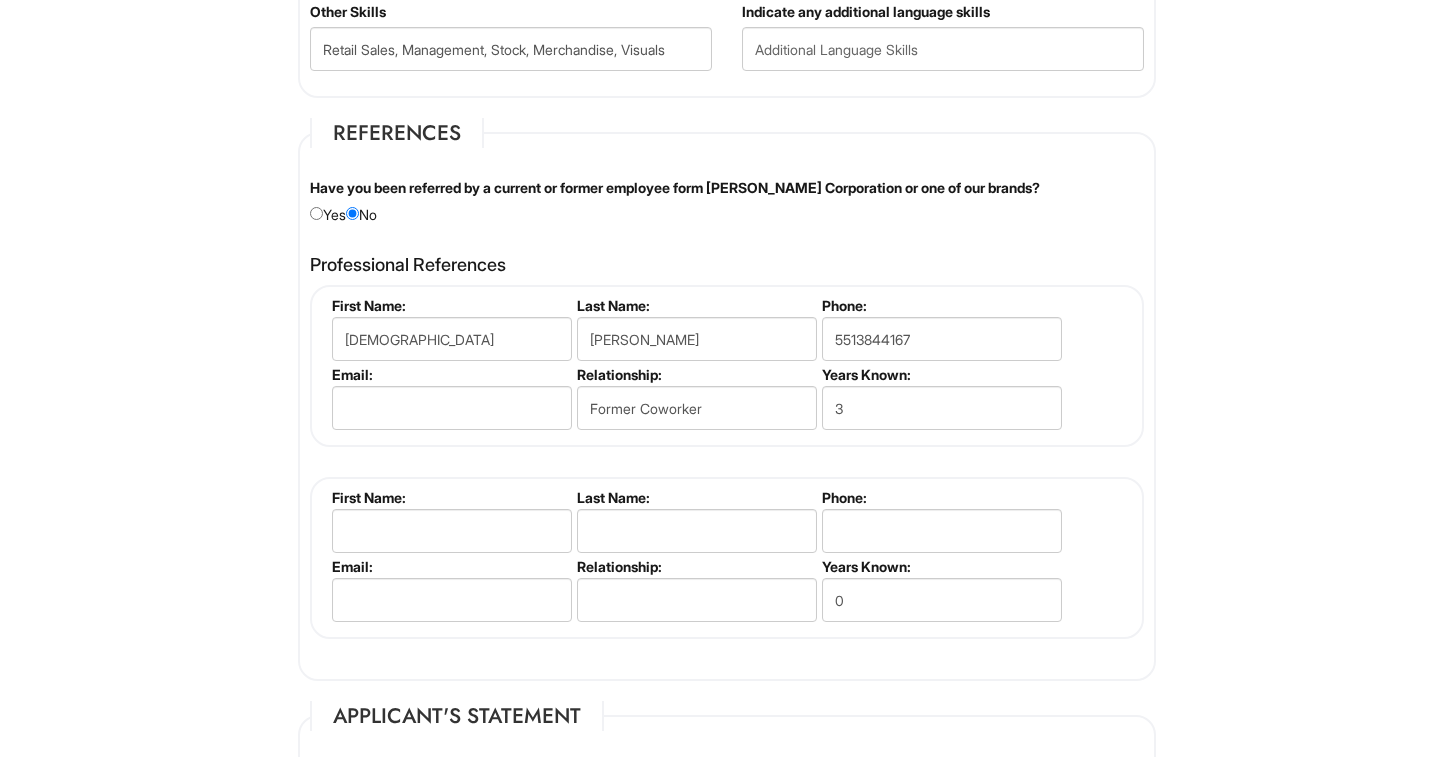 scroll, scrollTop: 2279, scrollLeft: 0, axis: vertical 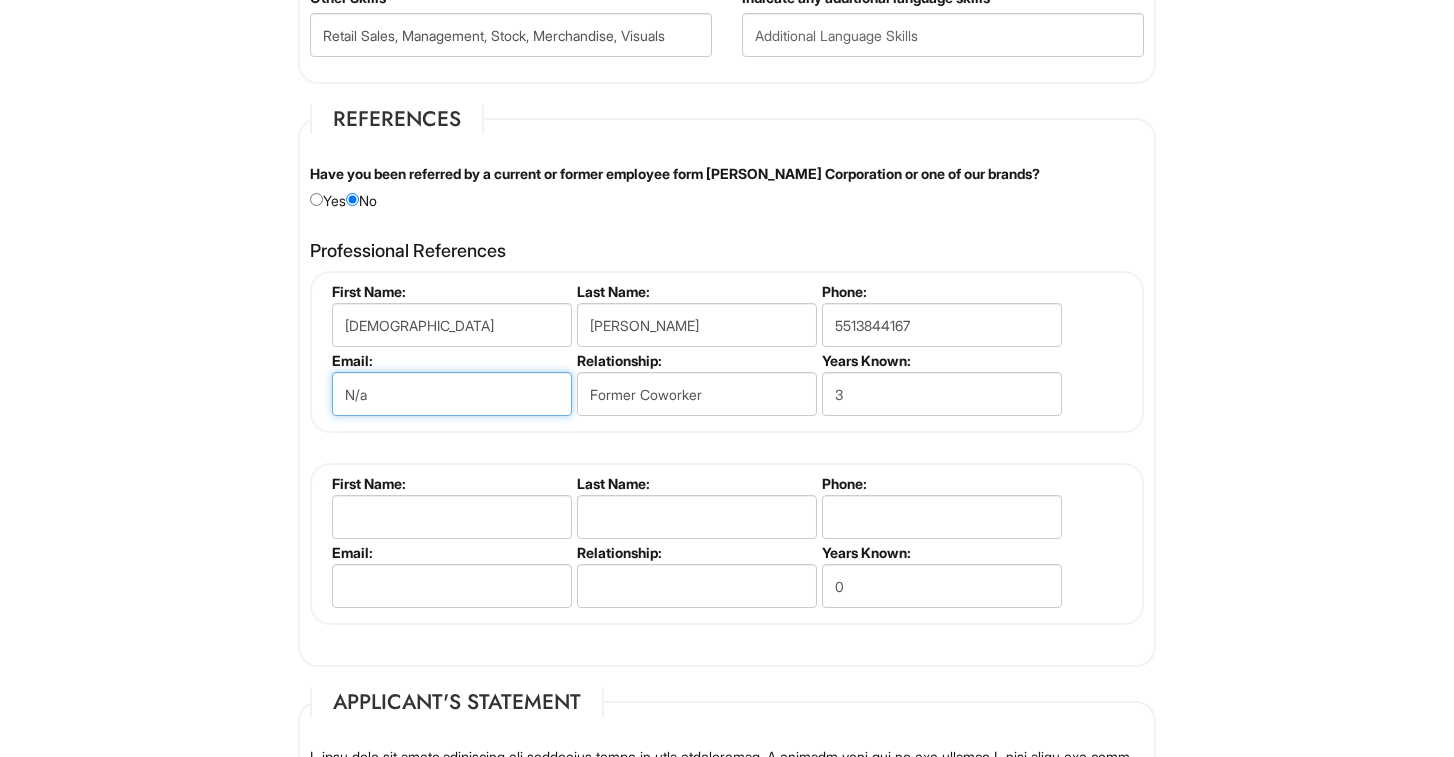 type on "N/a" 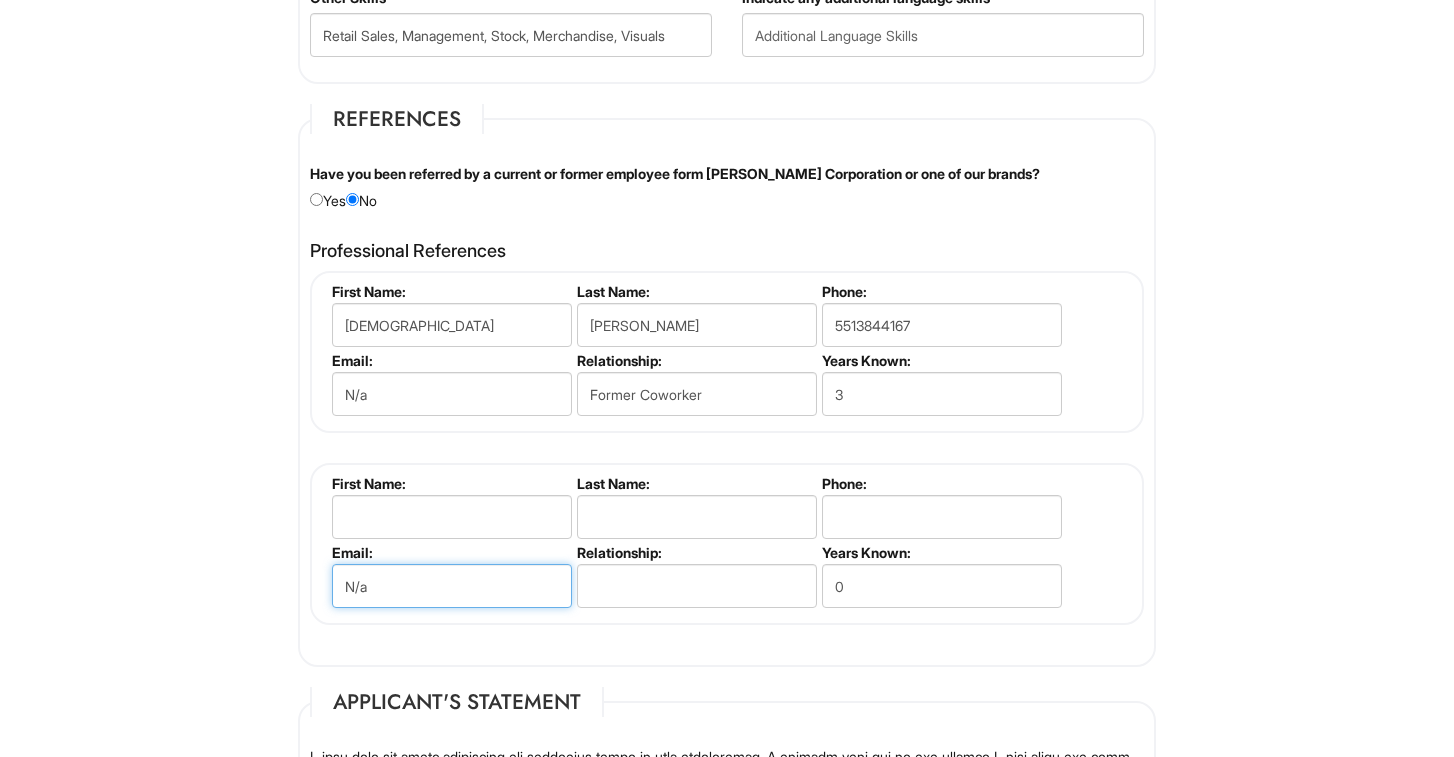 type on "N/a" 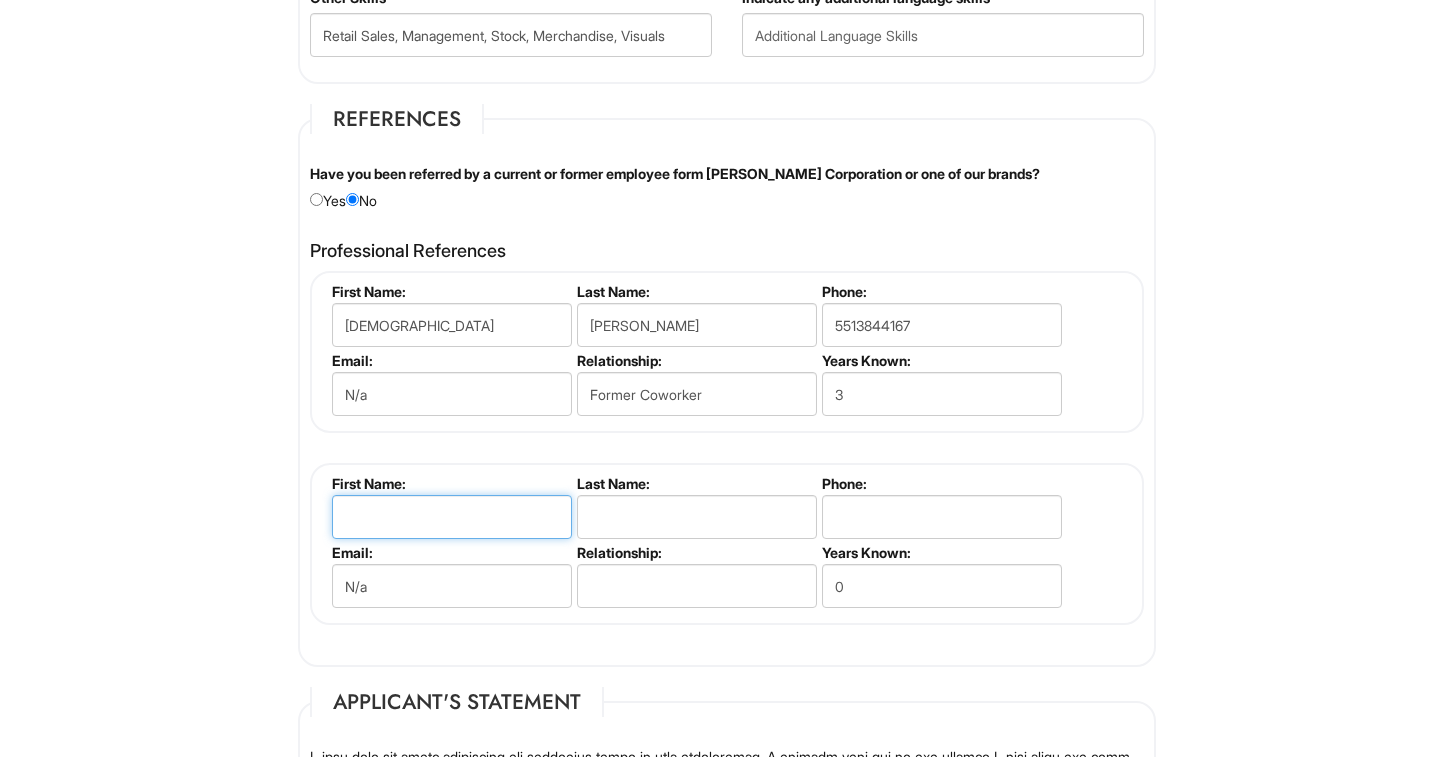 click at bounding box center [452, 517] 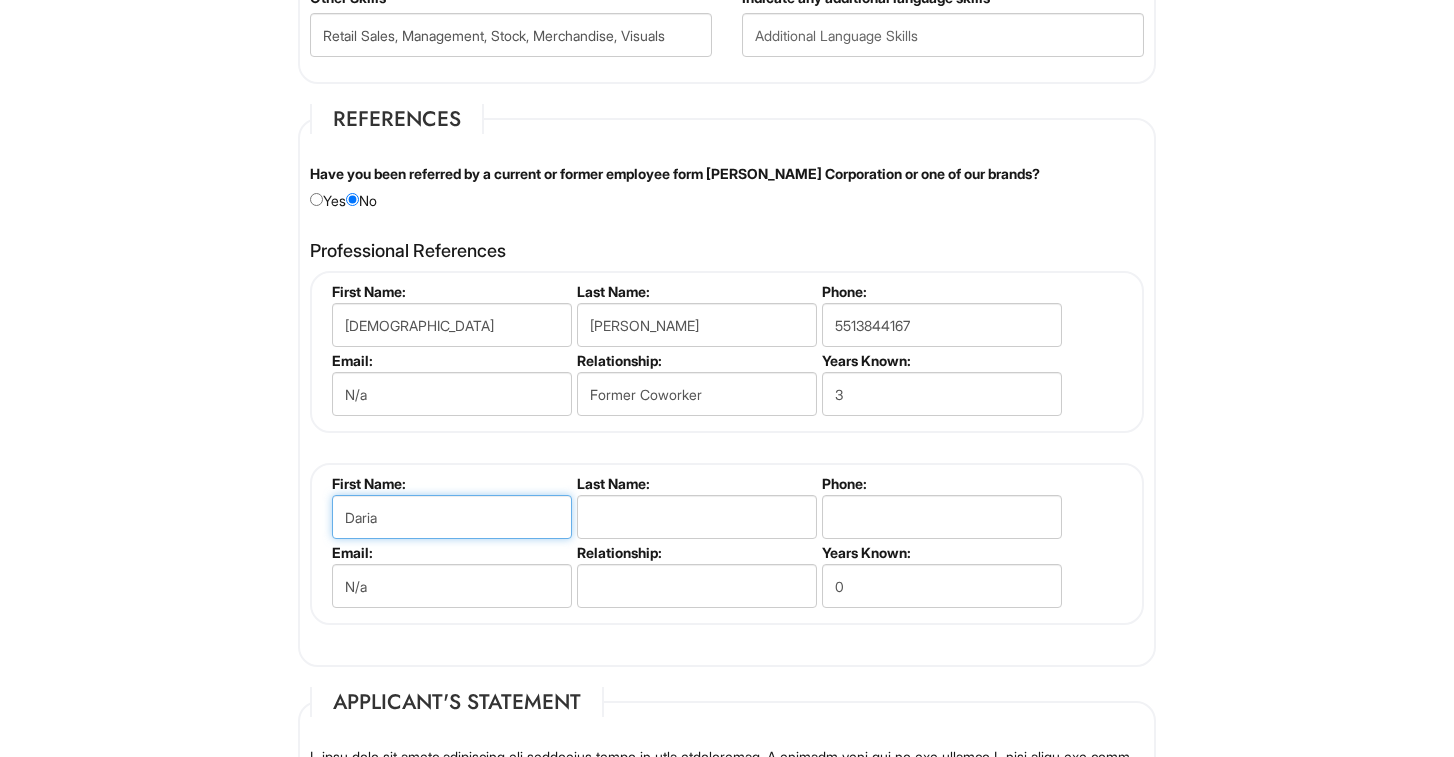 type on "Daria" 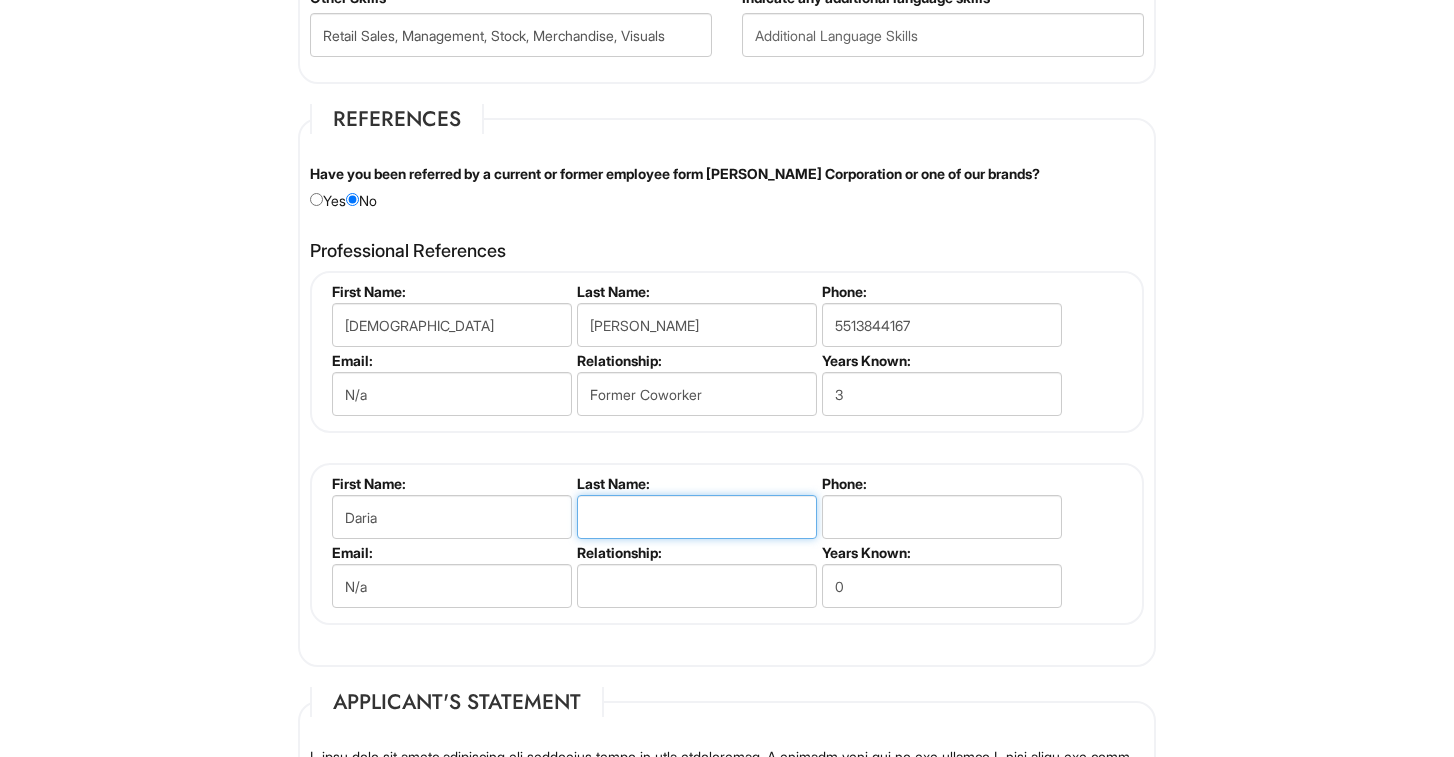 click at bounding box center (697, 517) 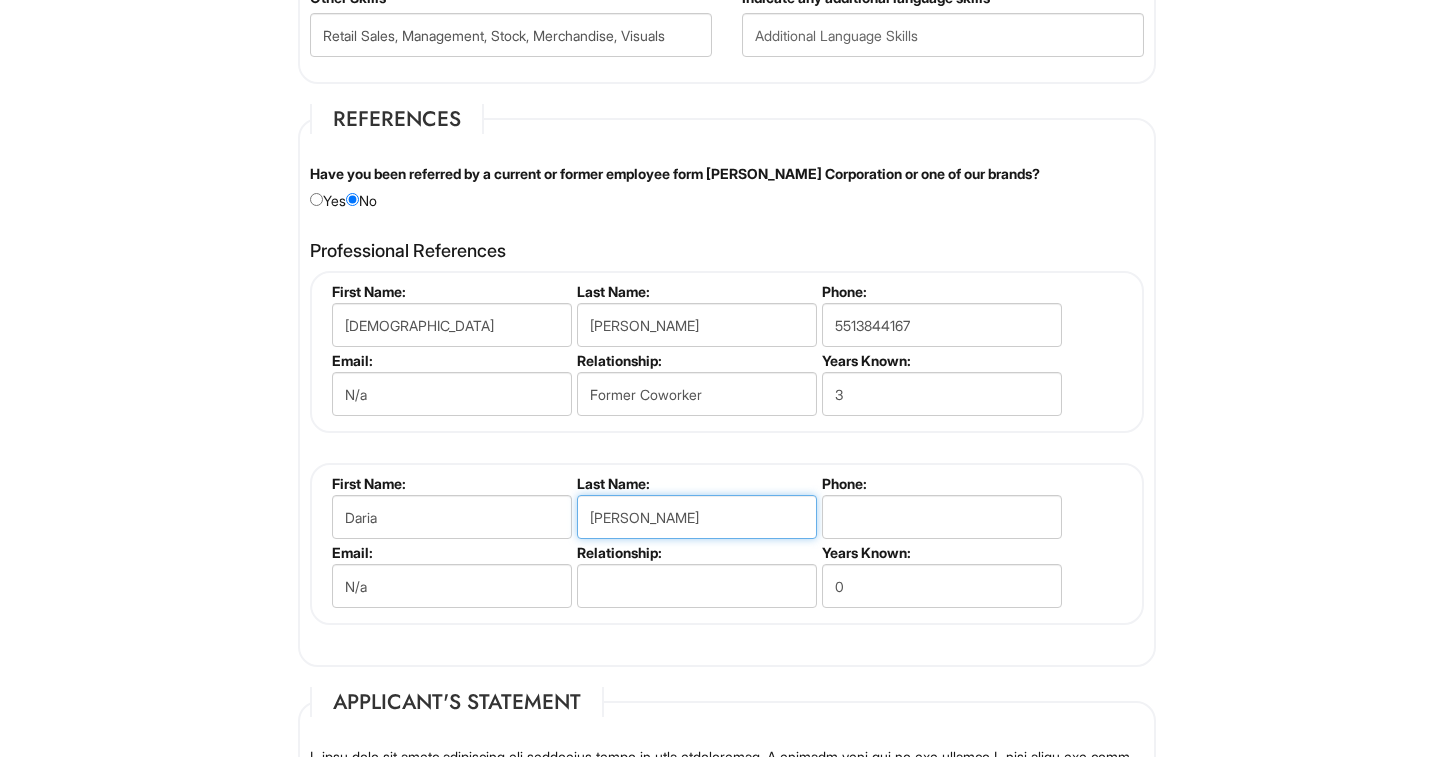 type on "[PERSON_NAME]" 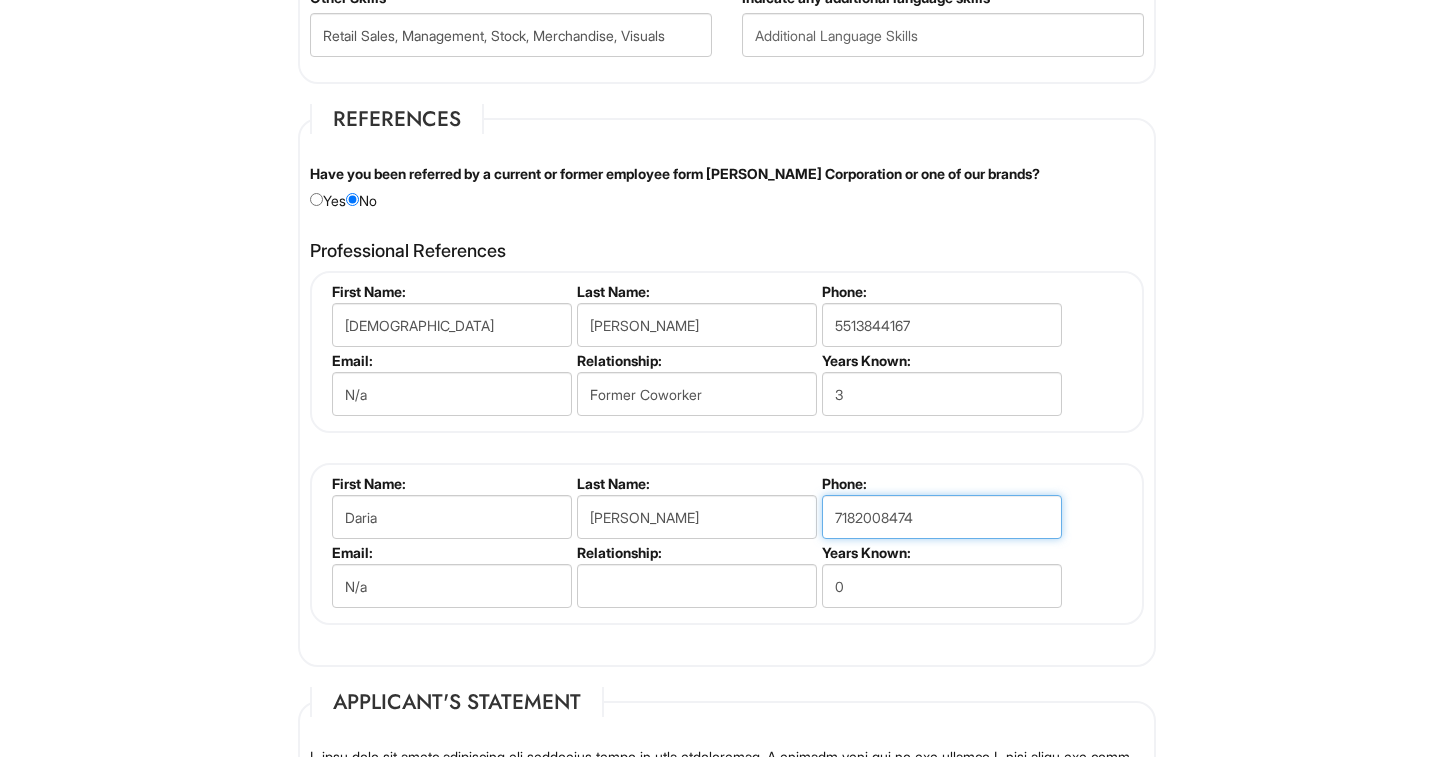 type on "7182008474" 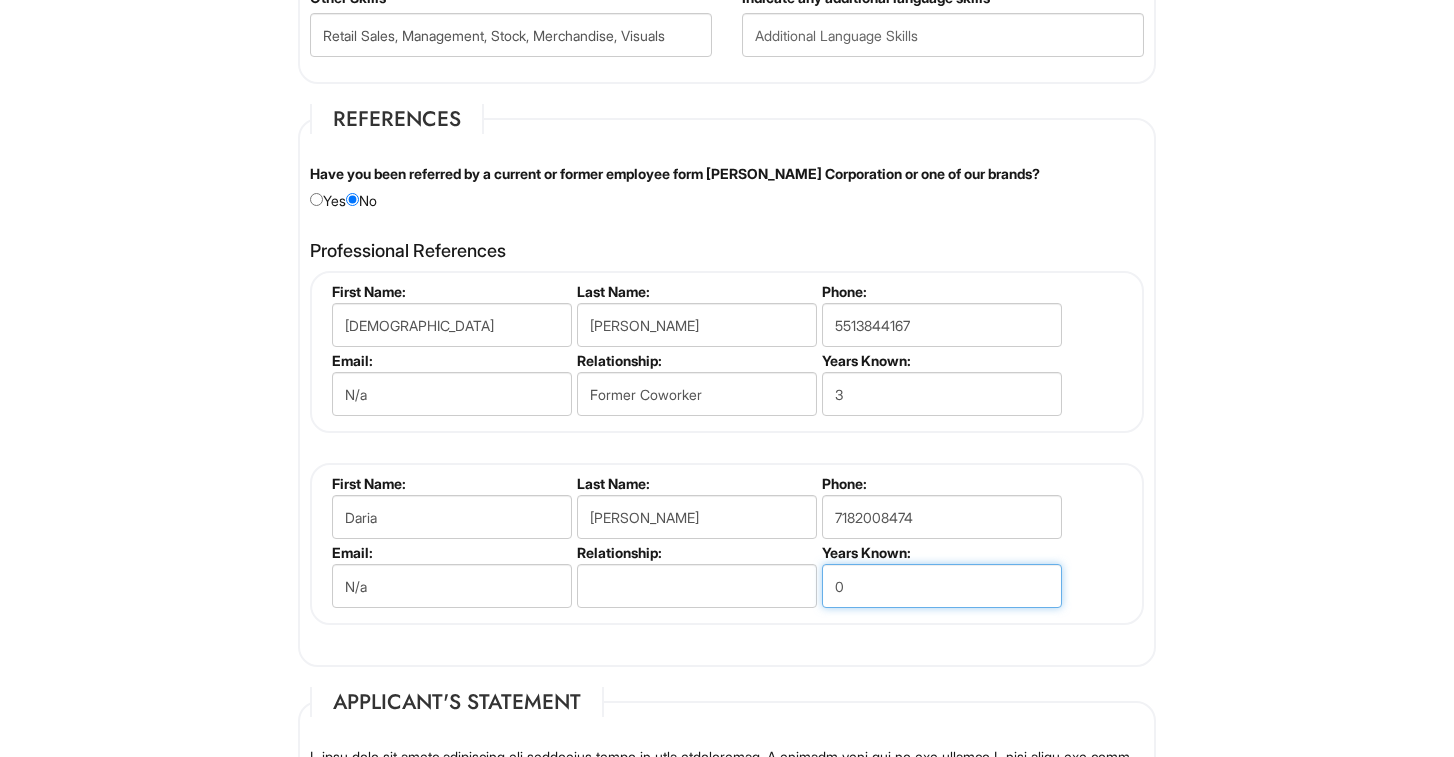 click on "0" at bounding box center [942, 586] 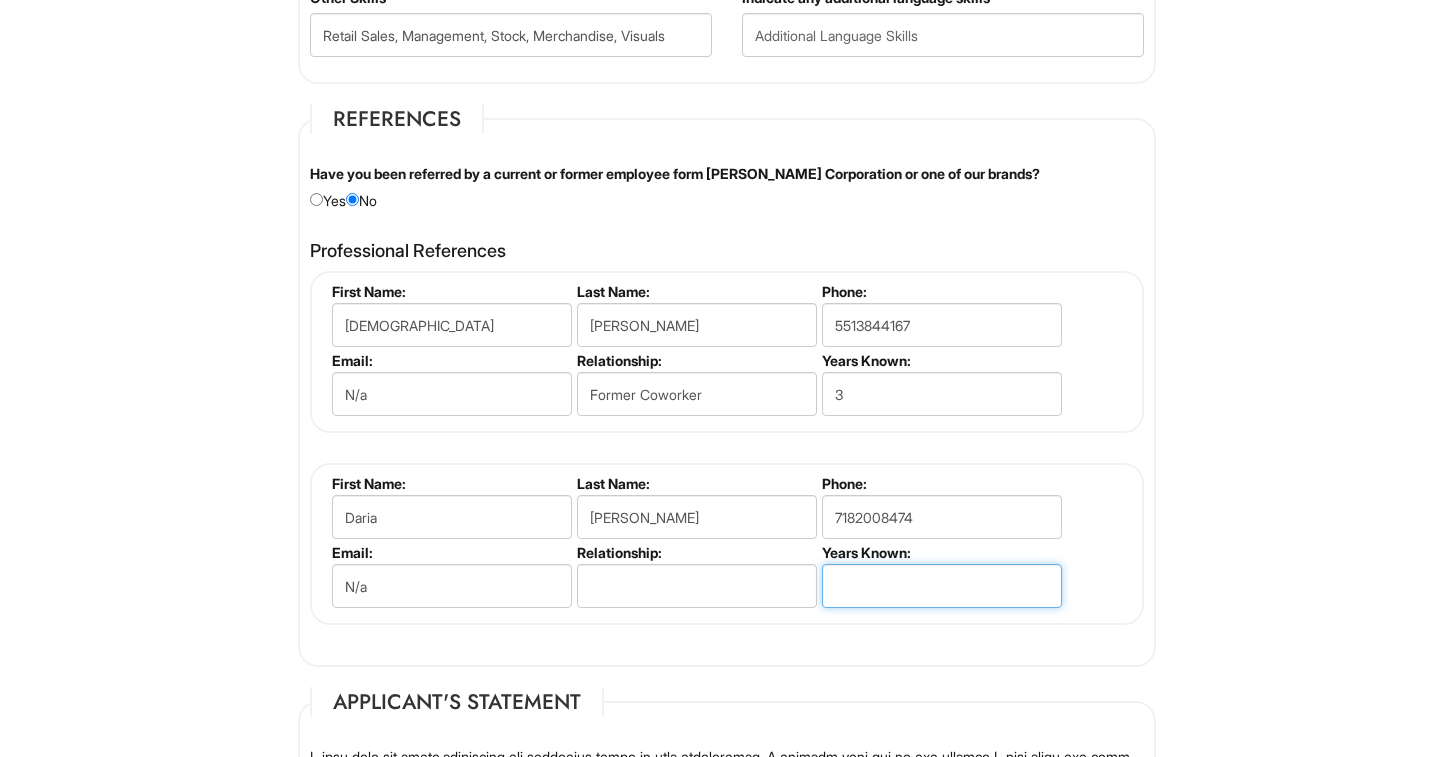 type on "3" 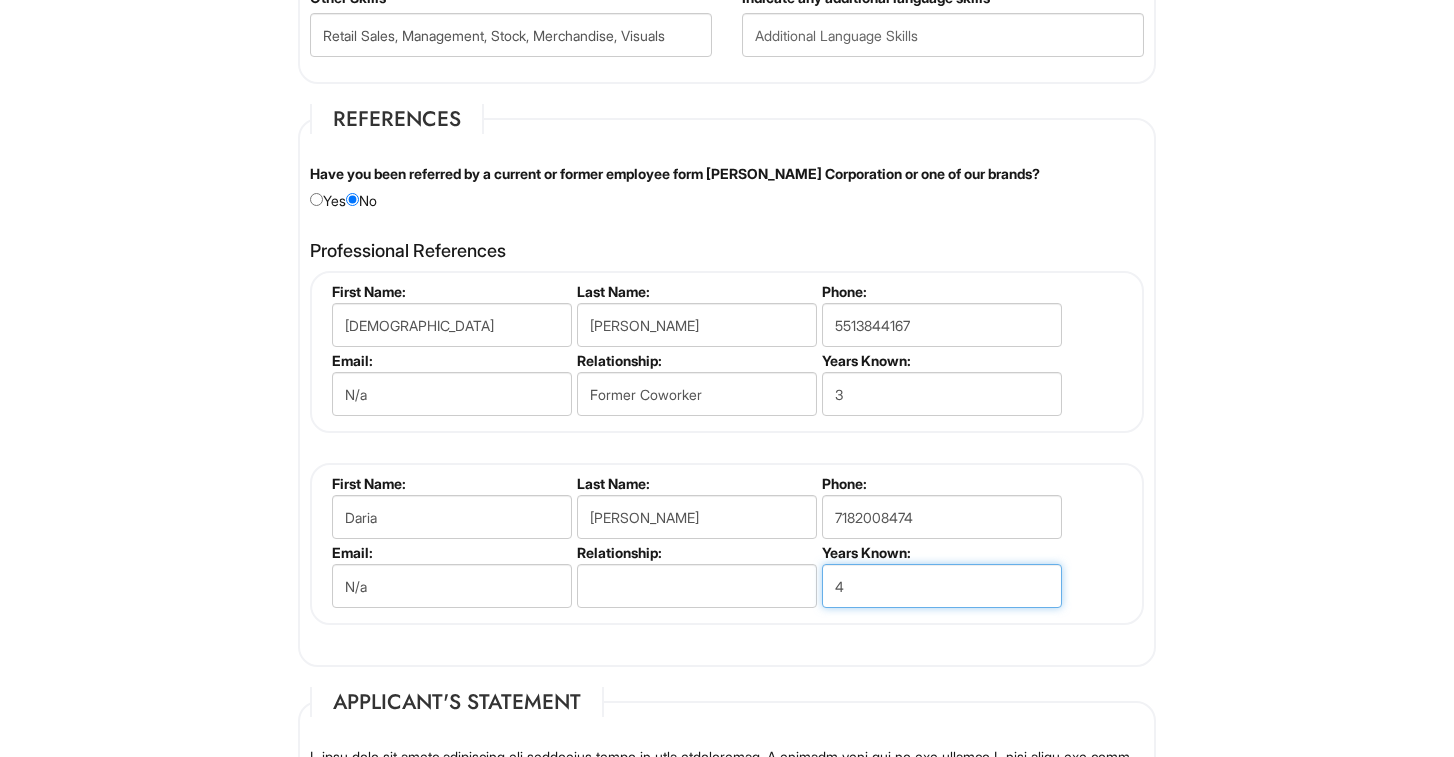 type on "4" 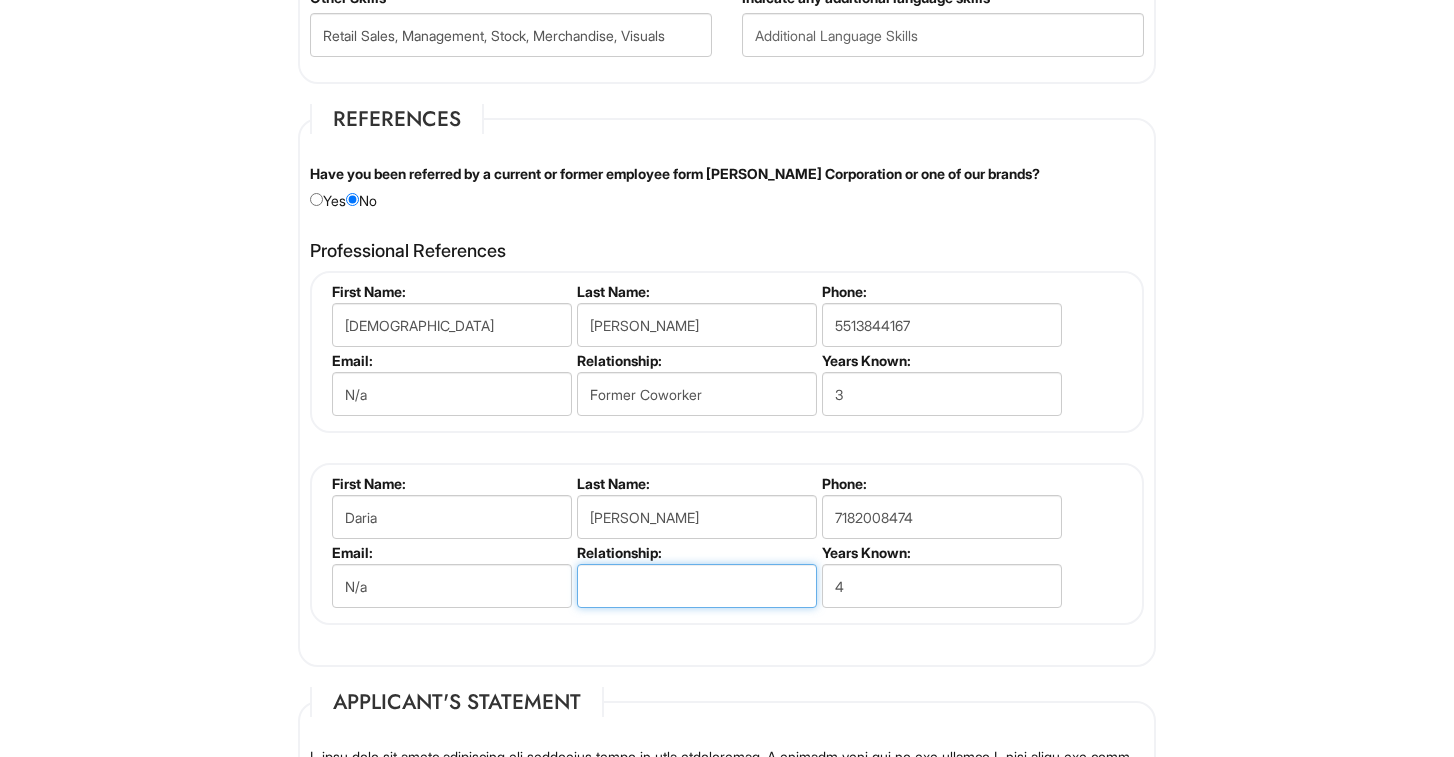 click at bounding box center (697, 586) 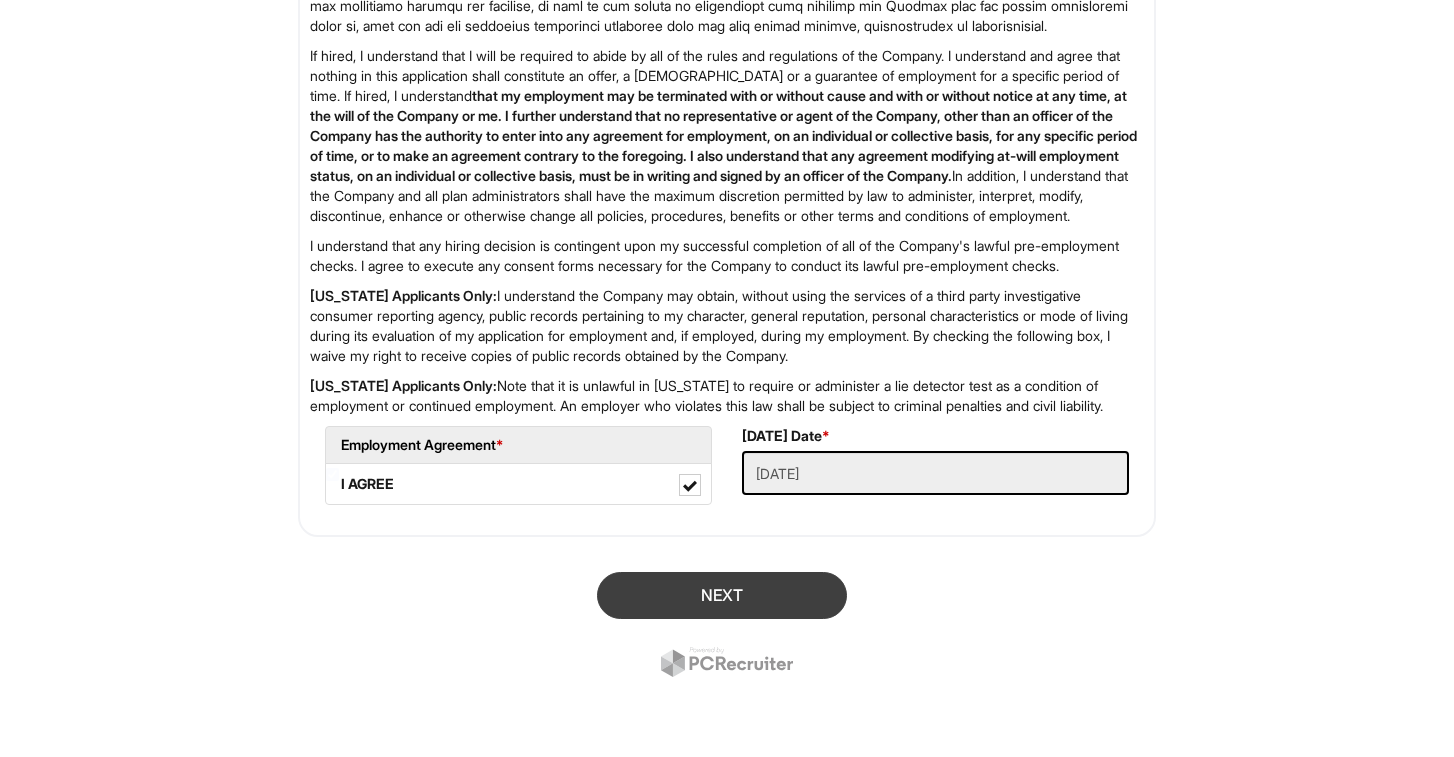 type on "Former Coworker" 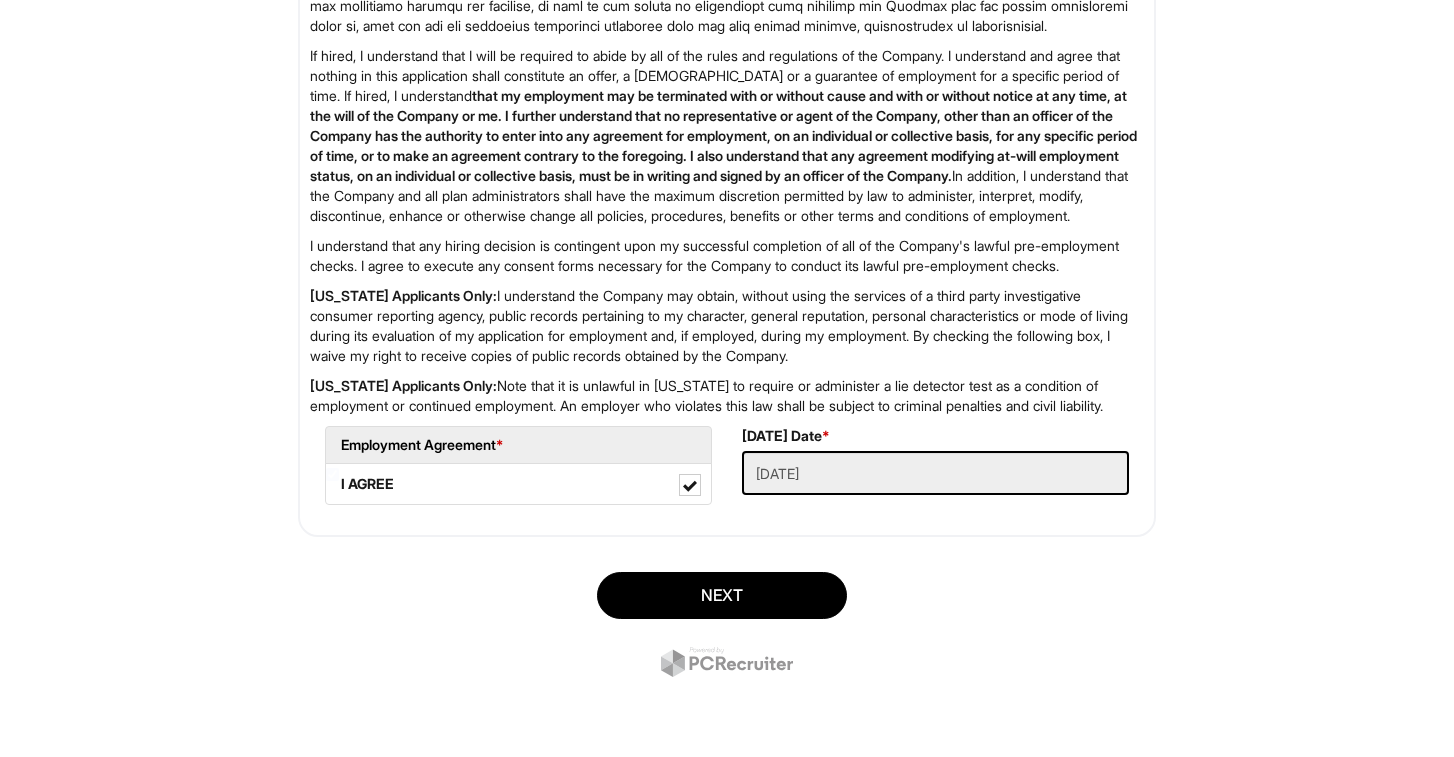 scroll, scrollTop: 227, scrollLeft: 0, axis: vertical 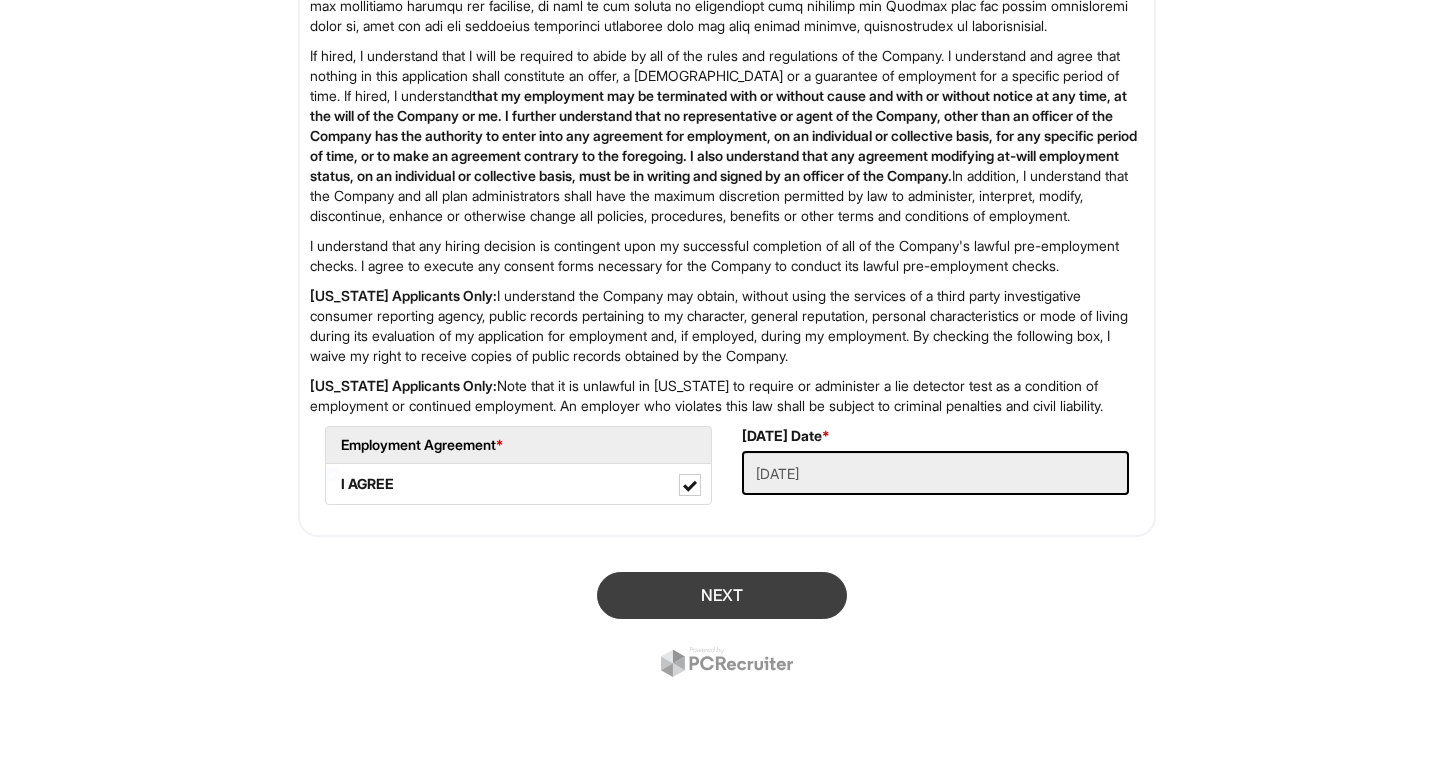 click on "Next" at bounding box center (722, 595) 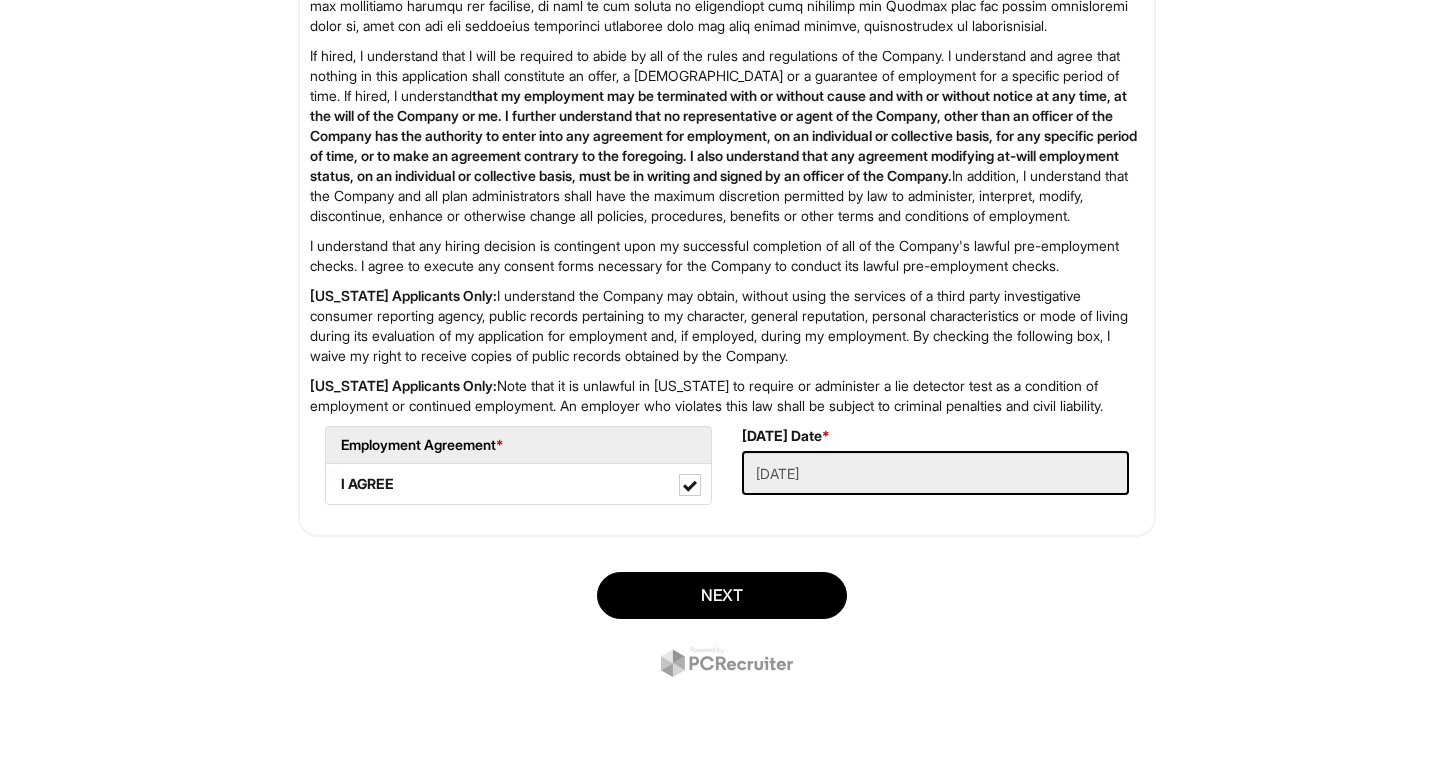 scroll, scrollTop: 227, scrollLeft: 0, axis: vertical 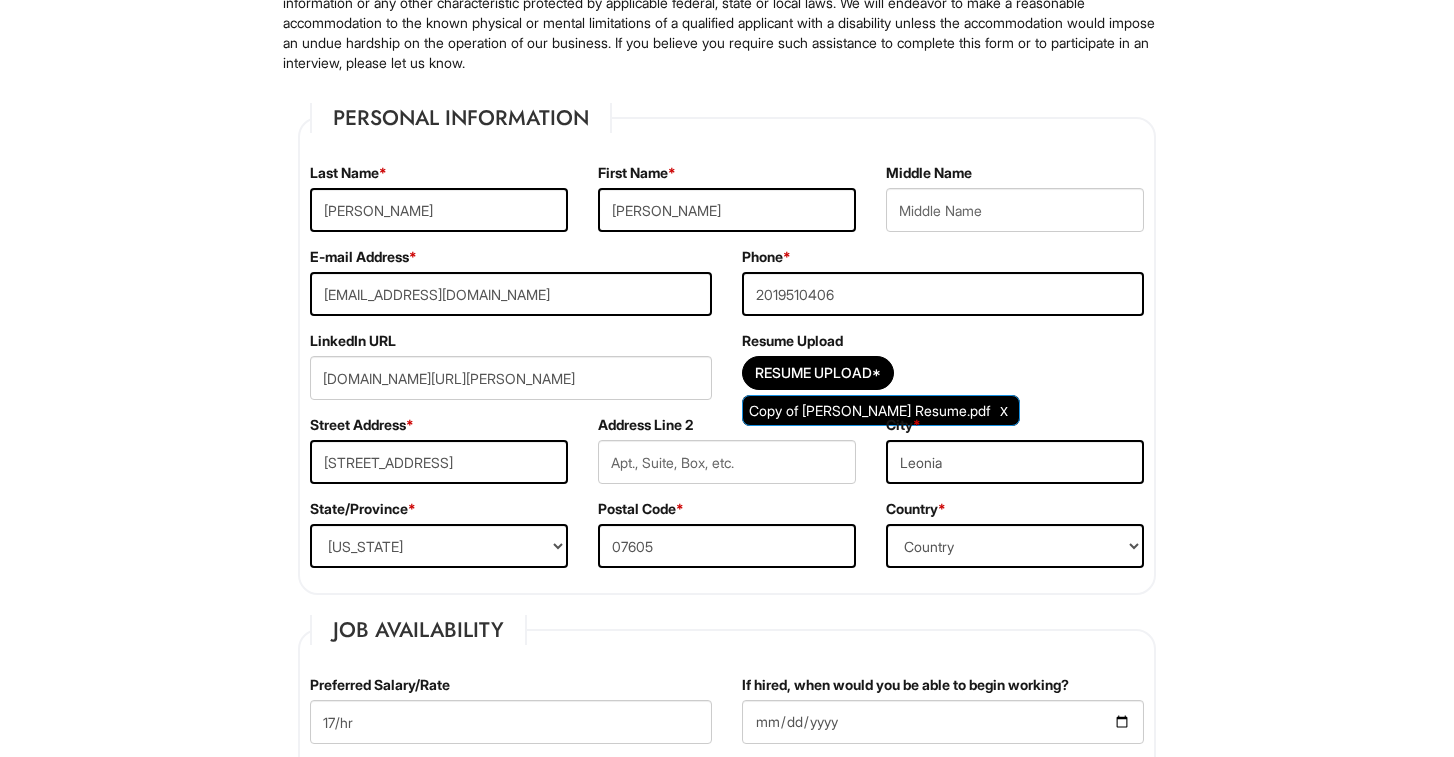 click on "E-mail Address  *   [EMAIL_ADDRESS][DOMAIN_NAME]" at bounding box center [511, 289] 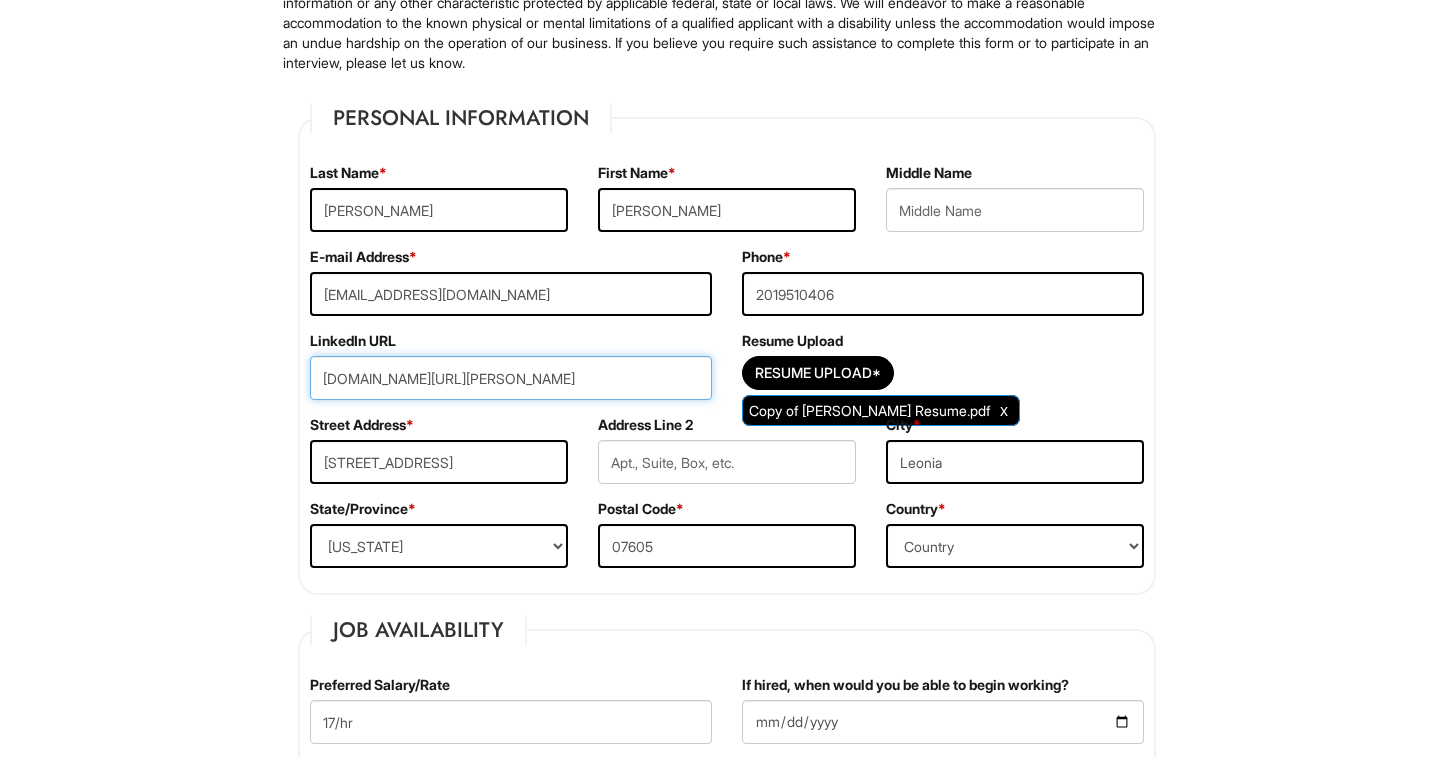 click on "[DOMAIN_NAME][URL][PERSON_NAME]" at bounding box center [511, 378] 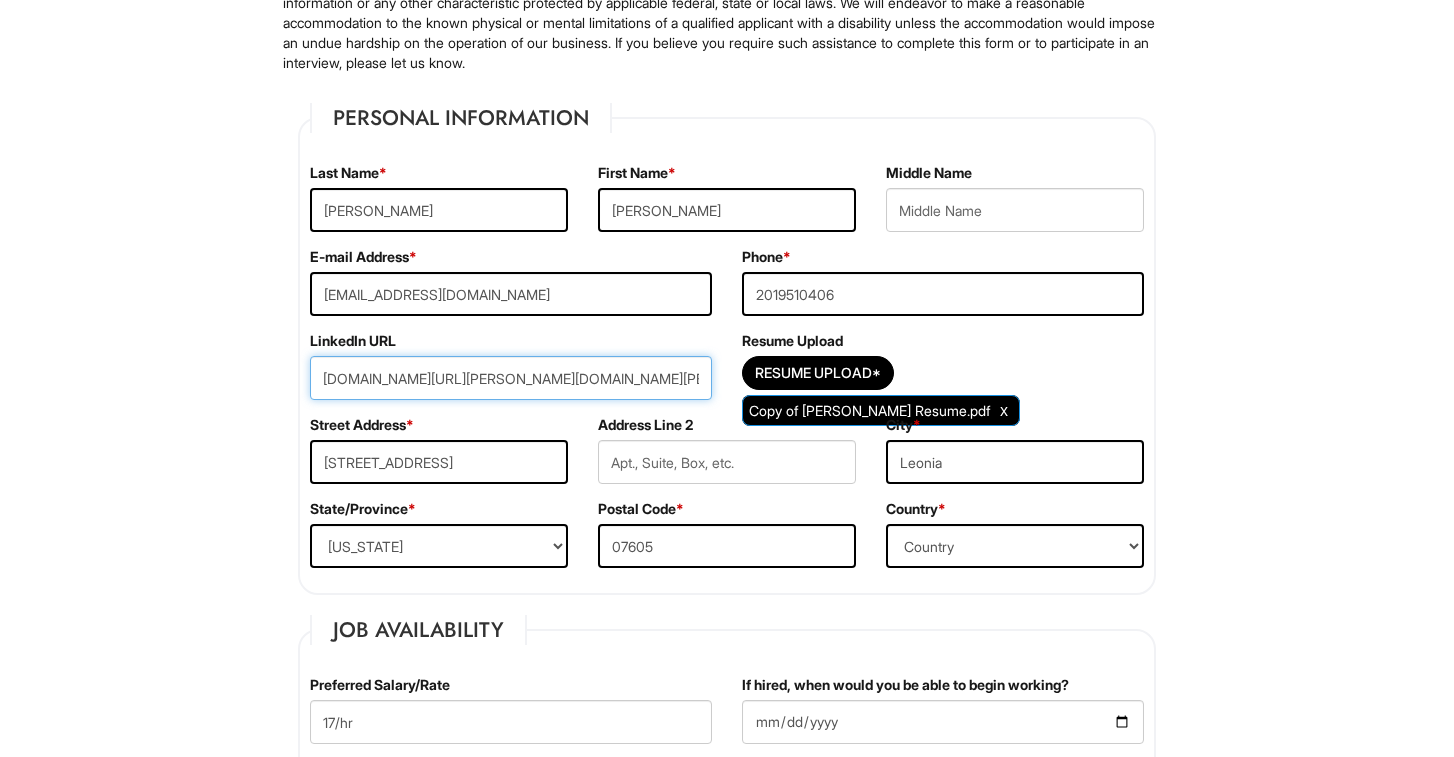drag, startPoint x: 705, startPoint y: 376, endPoint x: 137, endPoint y: 350, distance: 568.5948 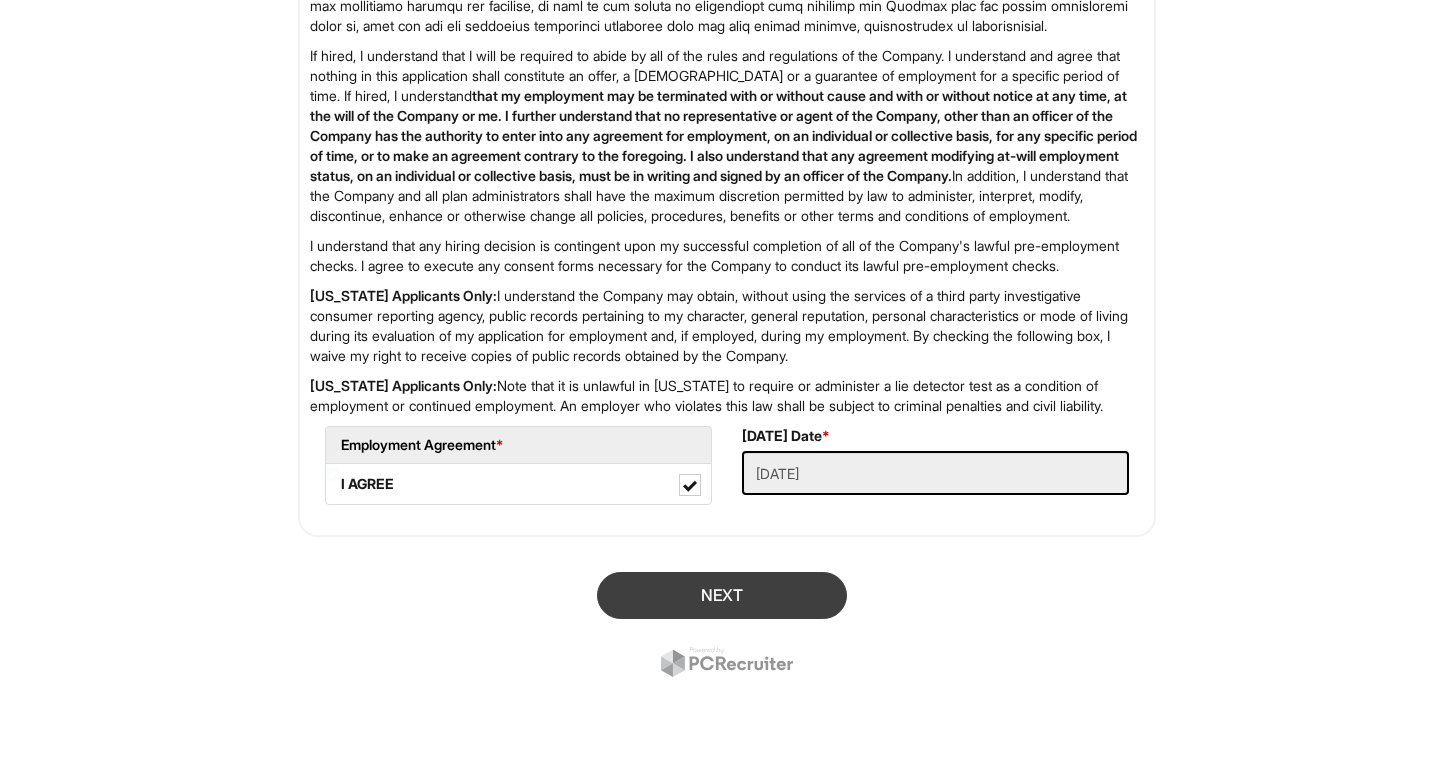 type 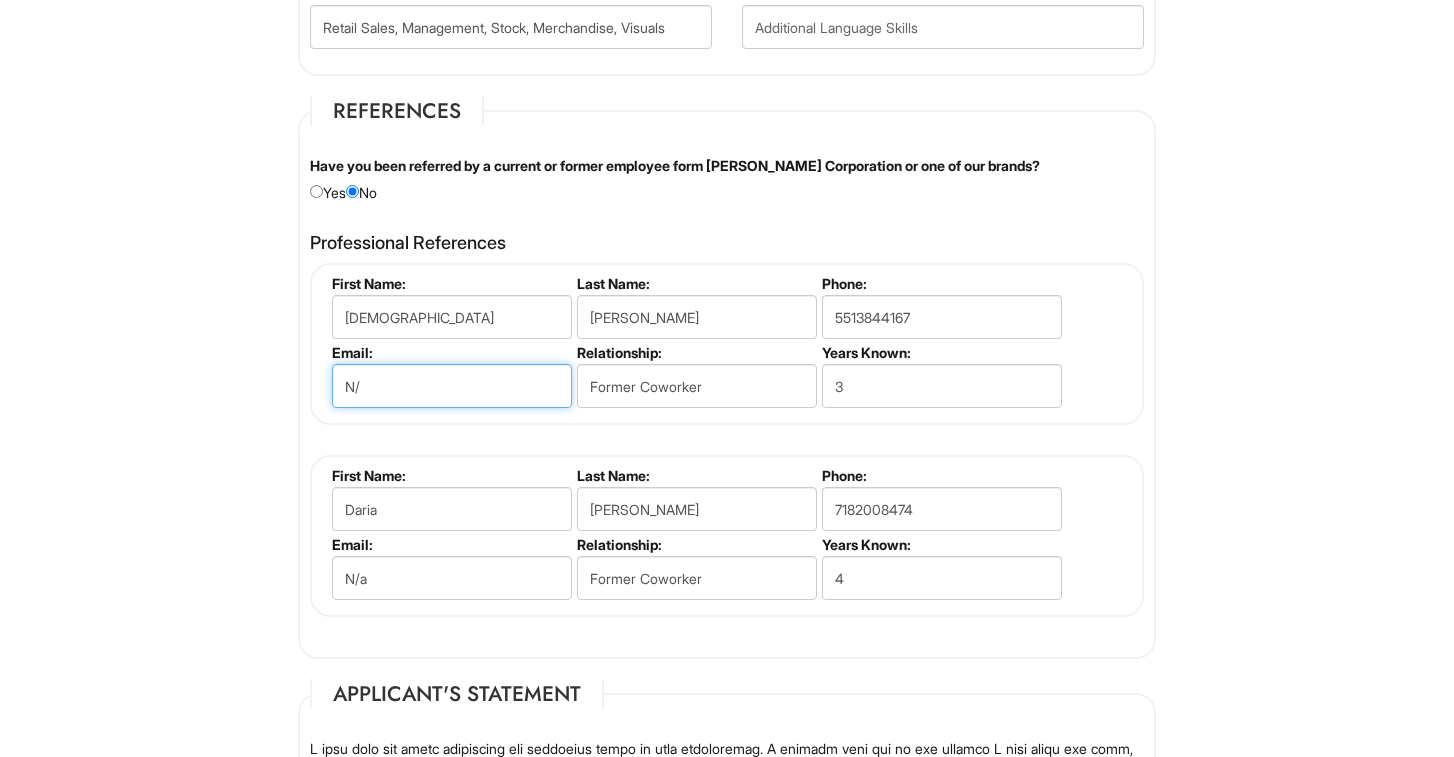 type on "N" 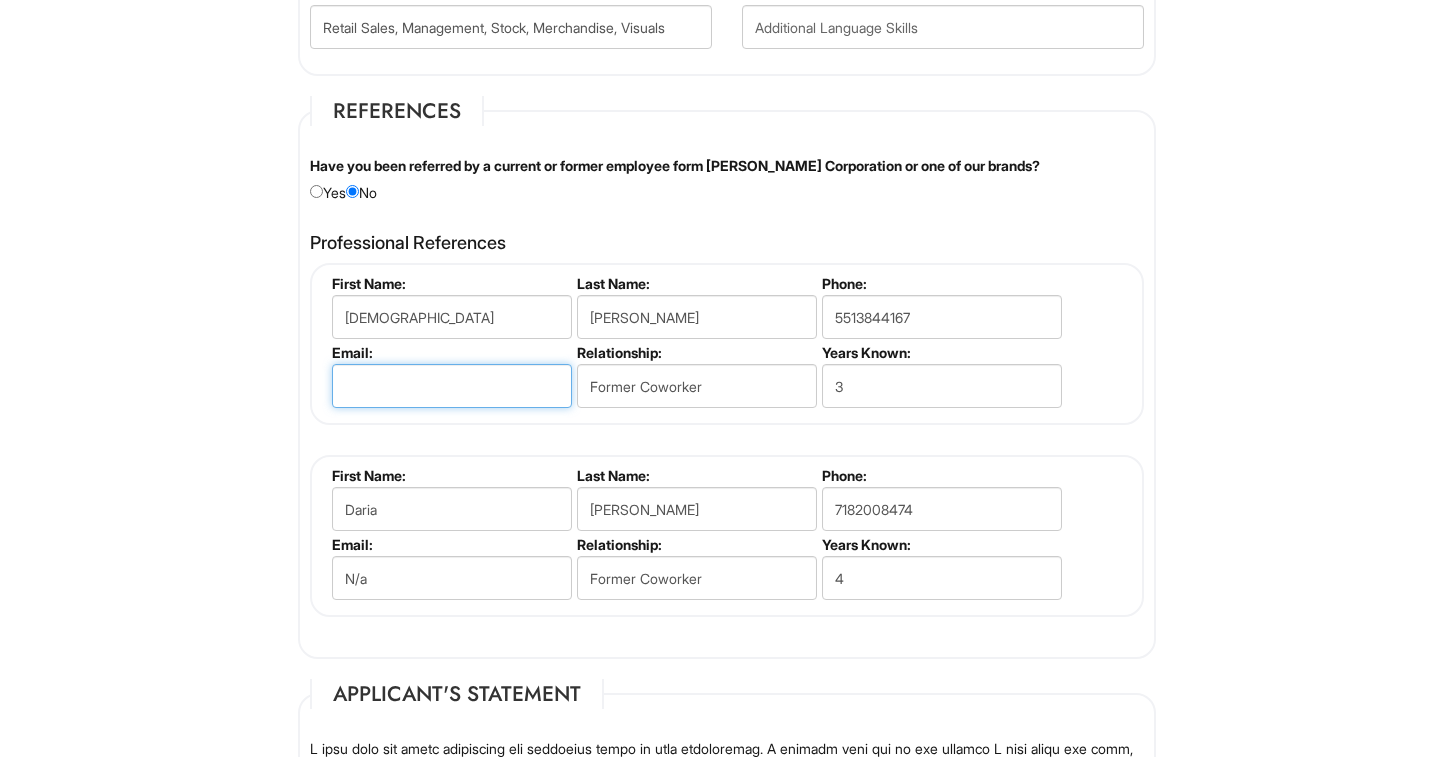 type 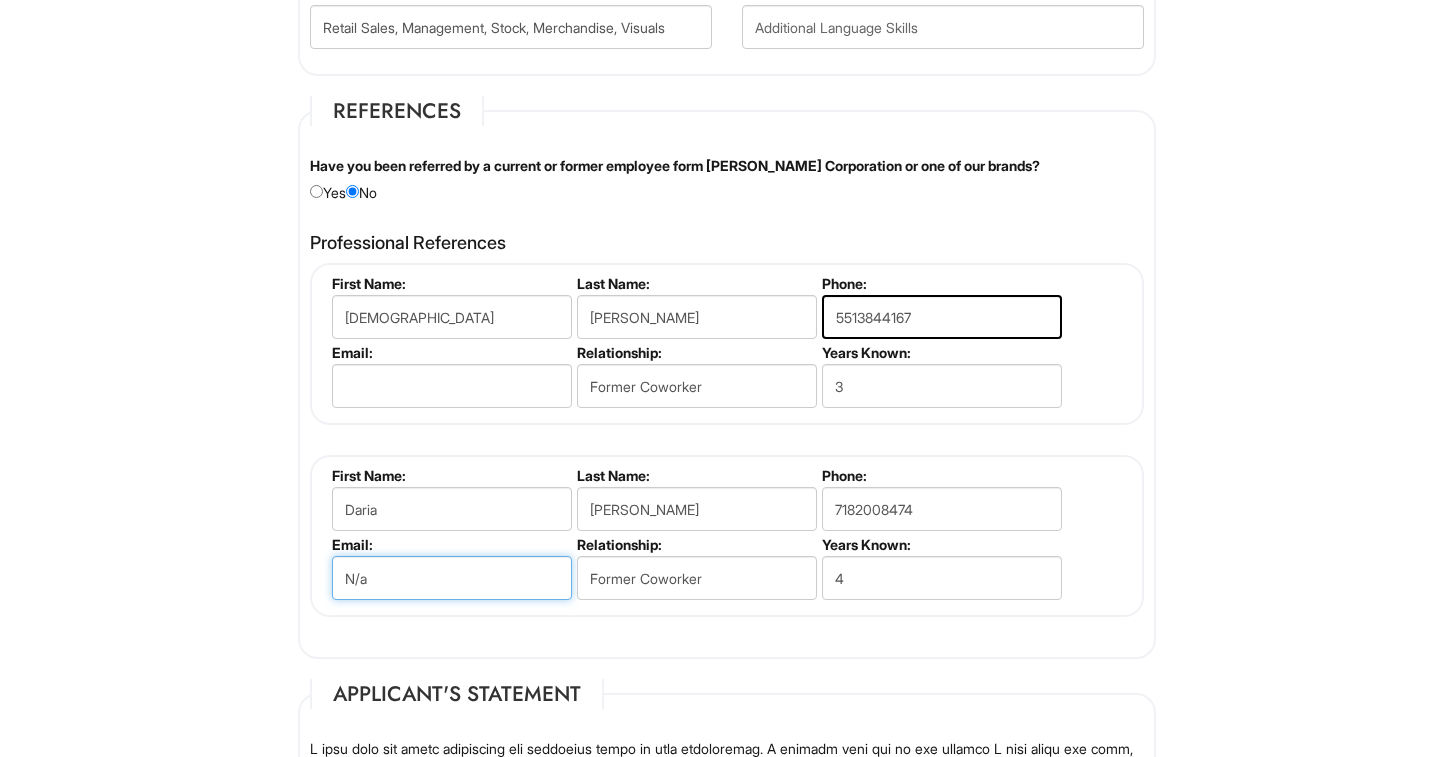 click on "N/a" at bounding box center [452, 578] 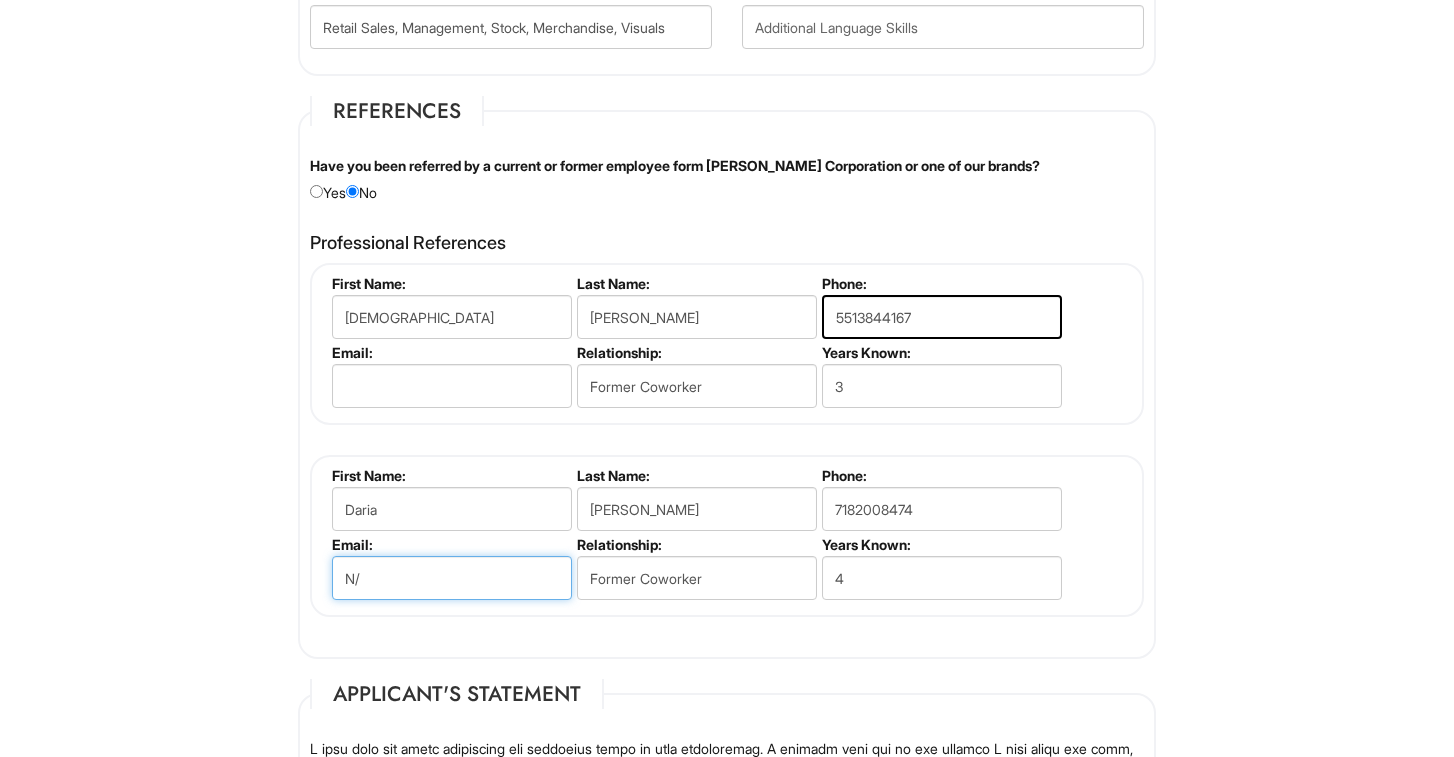 type on "N" 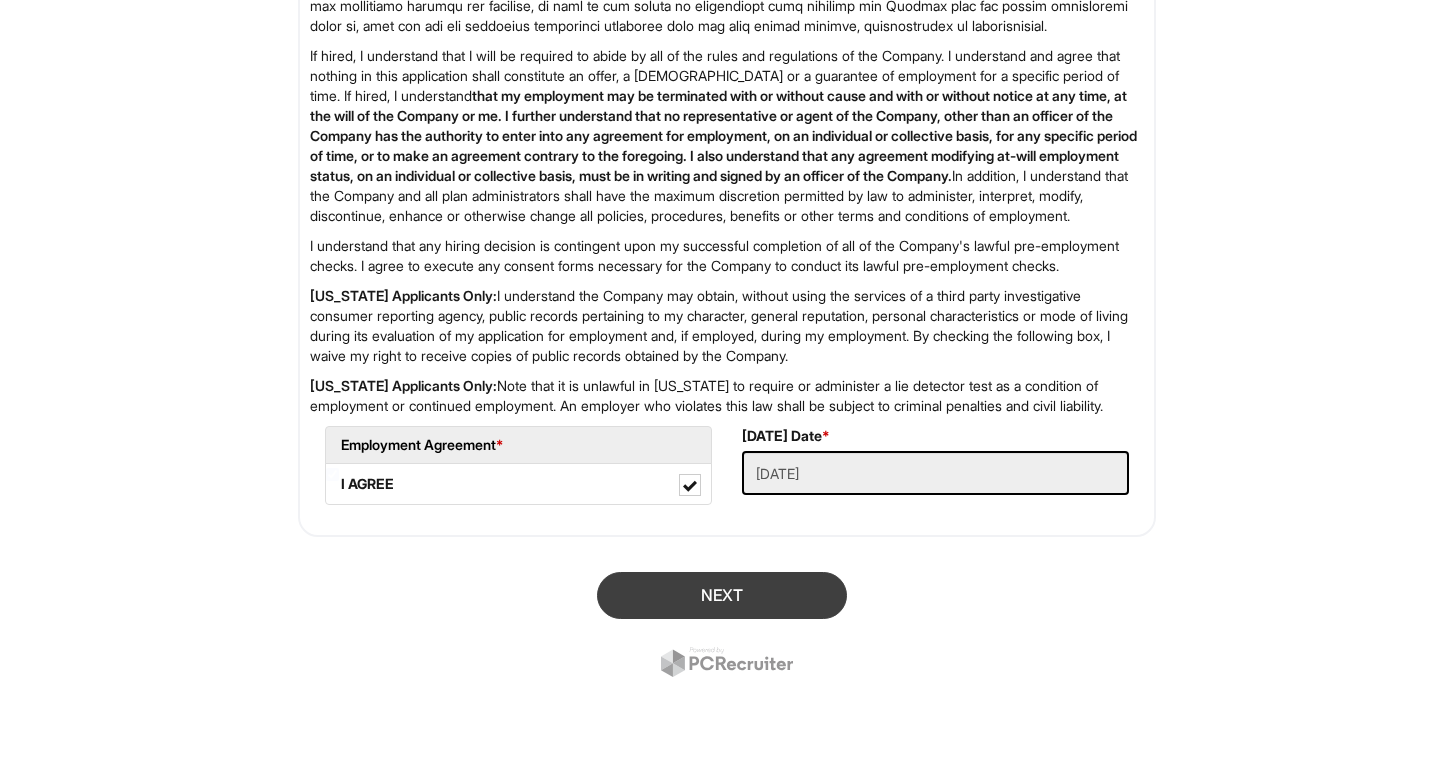 type 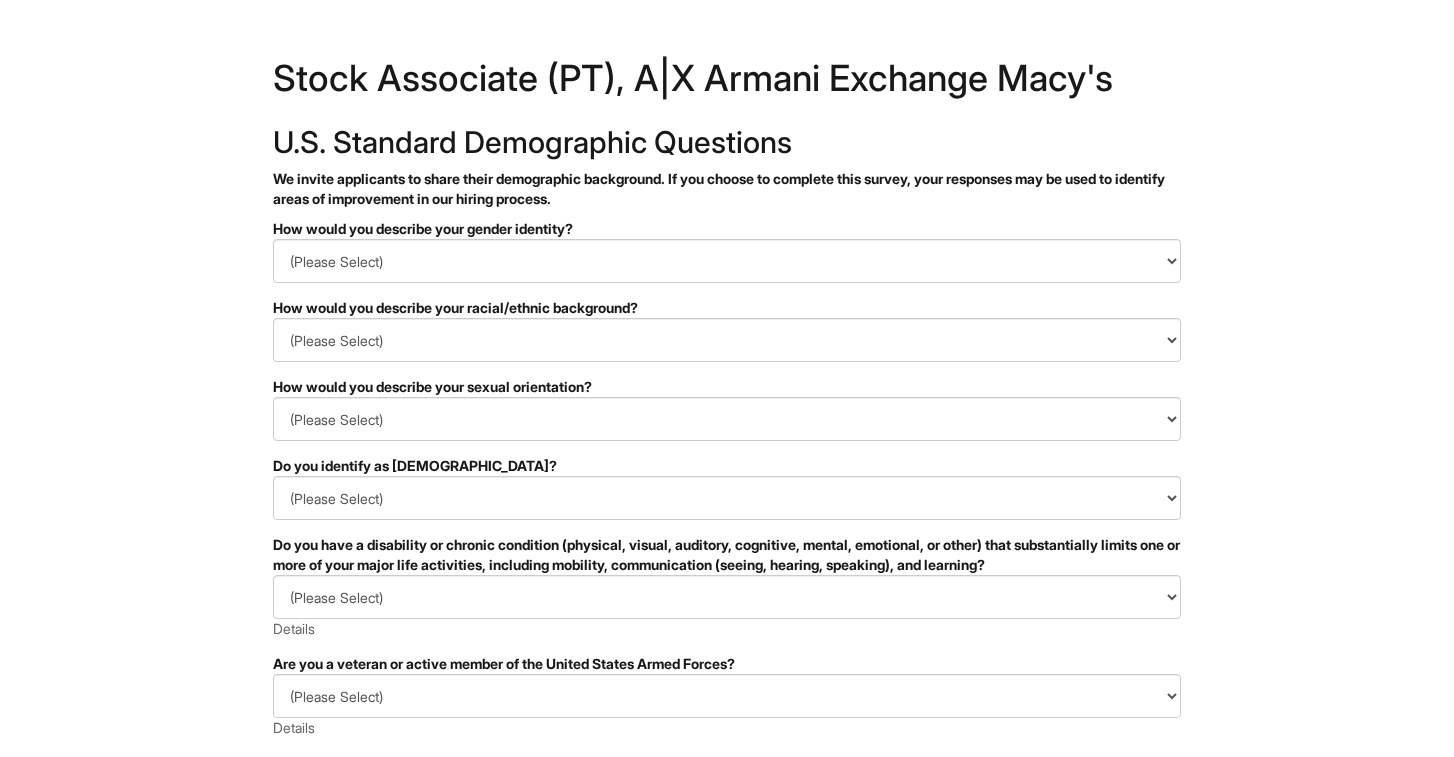 scroll, scrollTop: 0, scrollLeft: 0, axis: both 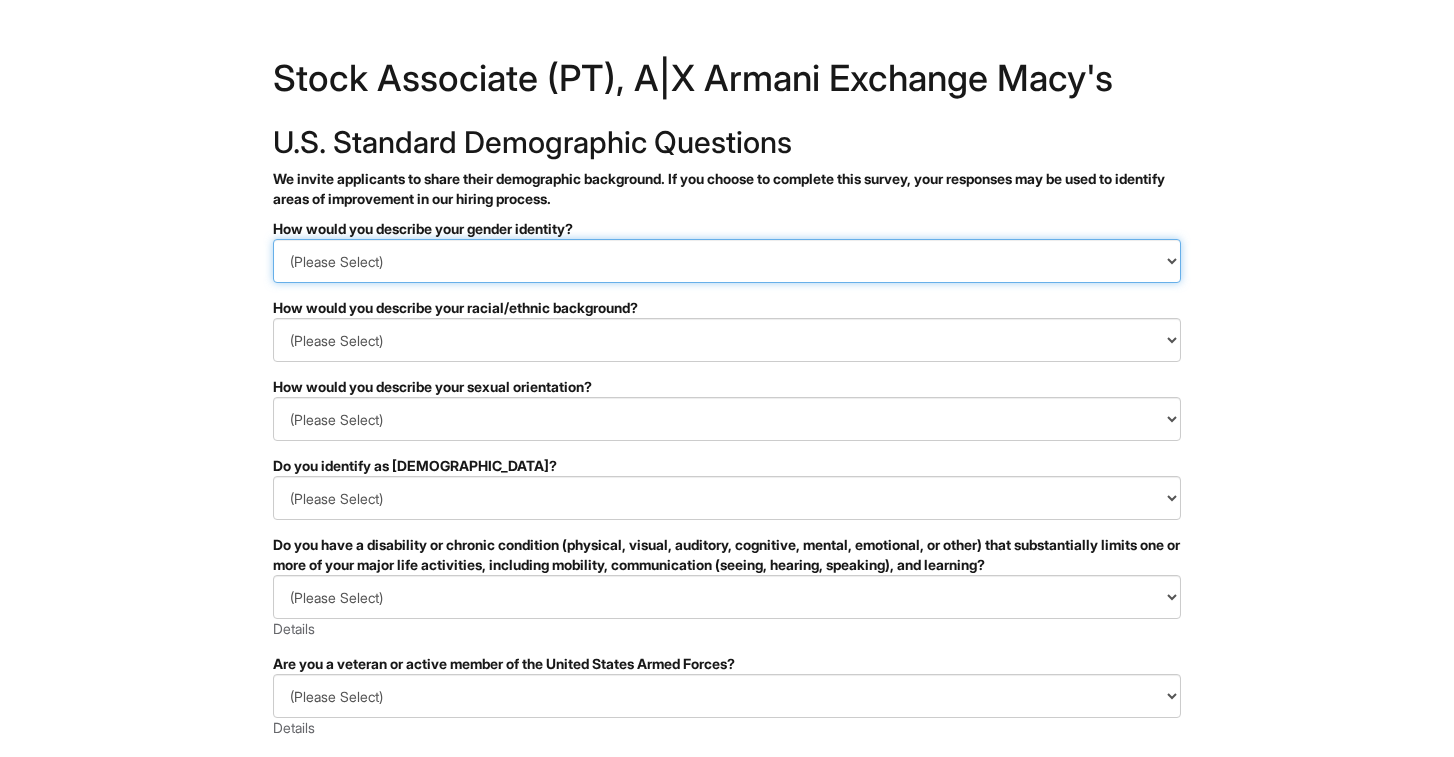 select on "Man" 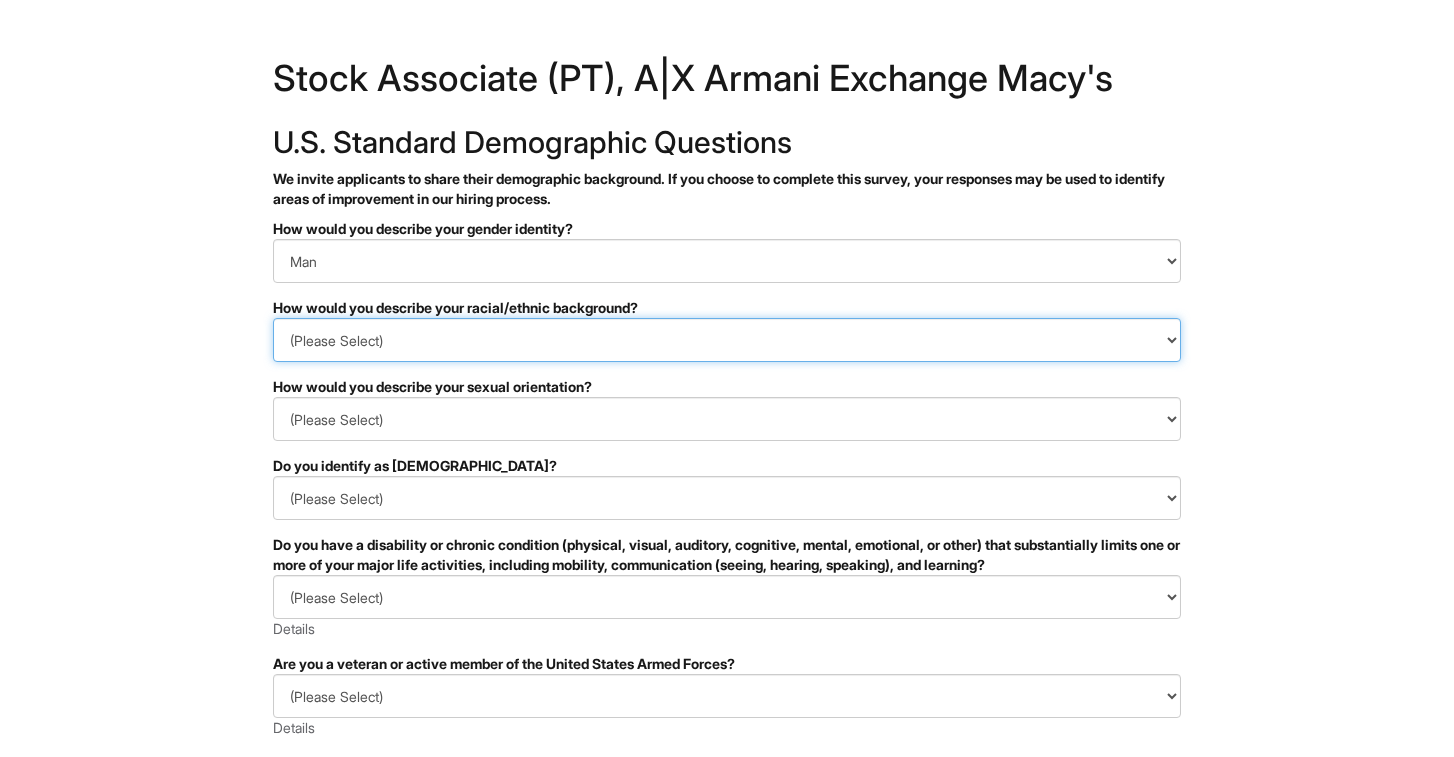 select on "White or European" 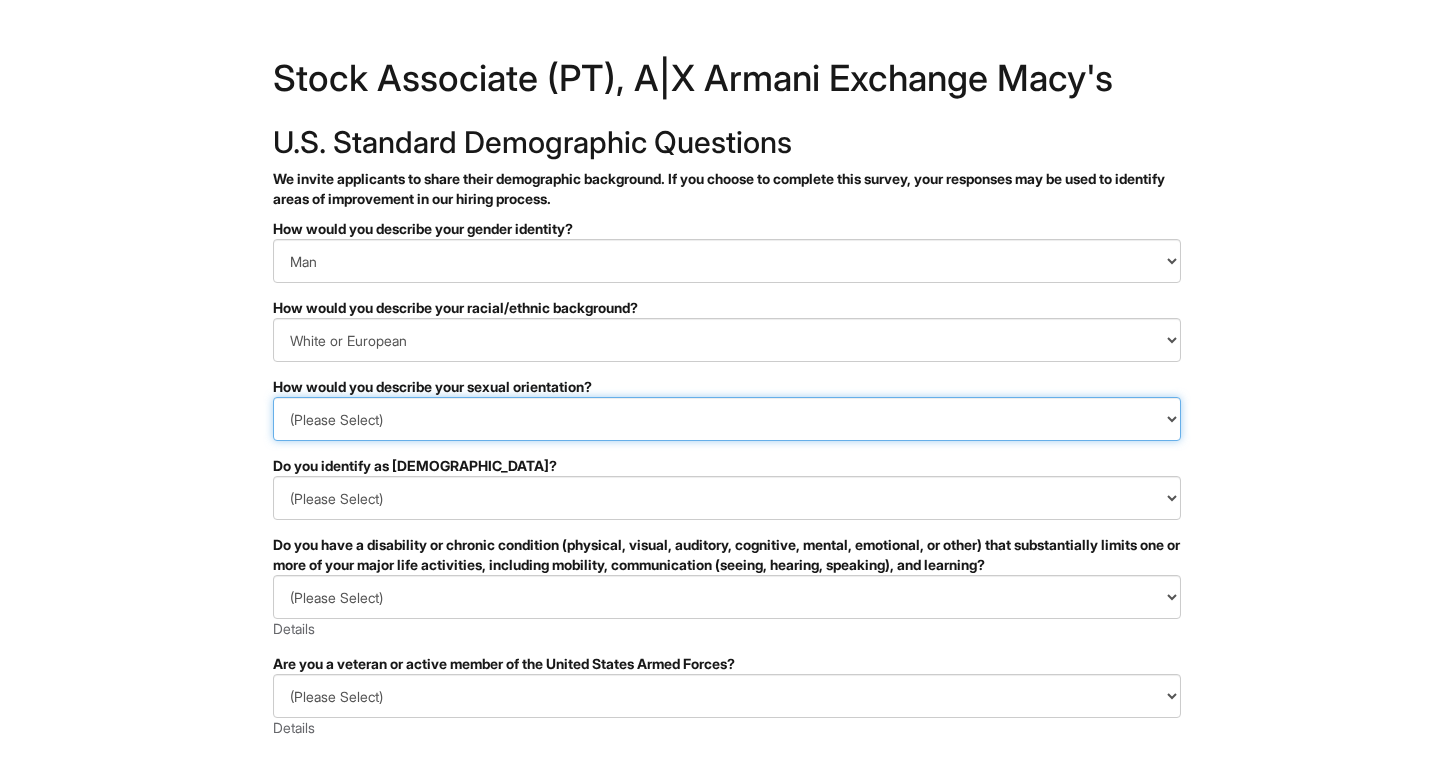select on "Heterosexual" 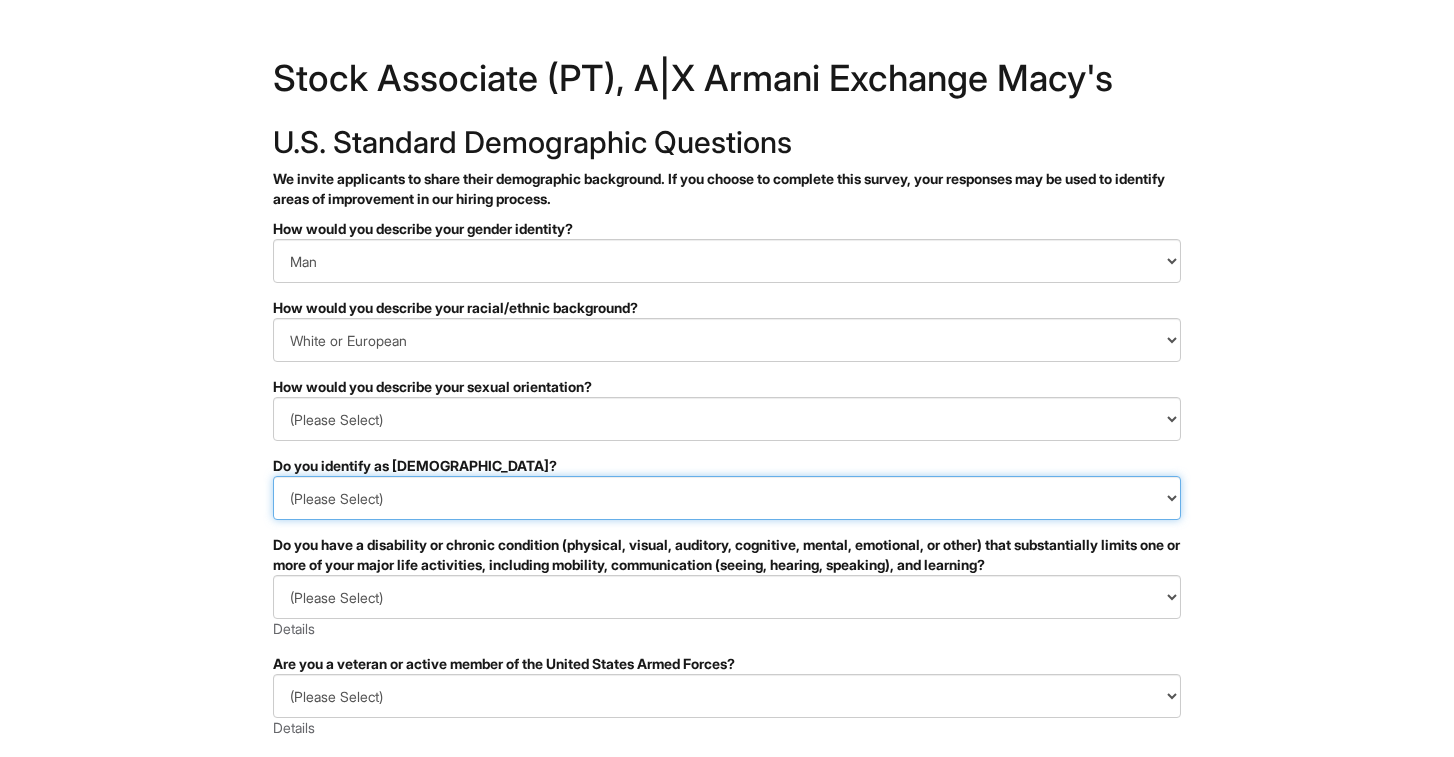 select on "No" 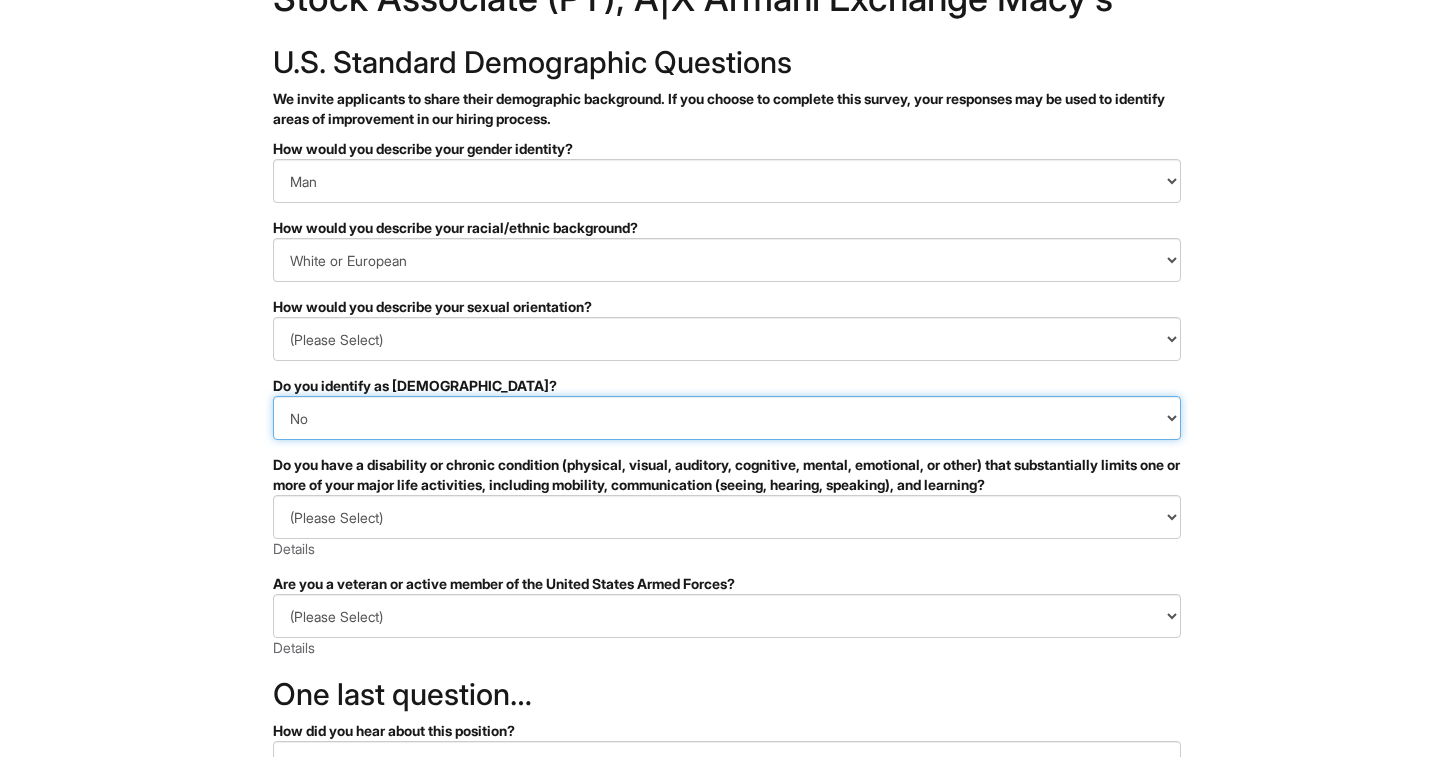 scroll, scrollTop: 118, scrollLeft: 0, axis: vertical 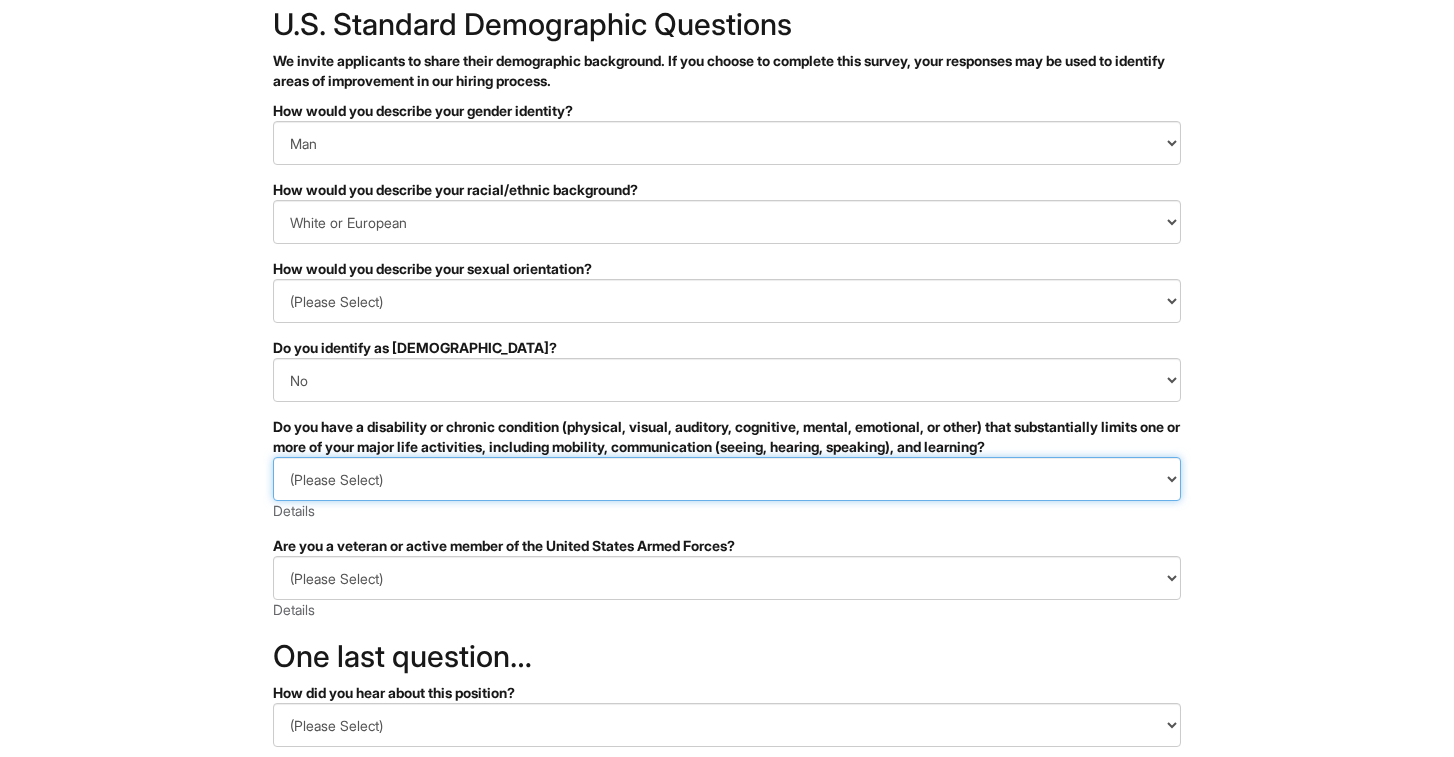 select on "NO, I DON'T HAVE A DISABILITY" 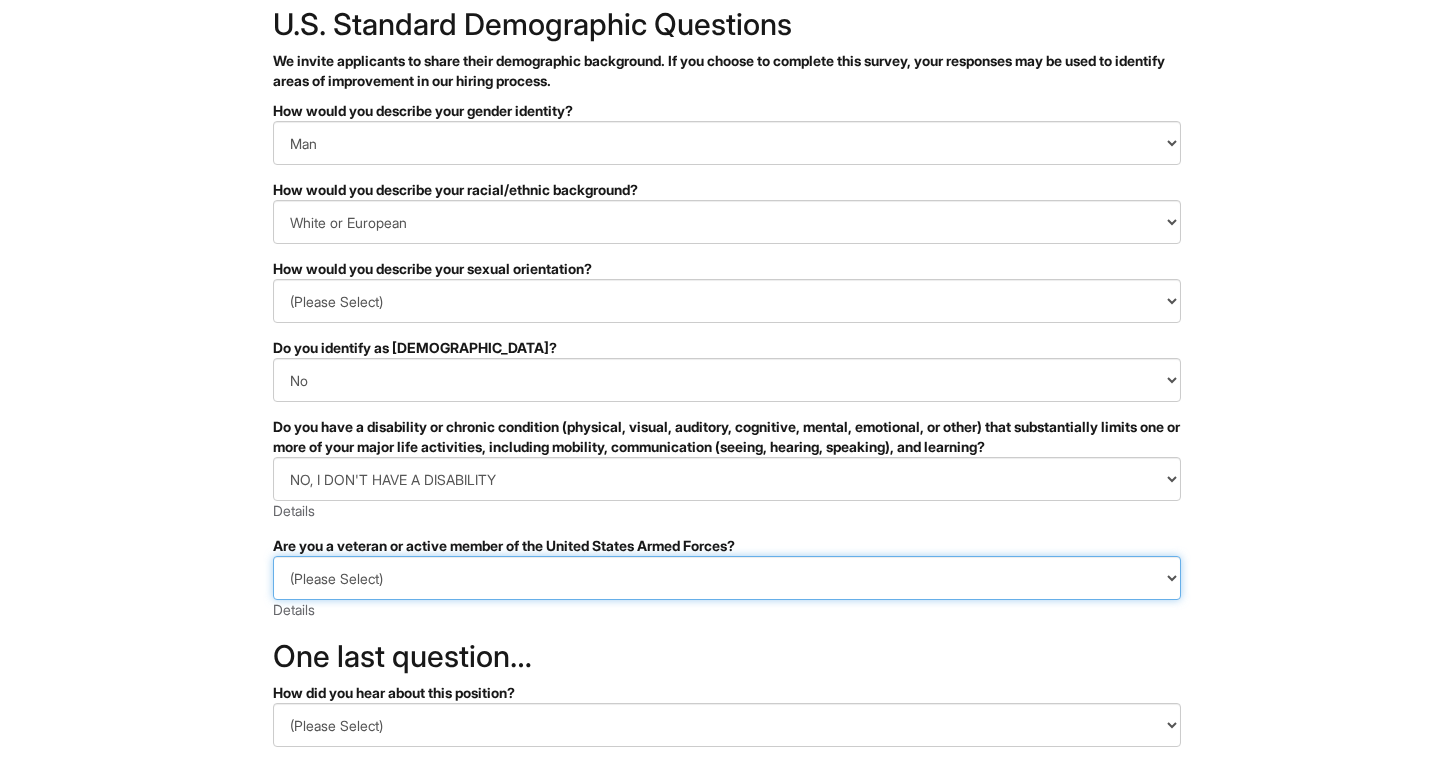 select on "I AM NOT A PROTECTED VETERAN" 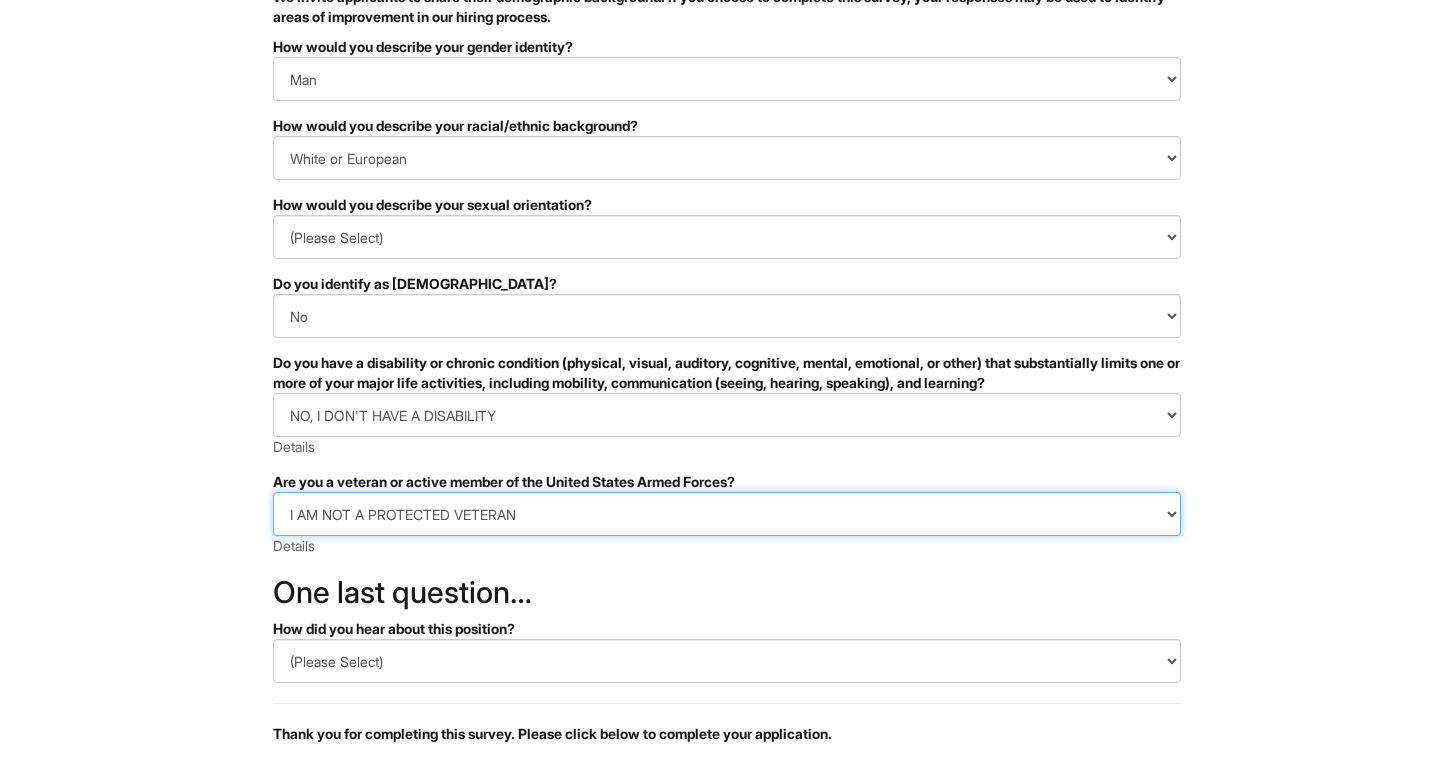scroll, scrollTop: 267, scrollLeft: 0, axis: vertical 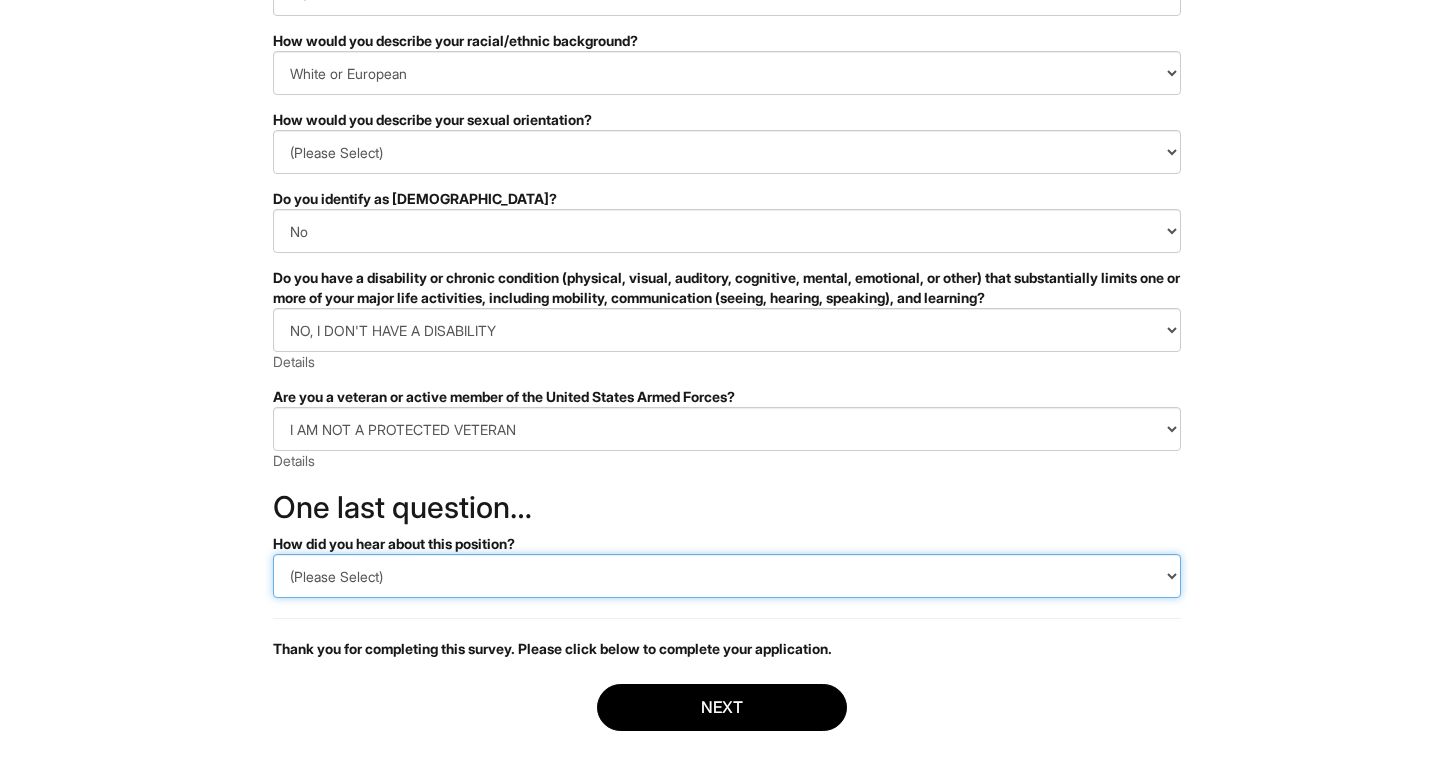 select on "LinkedIn" 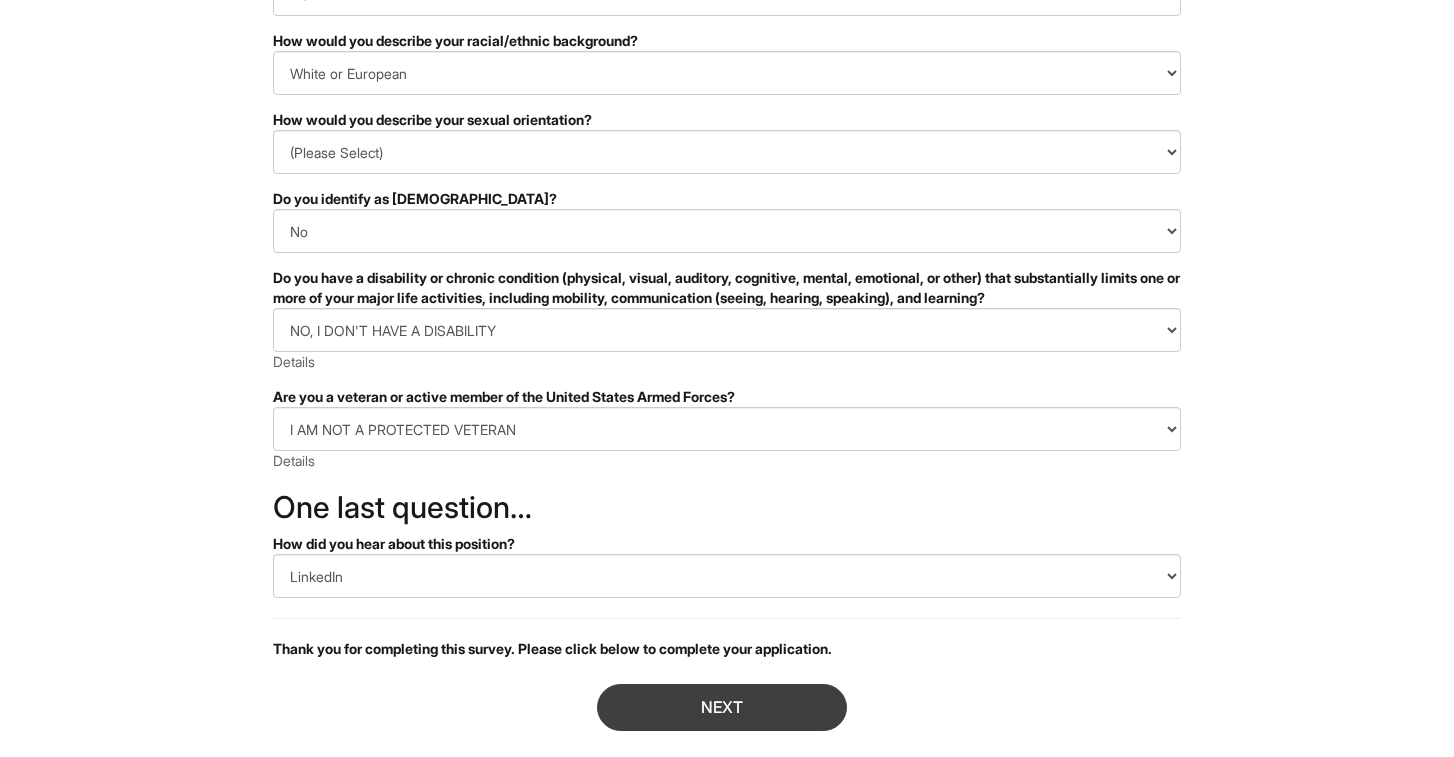 click on "Next" at bounding box center (722, 707) 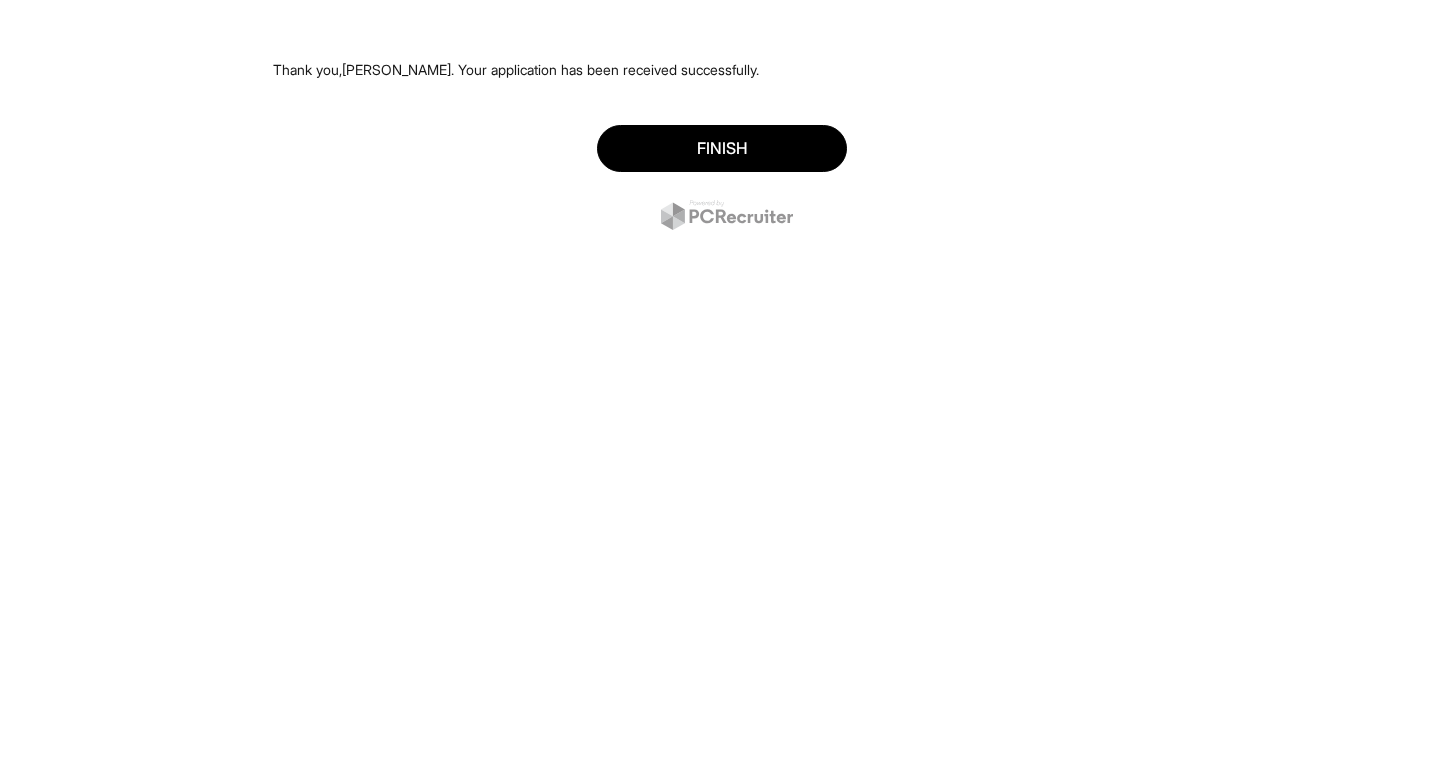 scroll, scrollTop: 0, scrollLeft: 0, axis: both 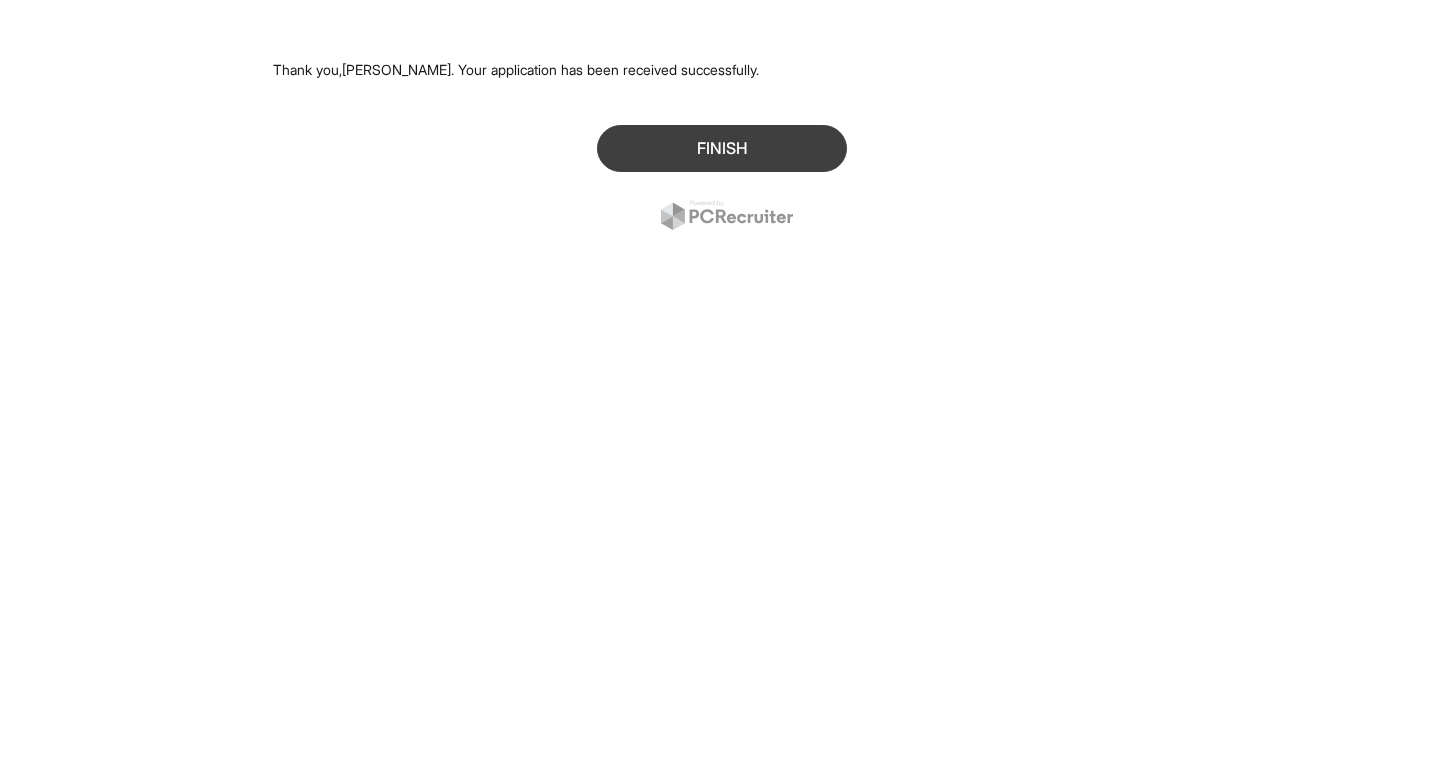 click on "Finish" at bounding box center (722, 148) 